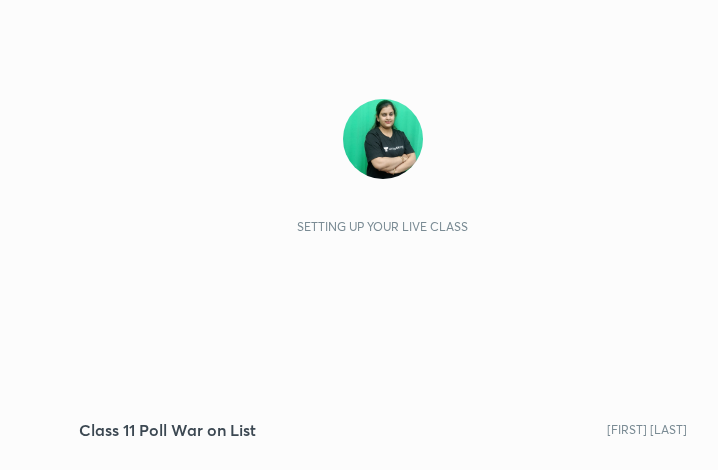scroll, scrollTop: 0, scrollLeft: 0, axis: both 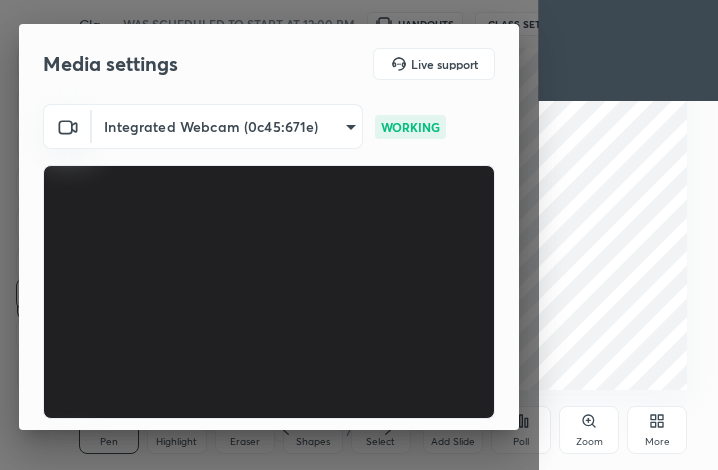 click on "More" at bounding box center (657, 442) 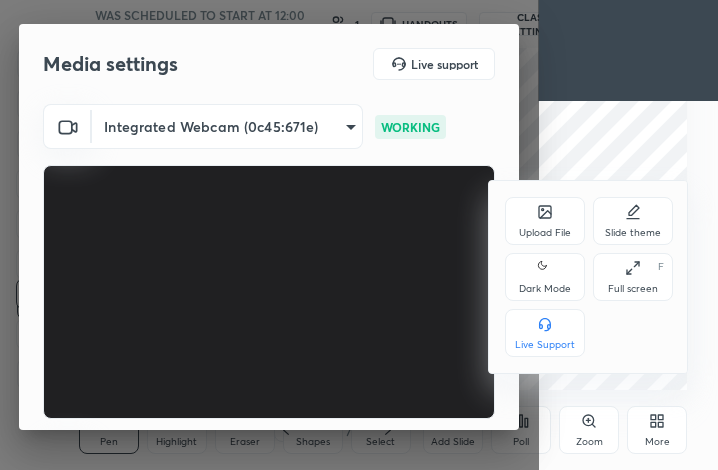 click on "Full screen F" at bounding box center (633, 277) 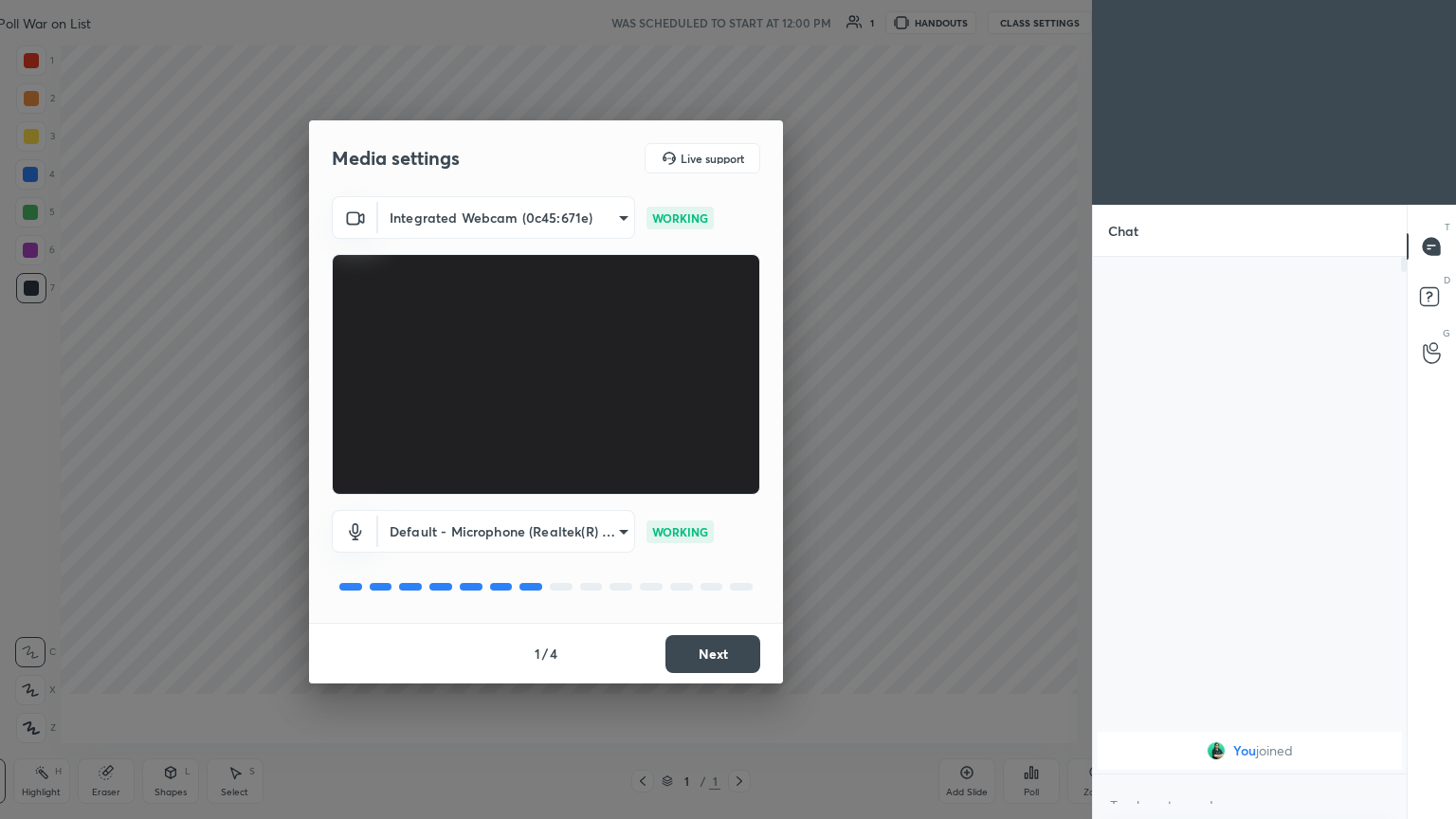 scroll, scrollTop: 94094, scrollLeft: 93654, axis: both 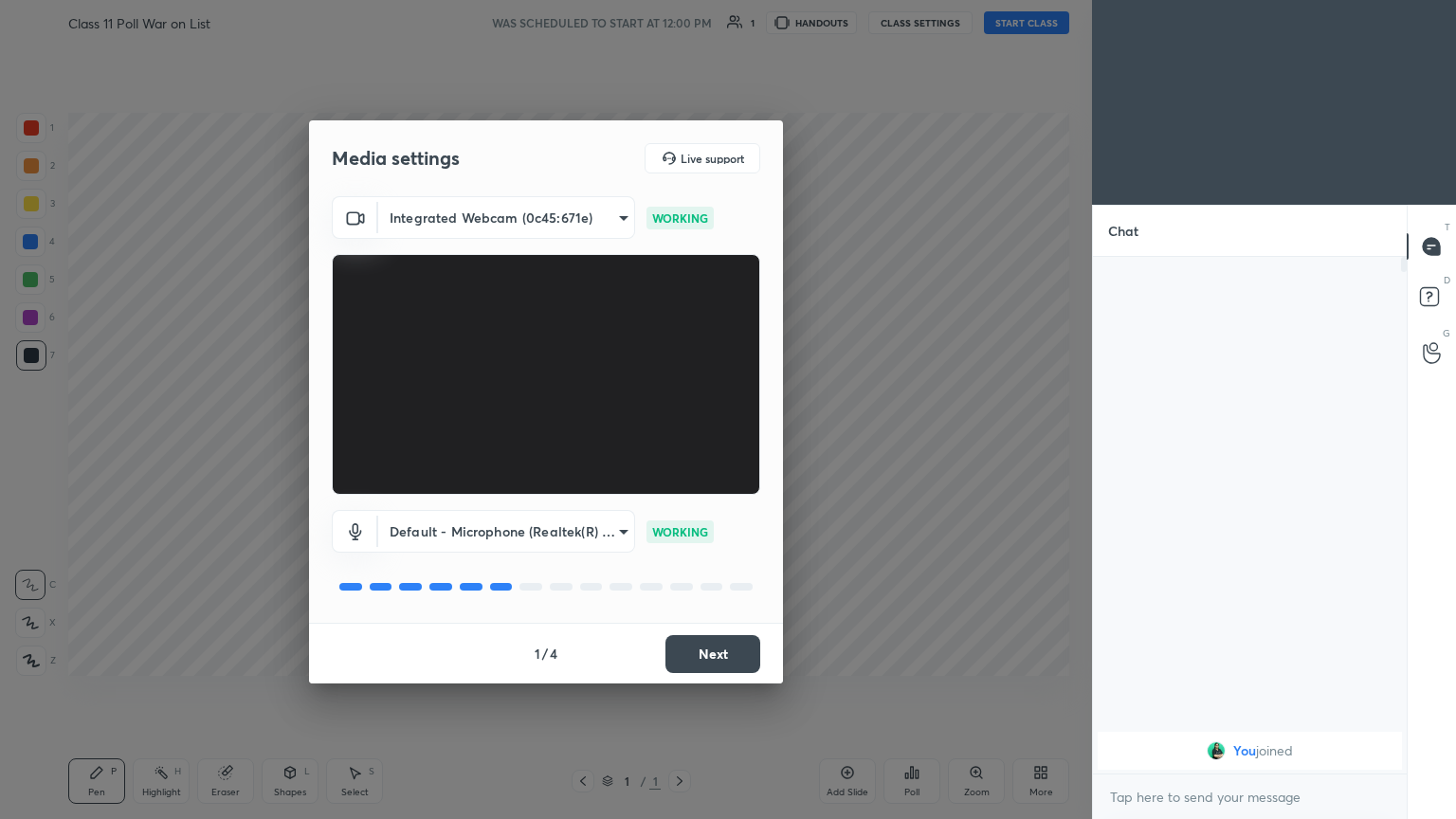 click on "Next" at bounding box center [713, 654] 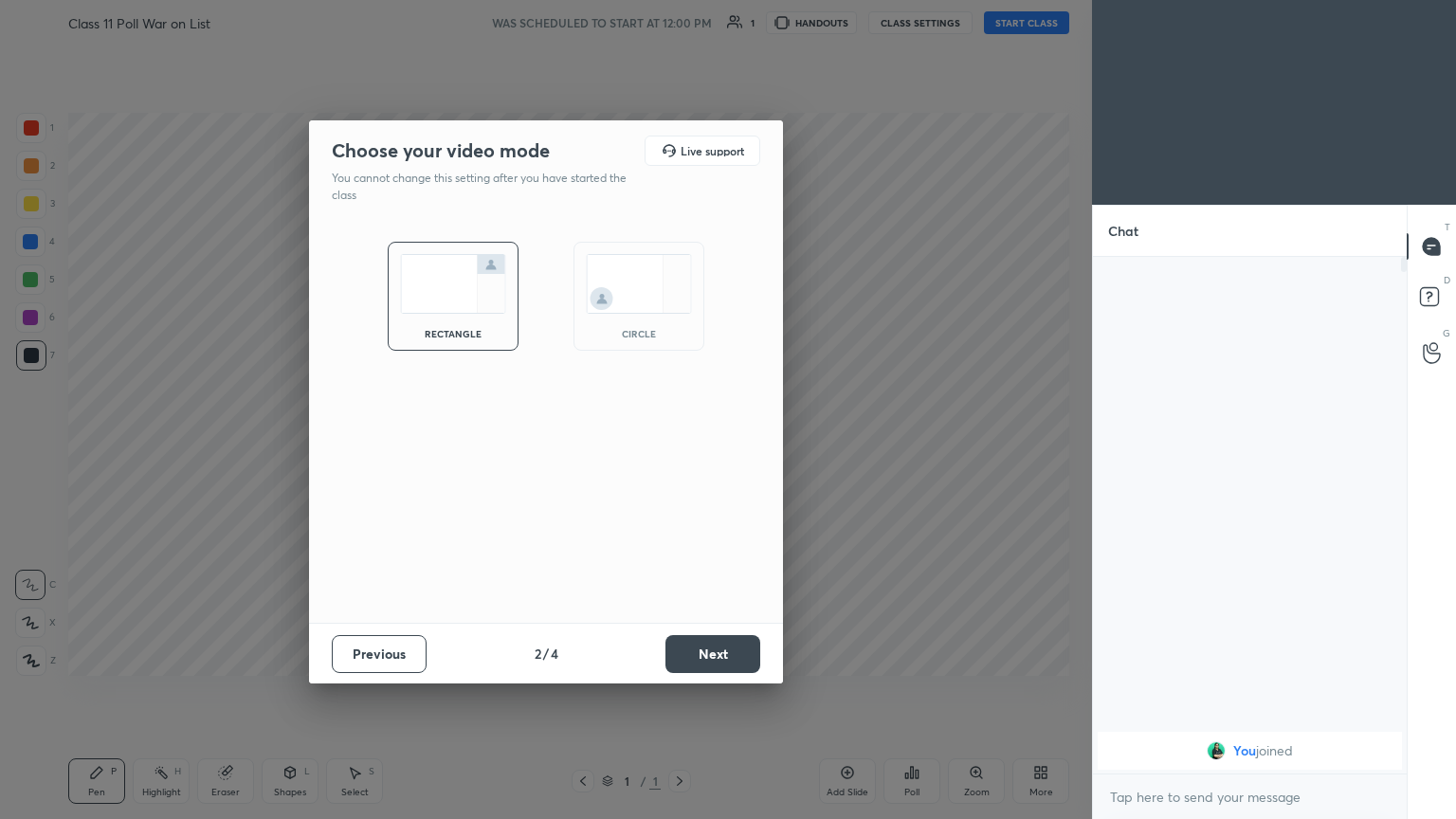 click on "Next" at bounding box center [713, 654] 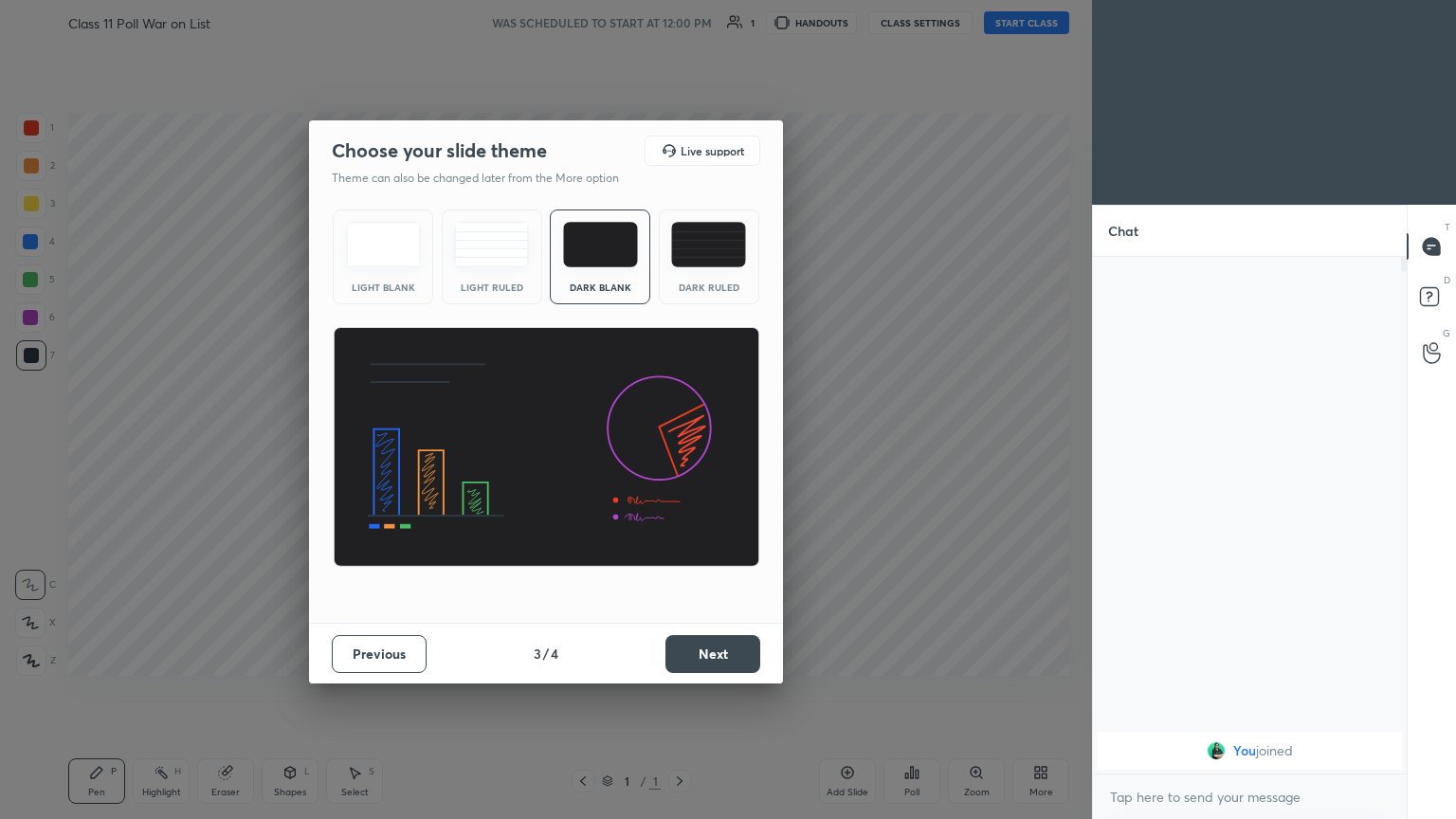 click on "Next" at bounding box center [713, 654] 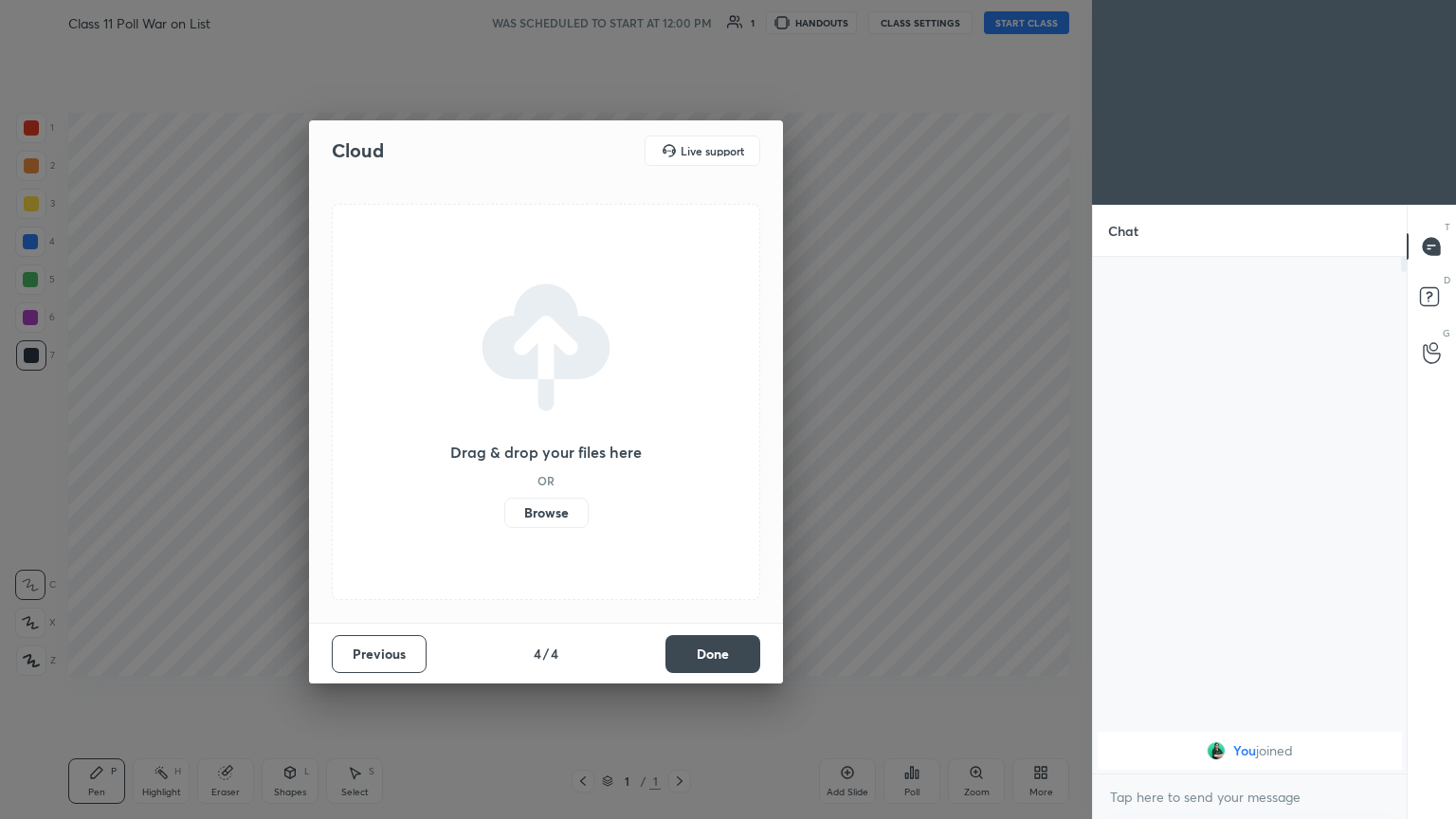 click on "Done" at bounding box center (713, 654) 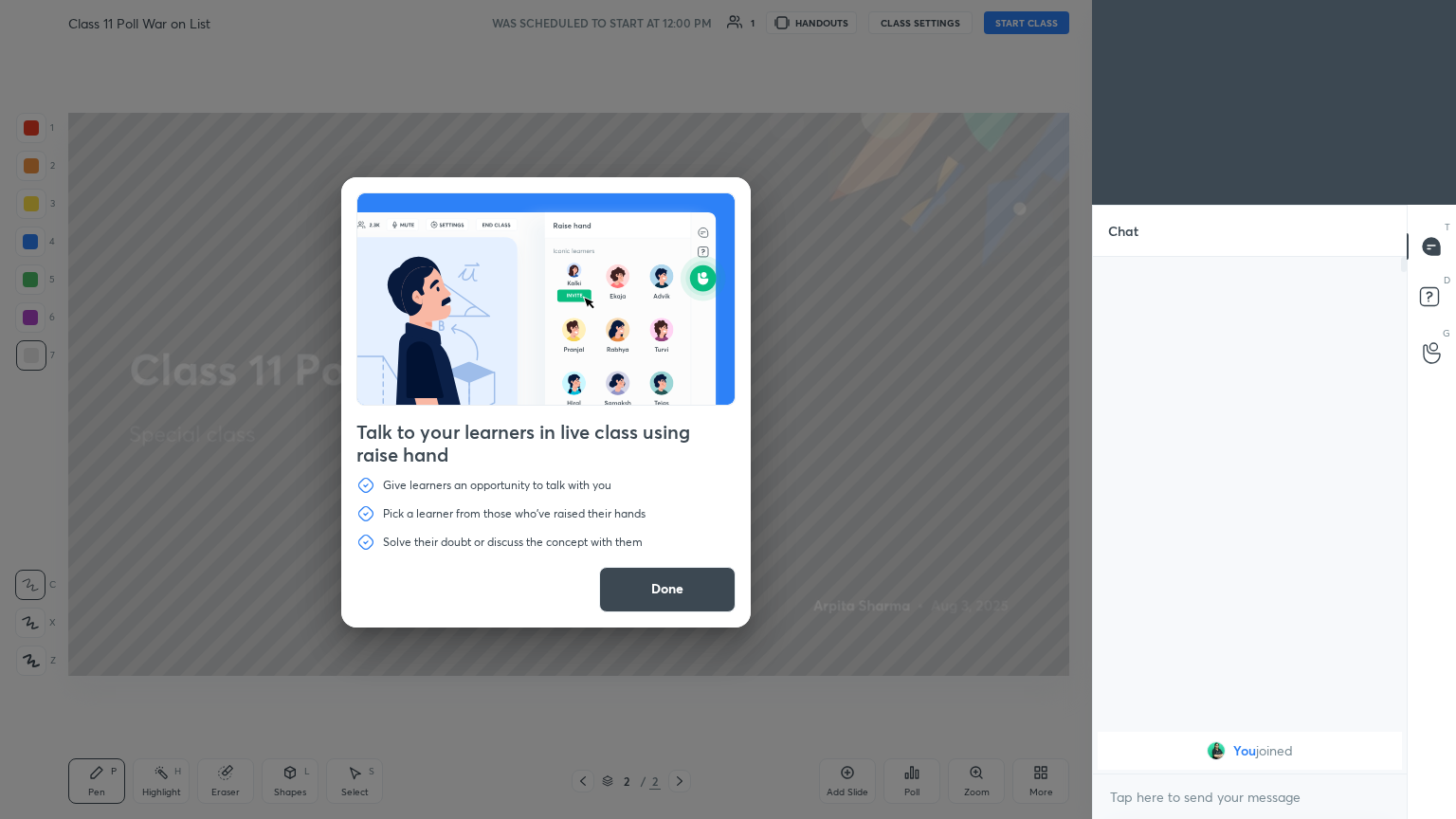 click on "Done" at bounding box center [667, 590] 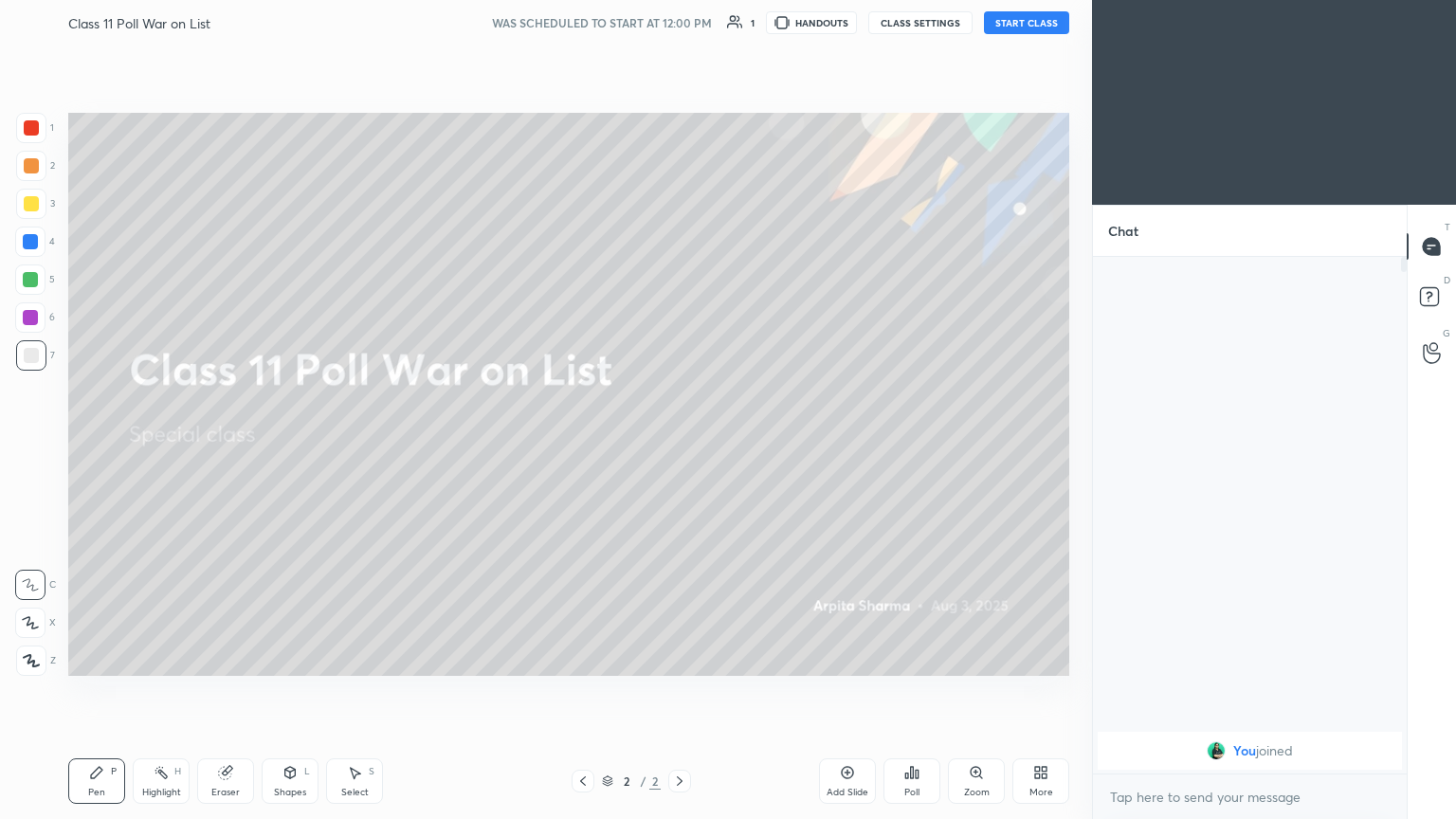 click on "START CLASS" at bounding box center [1027, 23] 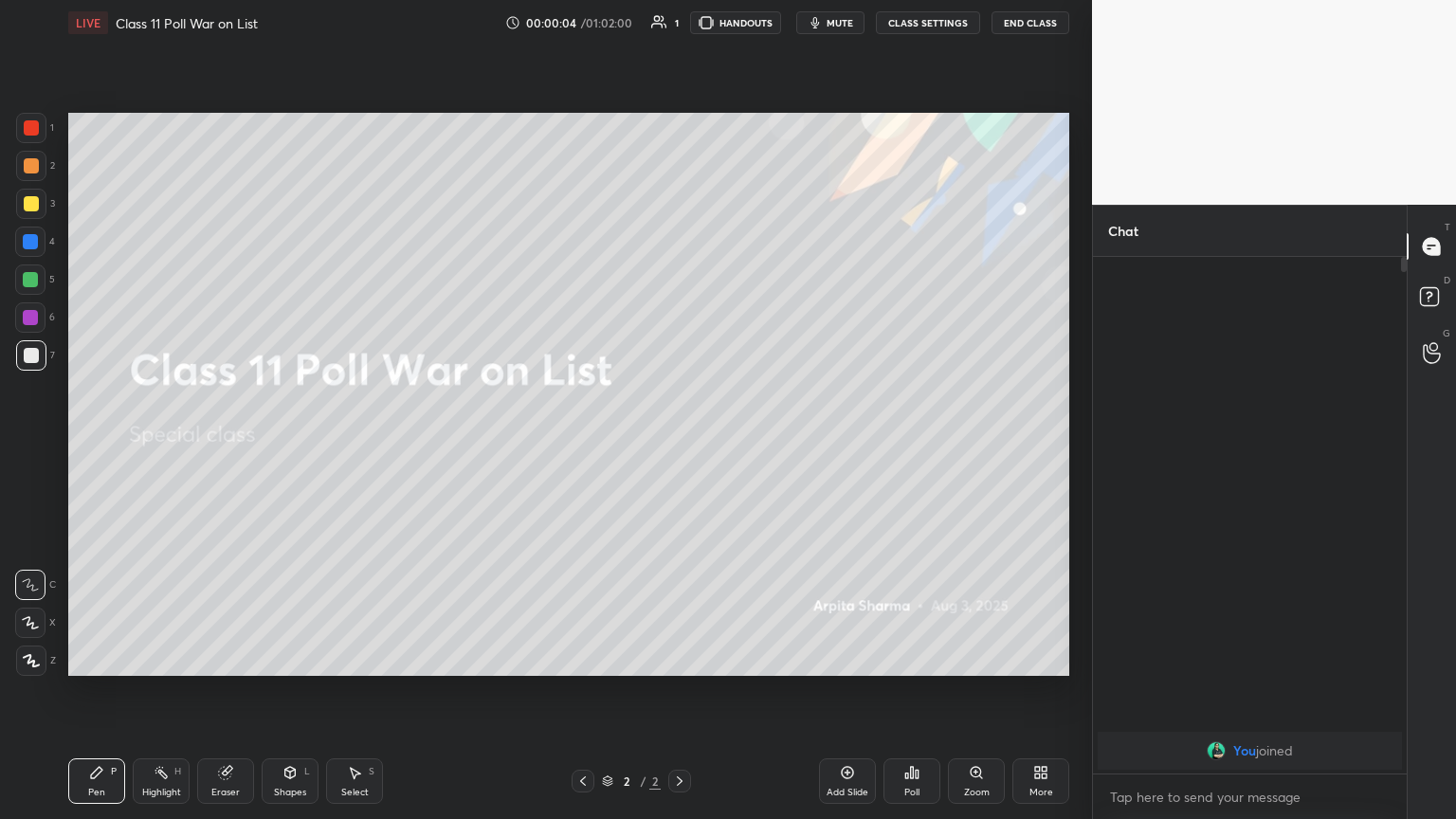 click on "mute" at bounding box center [840, 23] 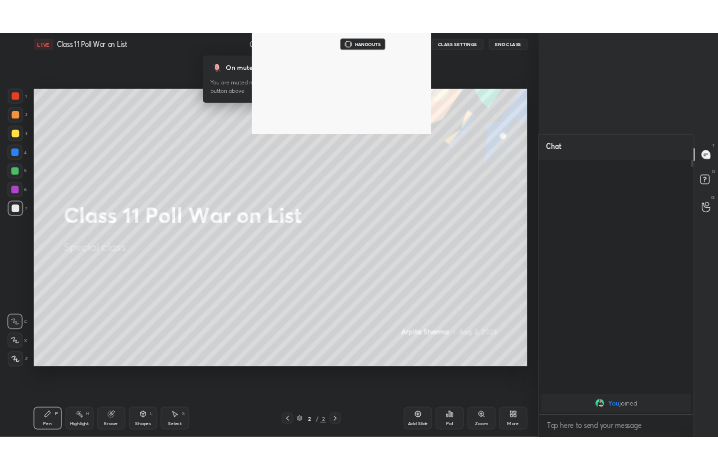 scroll, scrollTop: 342, scrollLeft: 468, axis: both 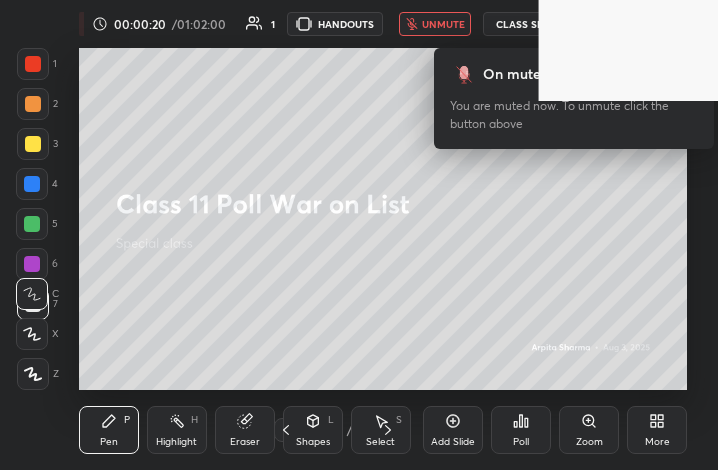 click on "More" at bounding box center (657, 430) 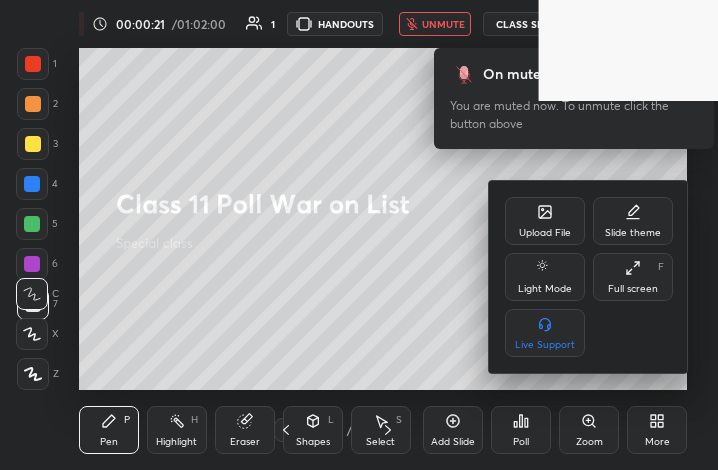 click on "Full screen F" at bounding box center [633, 277] 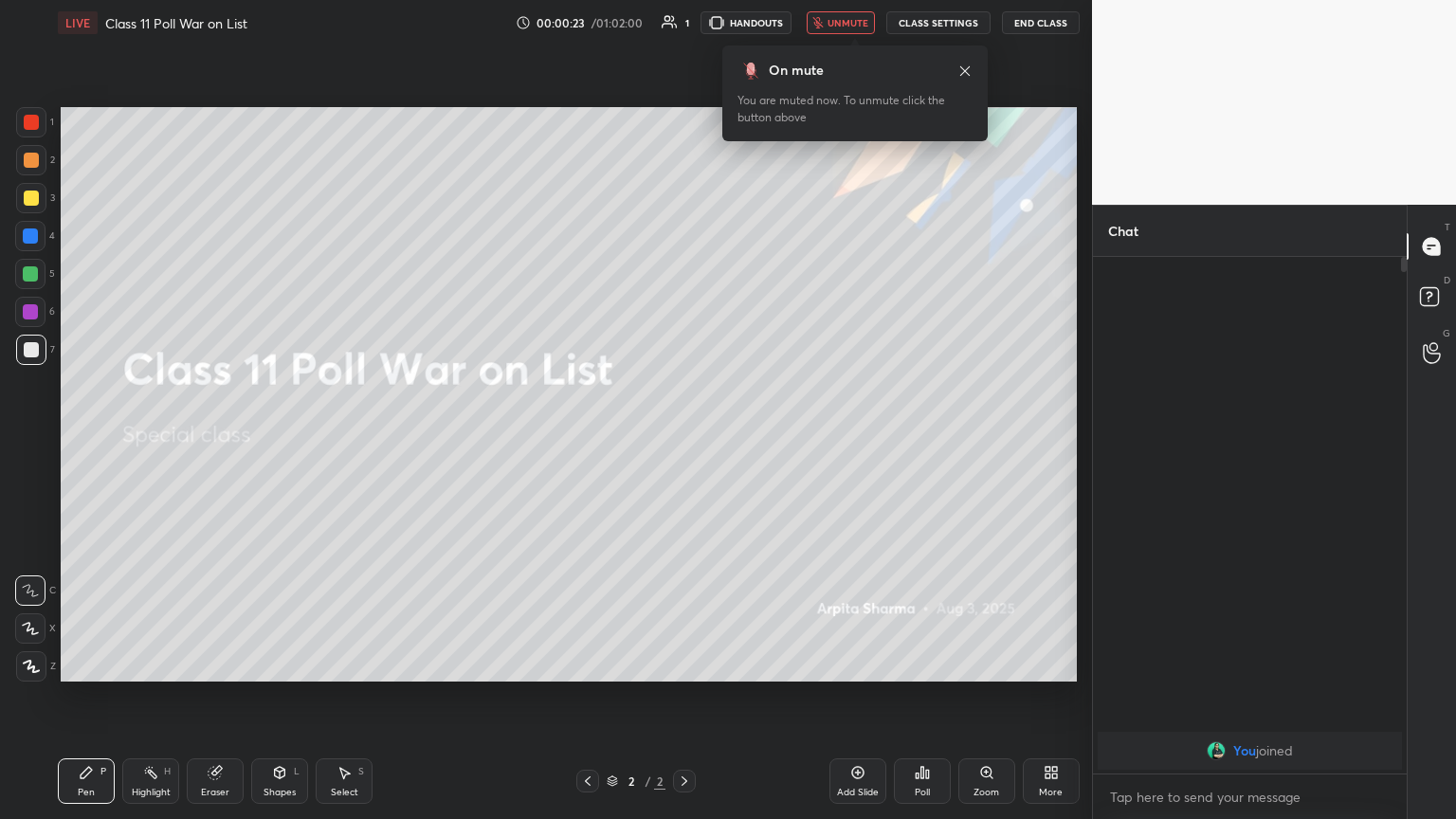 scroll, scrollTop: 94094, scrollLeft: 93776, axis: both 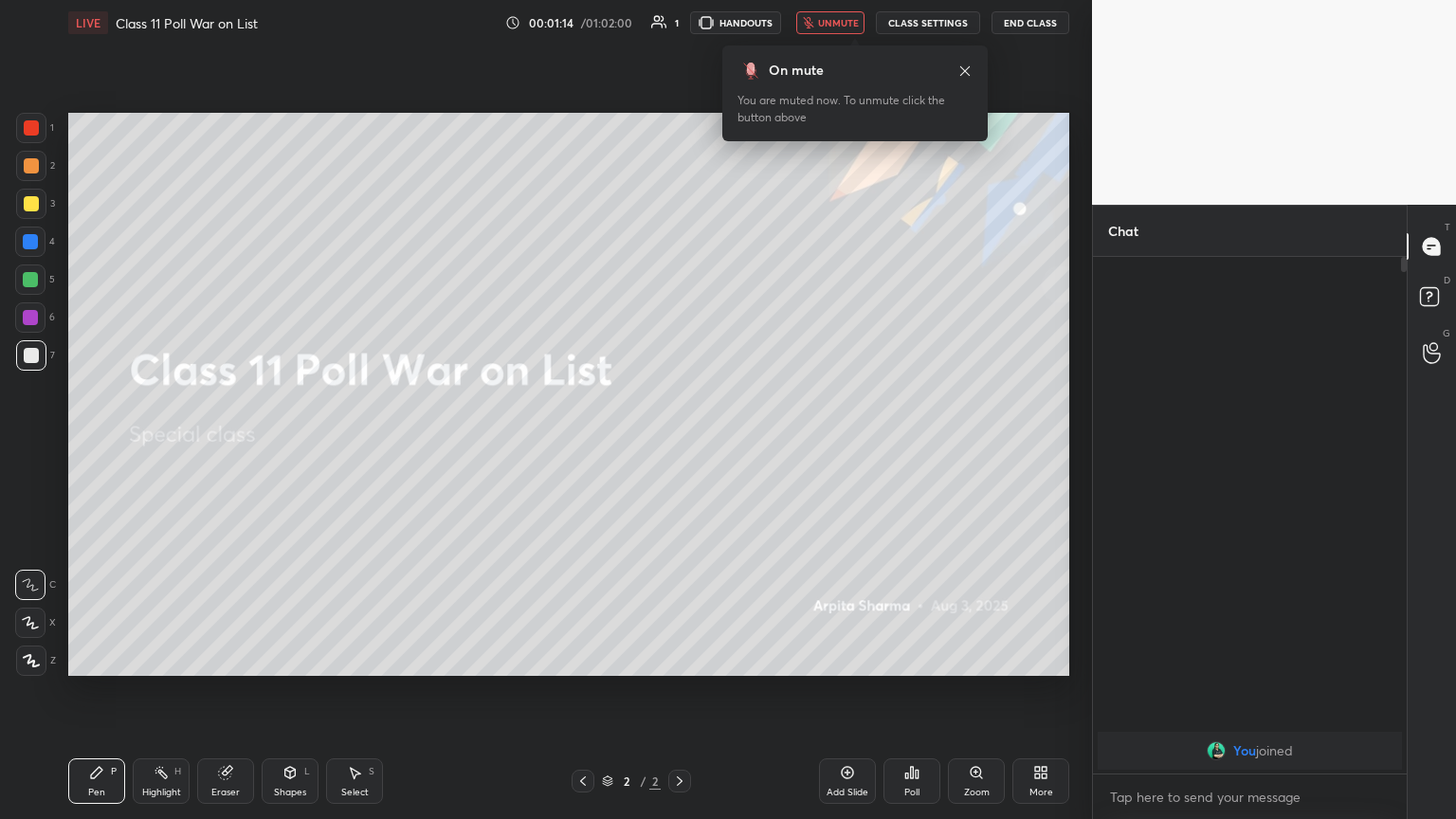click 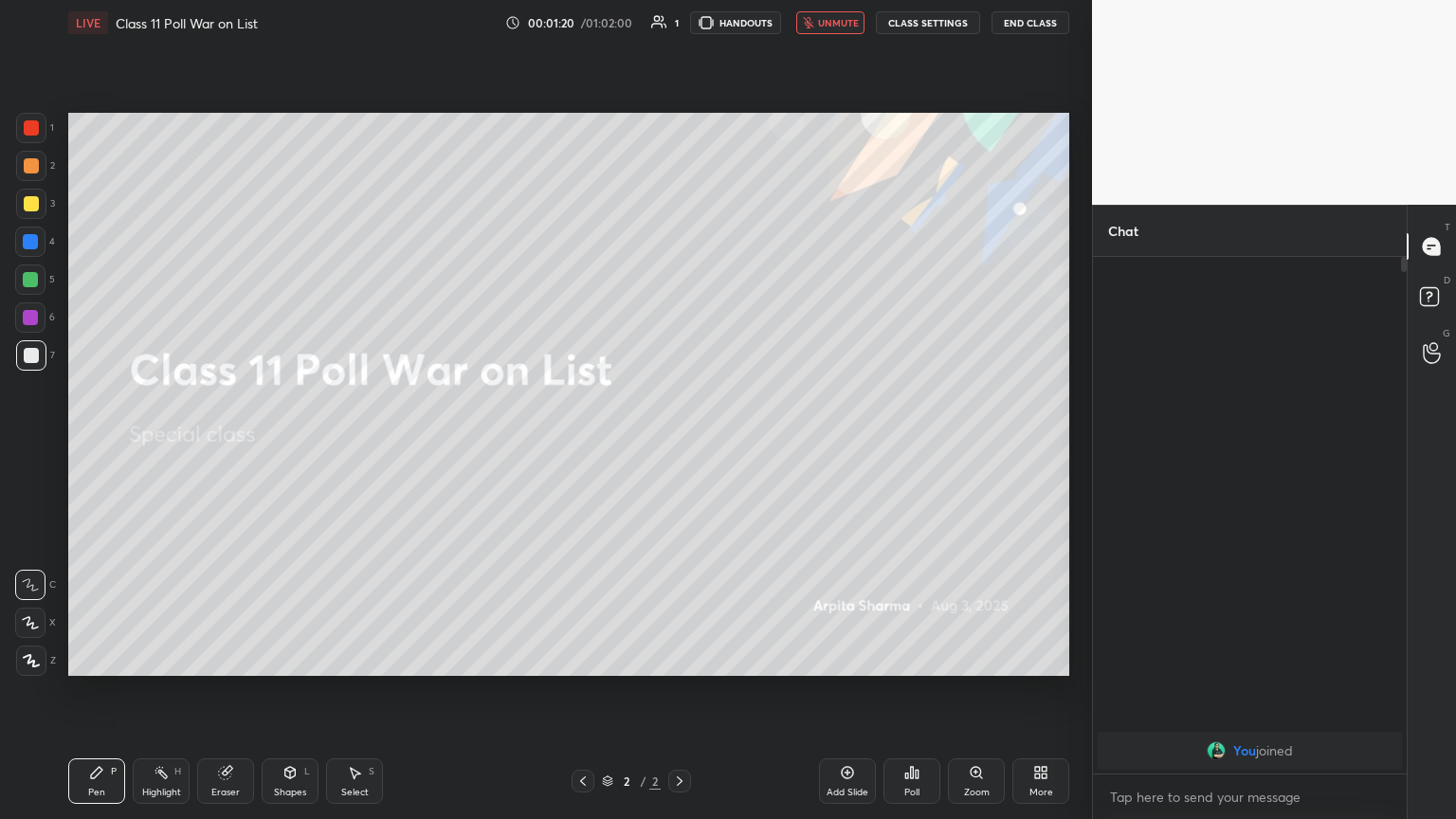 click on "More" at bounding box center (1041, 781) 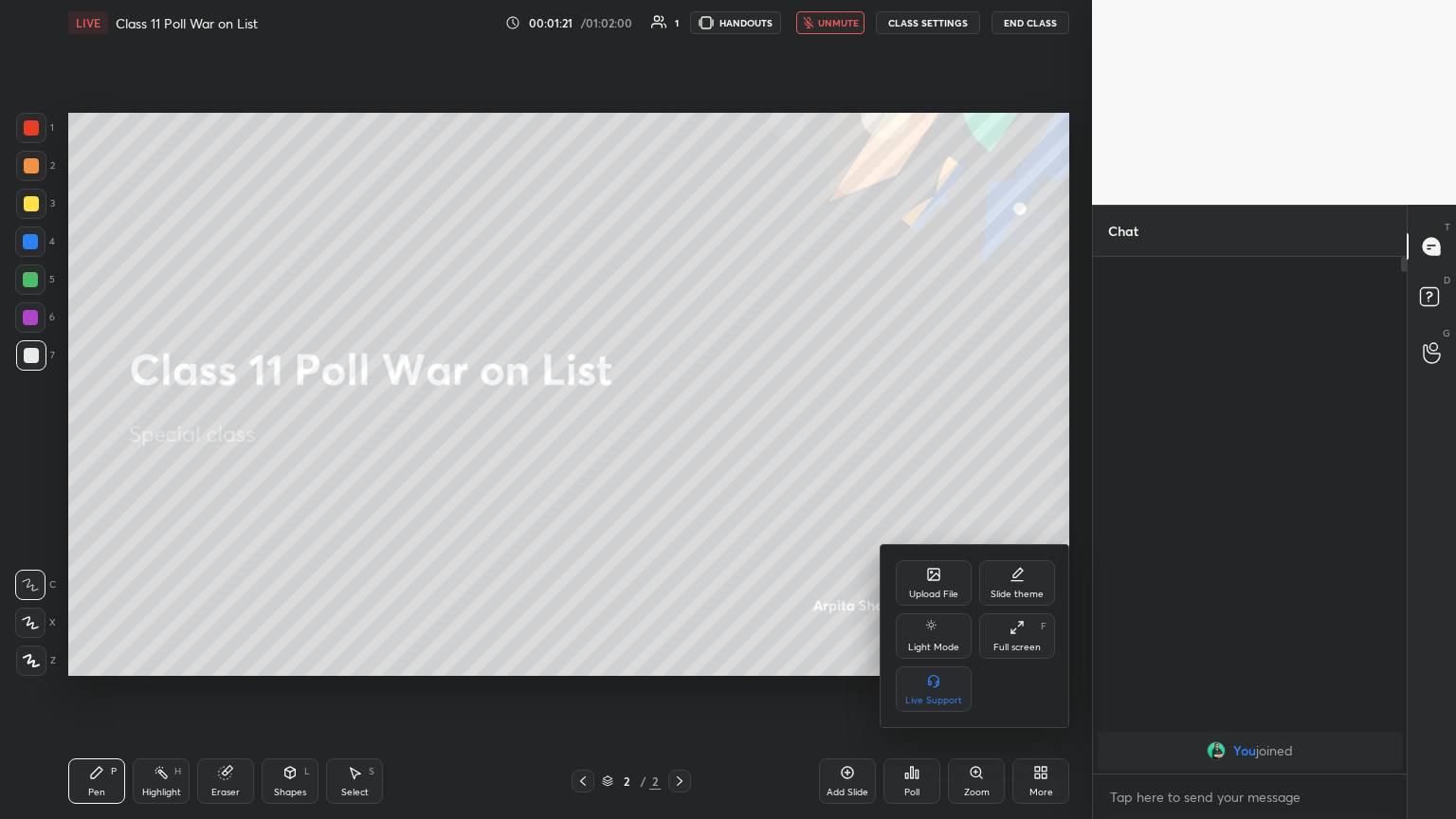 click on "Upload File" at bounding box center [934, 583] 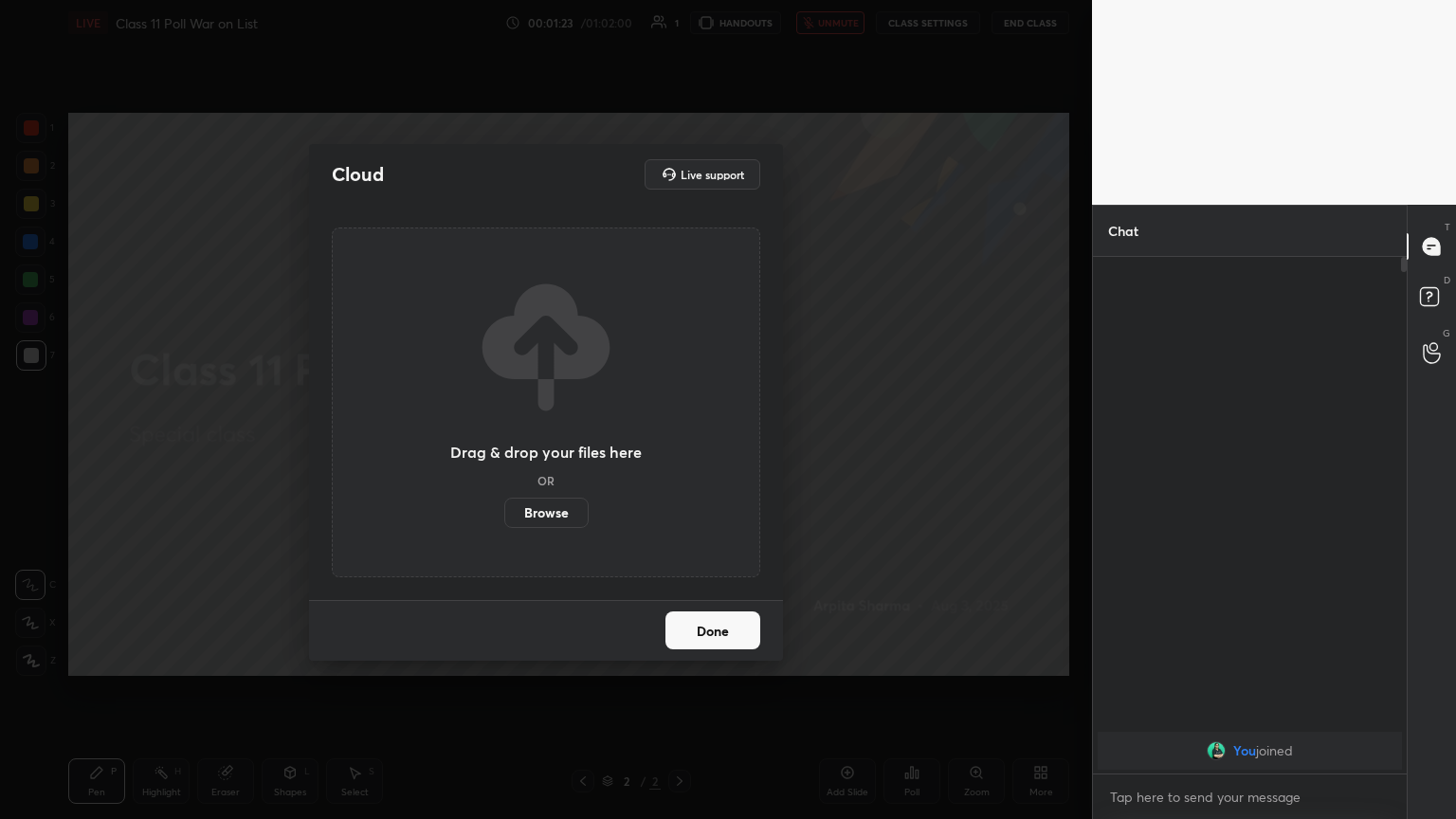 click on "Browse" at bounding box center (546, 513) 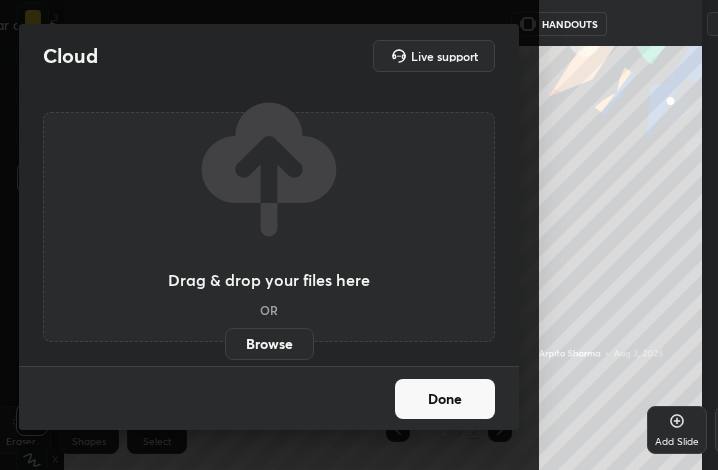 scroll, scrollTop: 342, scrollLeft: 500, axis: both 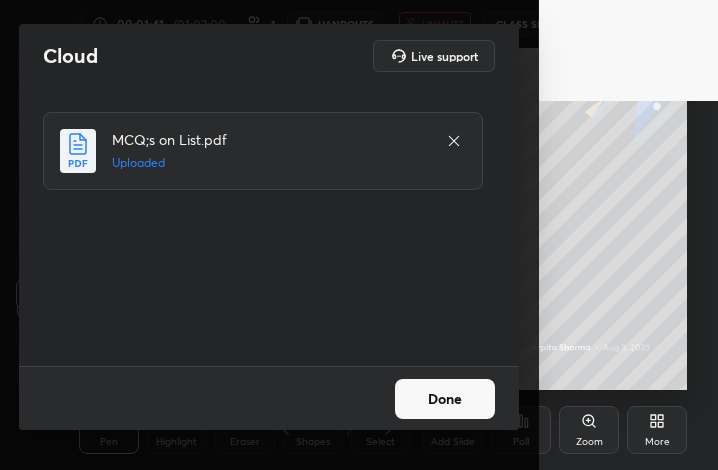 click on "Done" at bounding box center (445, 399) 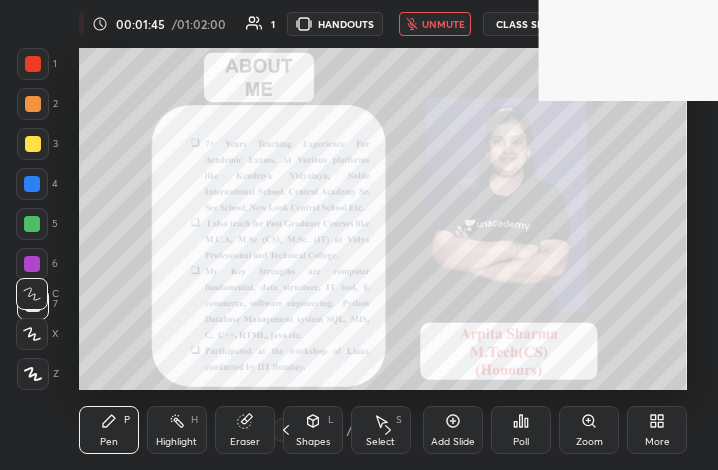 click on "More" at bounding box center (657, 442) 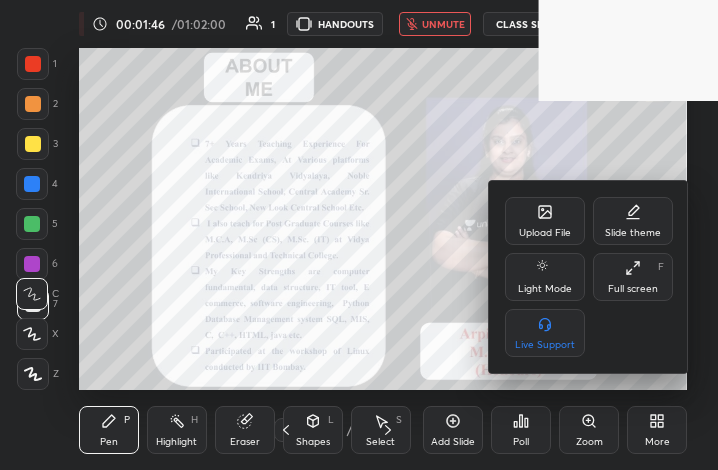 click 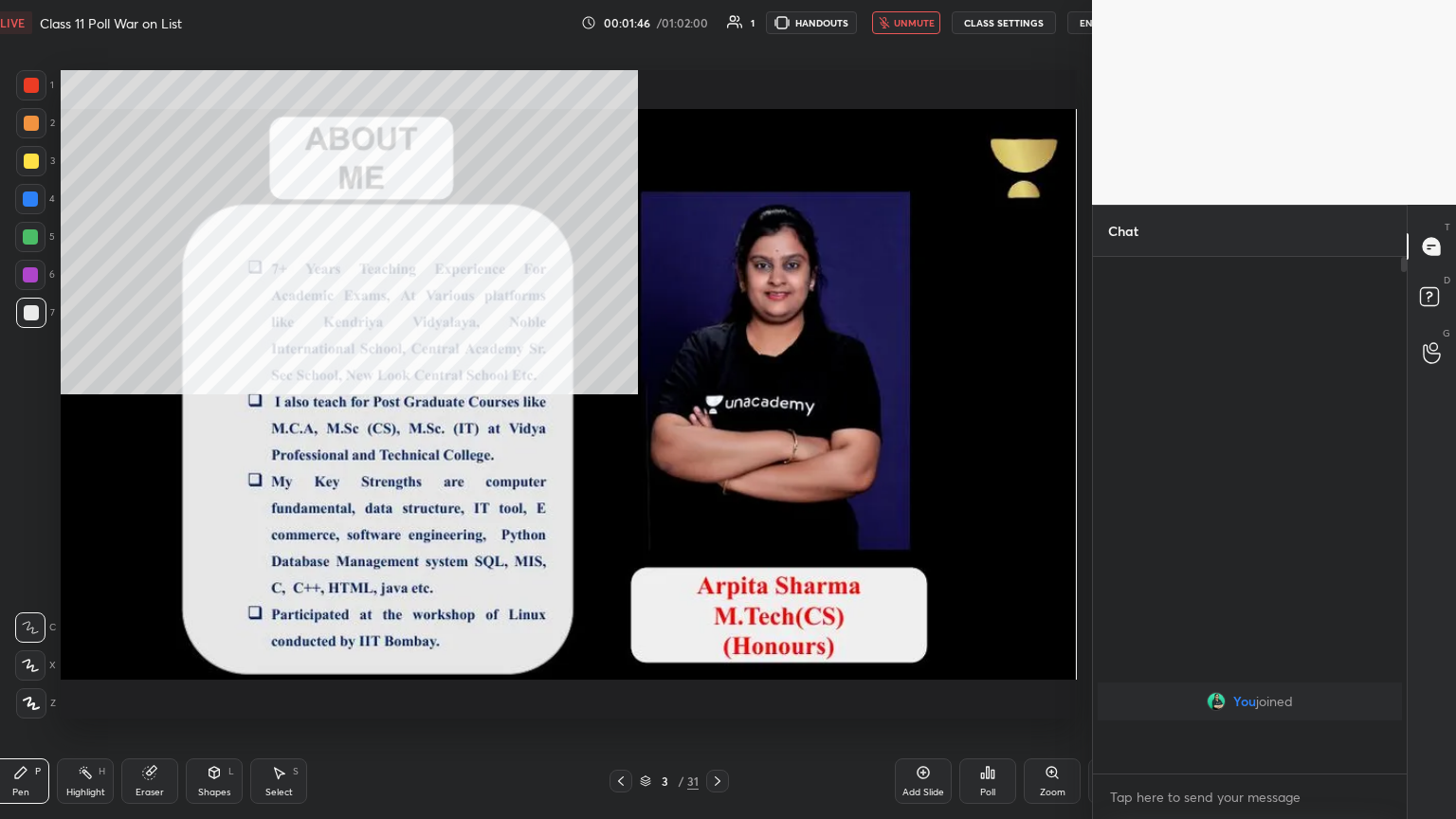 scroll, scrollTop: 94094, scrollLeft: 93533, axis: both 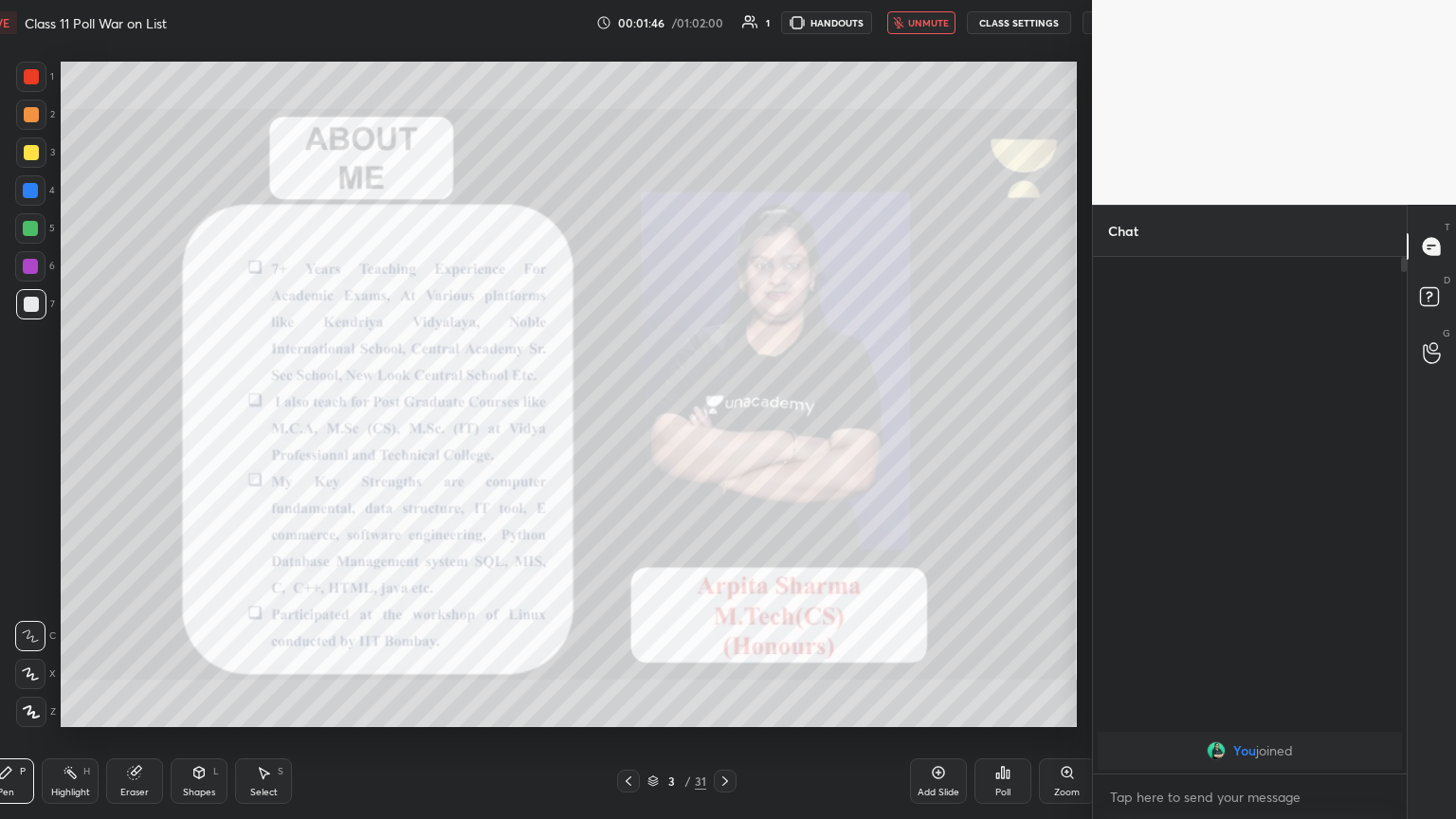 type on "x" 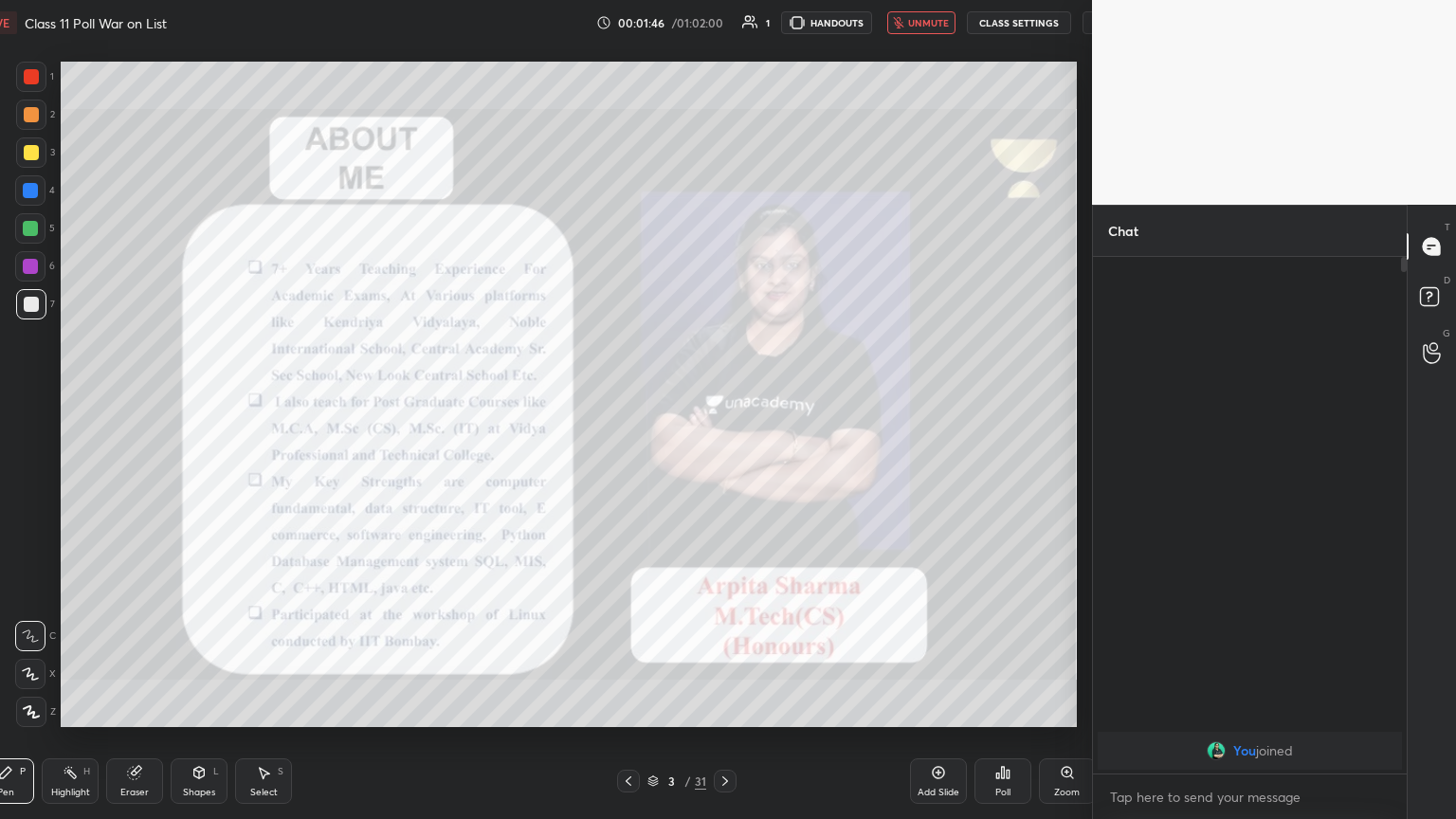 scroll, scrollTop: 698, scrollLeft: 1019, axis: both 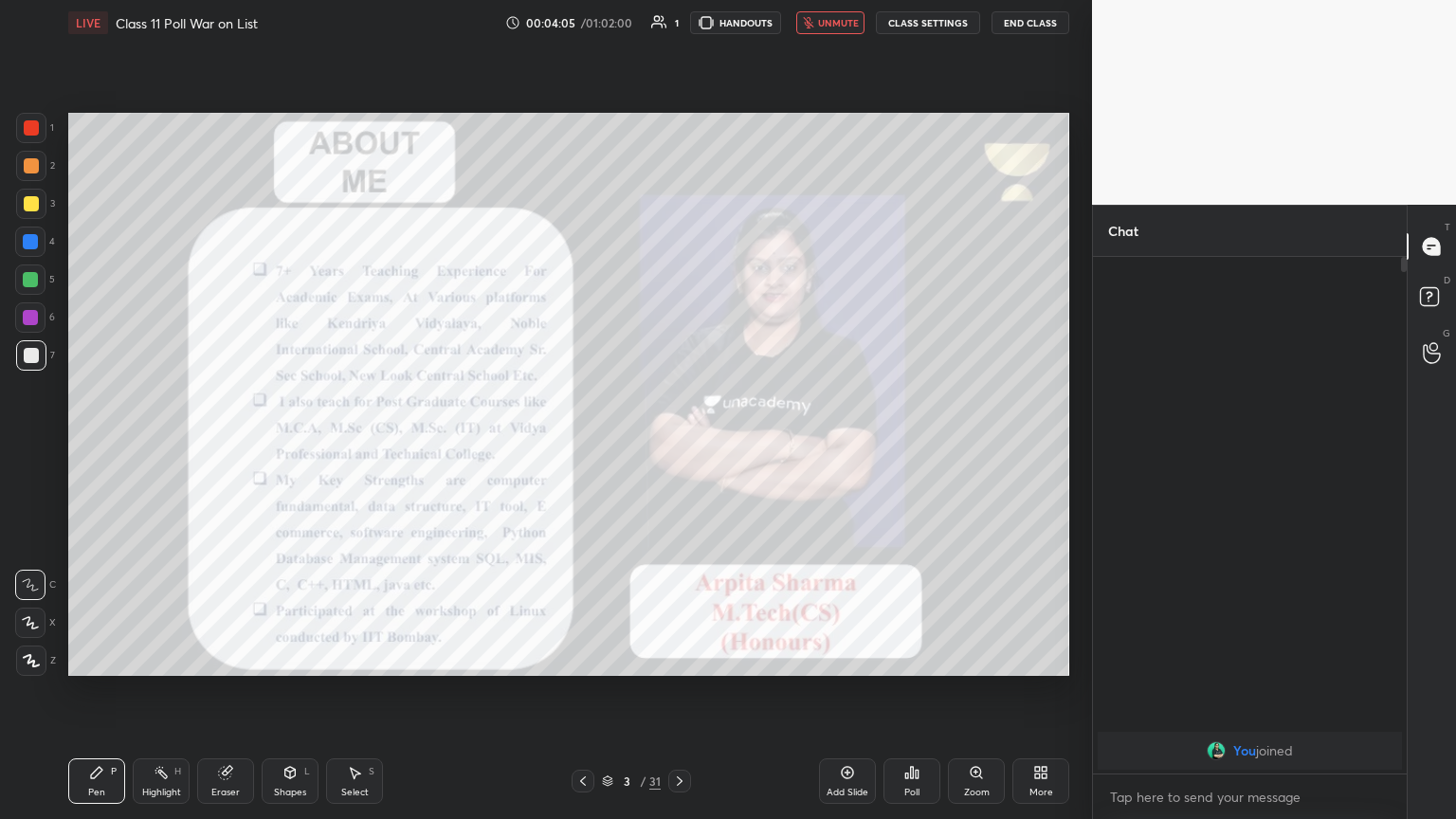 click on "LIVE Class 11 Poll War on List 00:04:05 /  01:02:00 1 HANDOUTS unmute CLASS SETTINGS End Class" at bounding box center [569, 23] 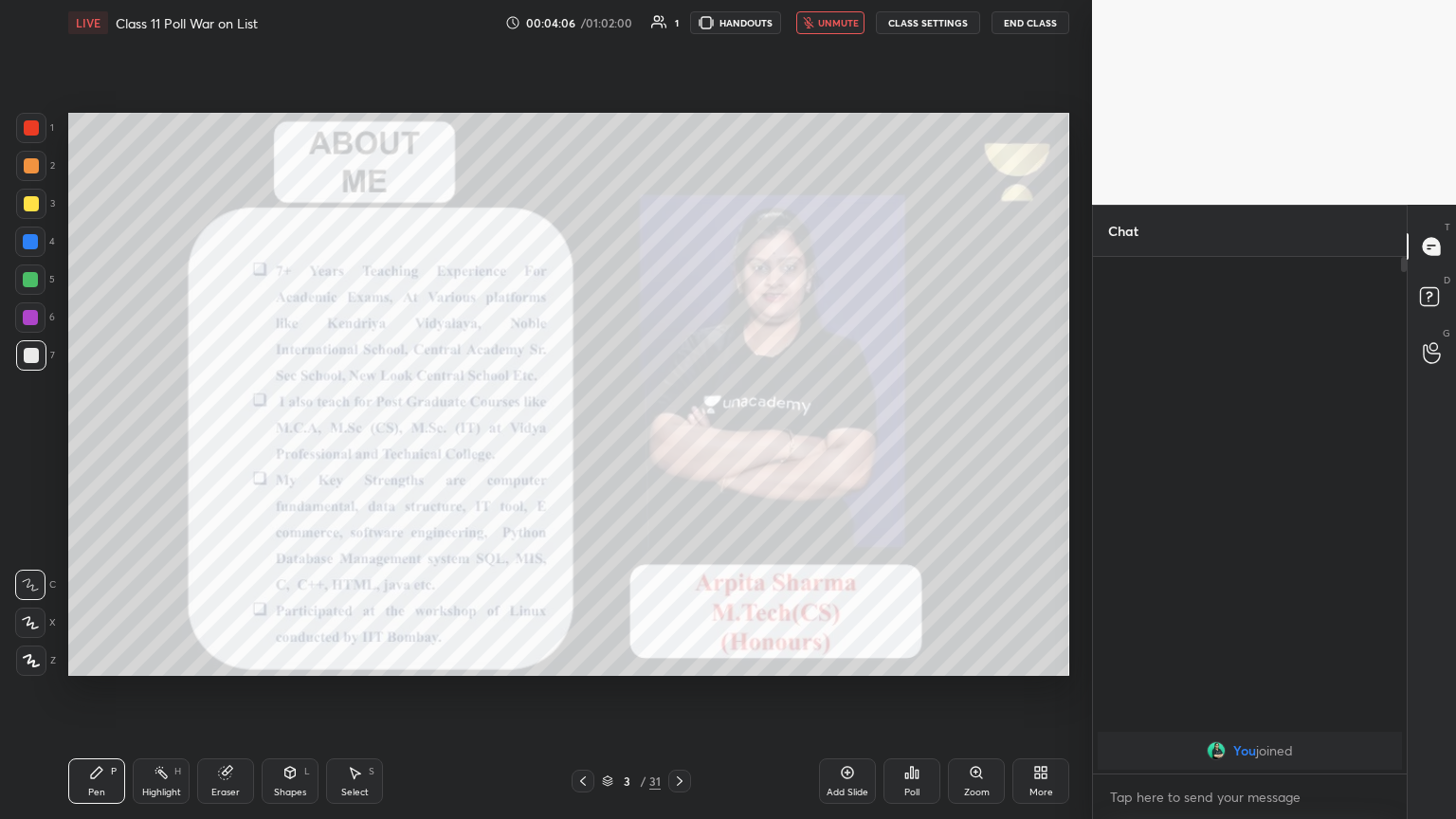click on "unmute" at bounding box center [830, 23] 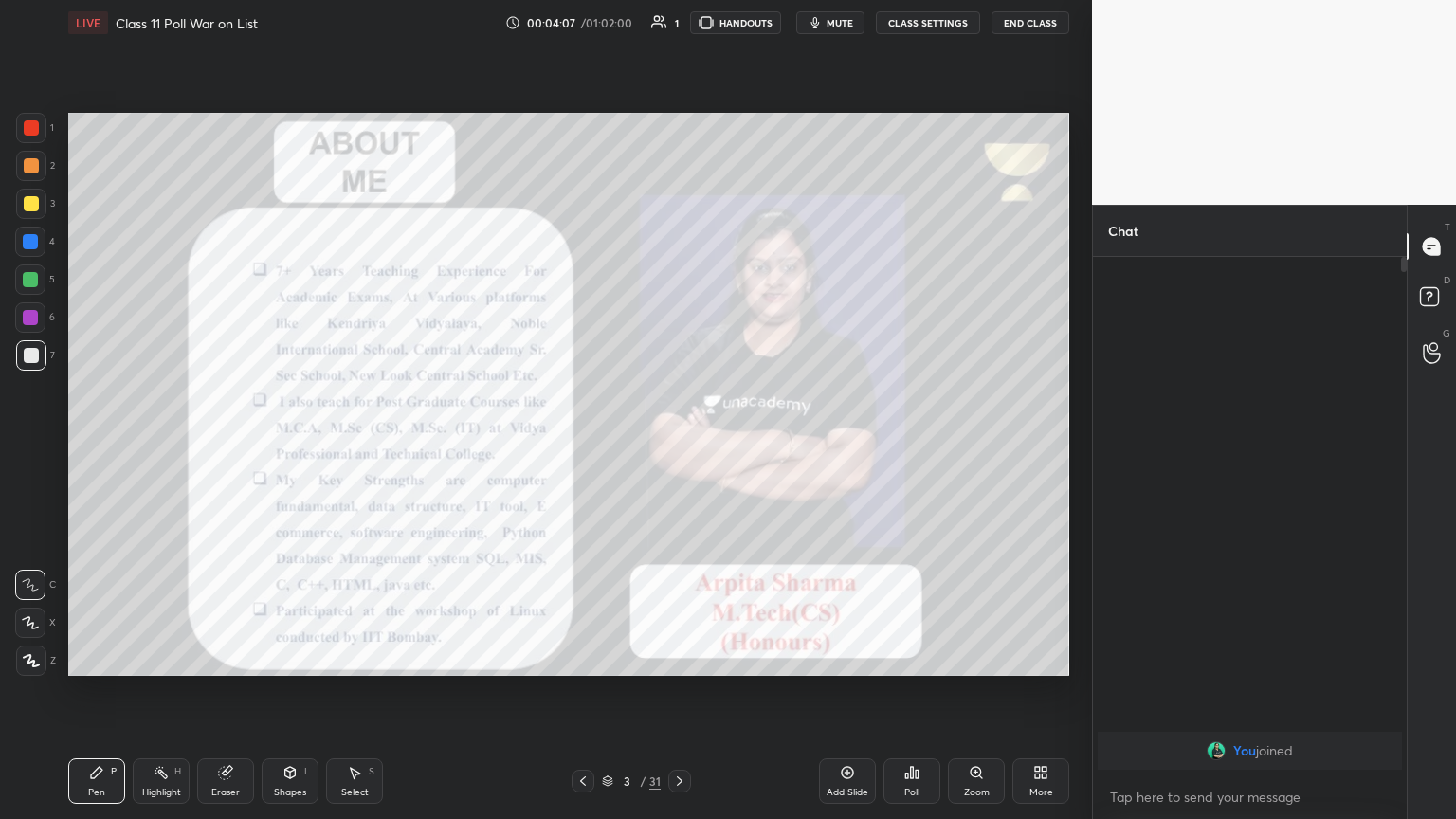 click at bounding box center (31, 128) 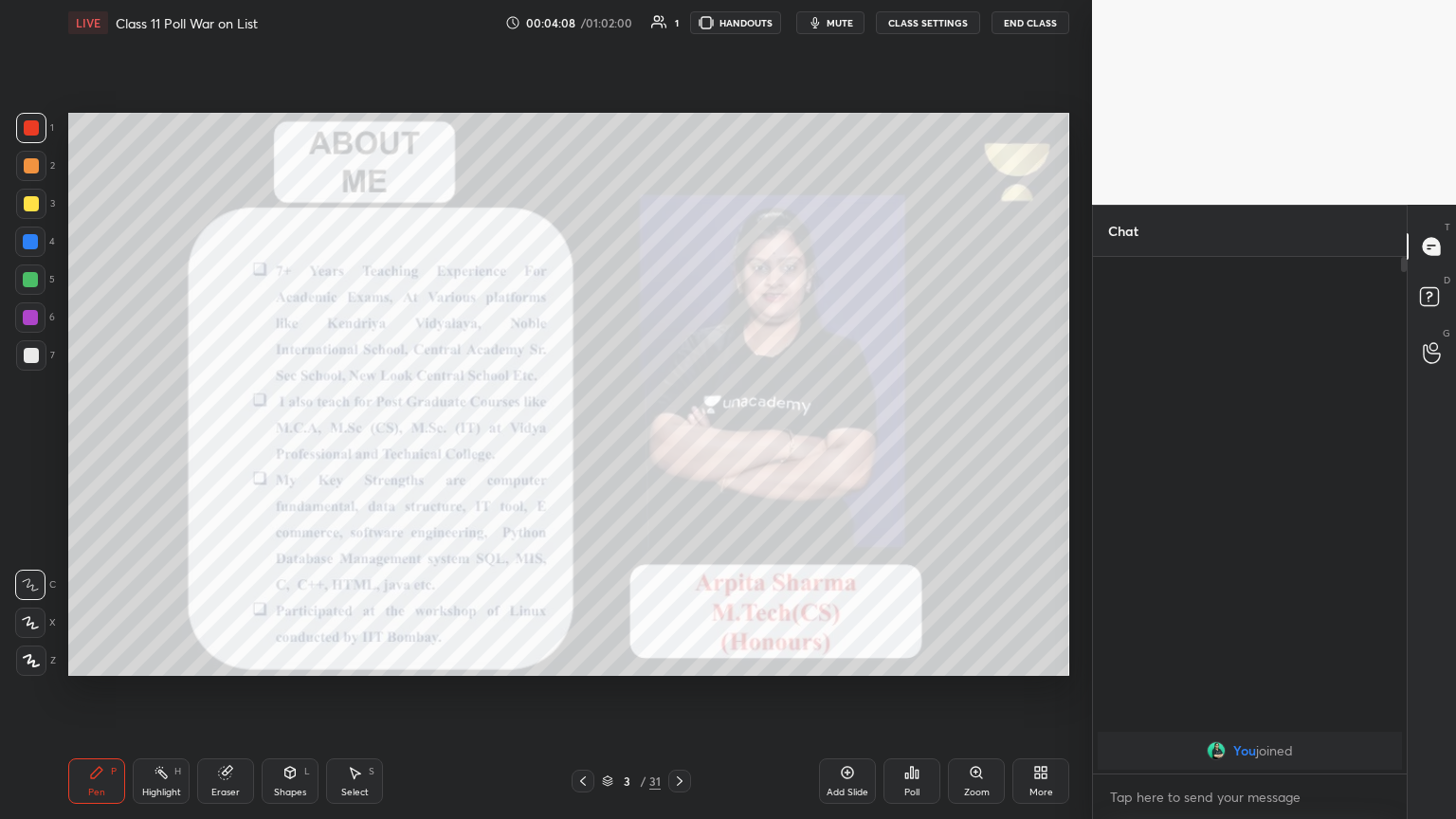 drag, startPoint x: 25, startPoint y: 679, endPoint x: 38, endPoint y: 664, distance: 19.849433 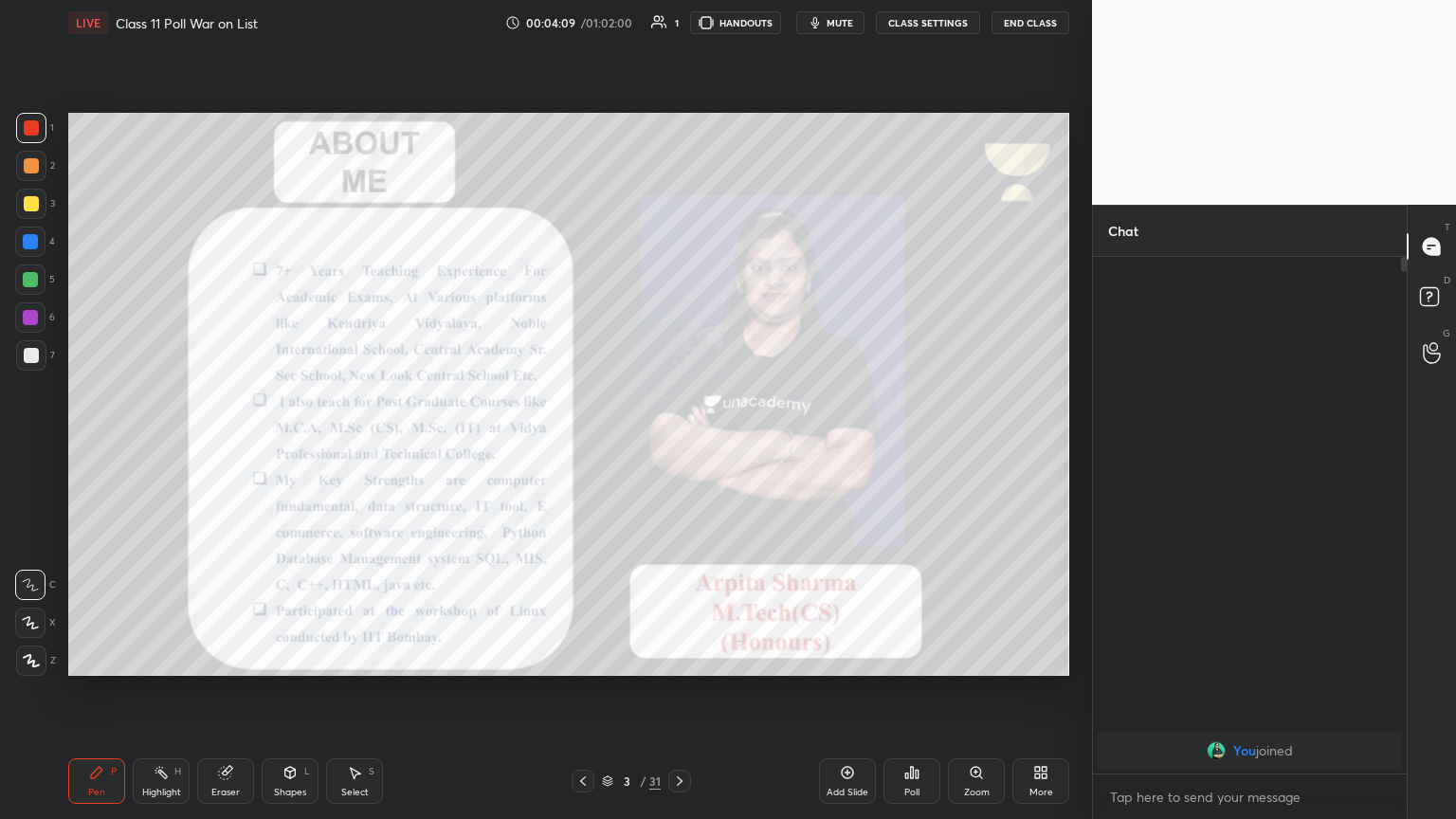 click 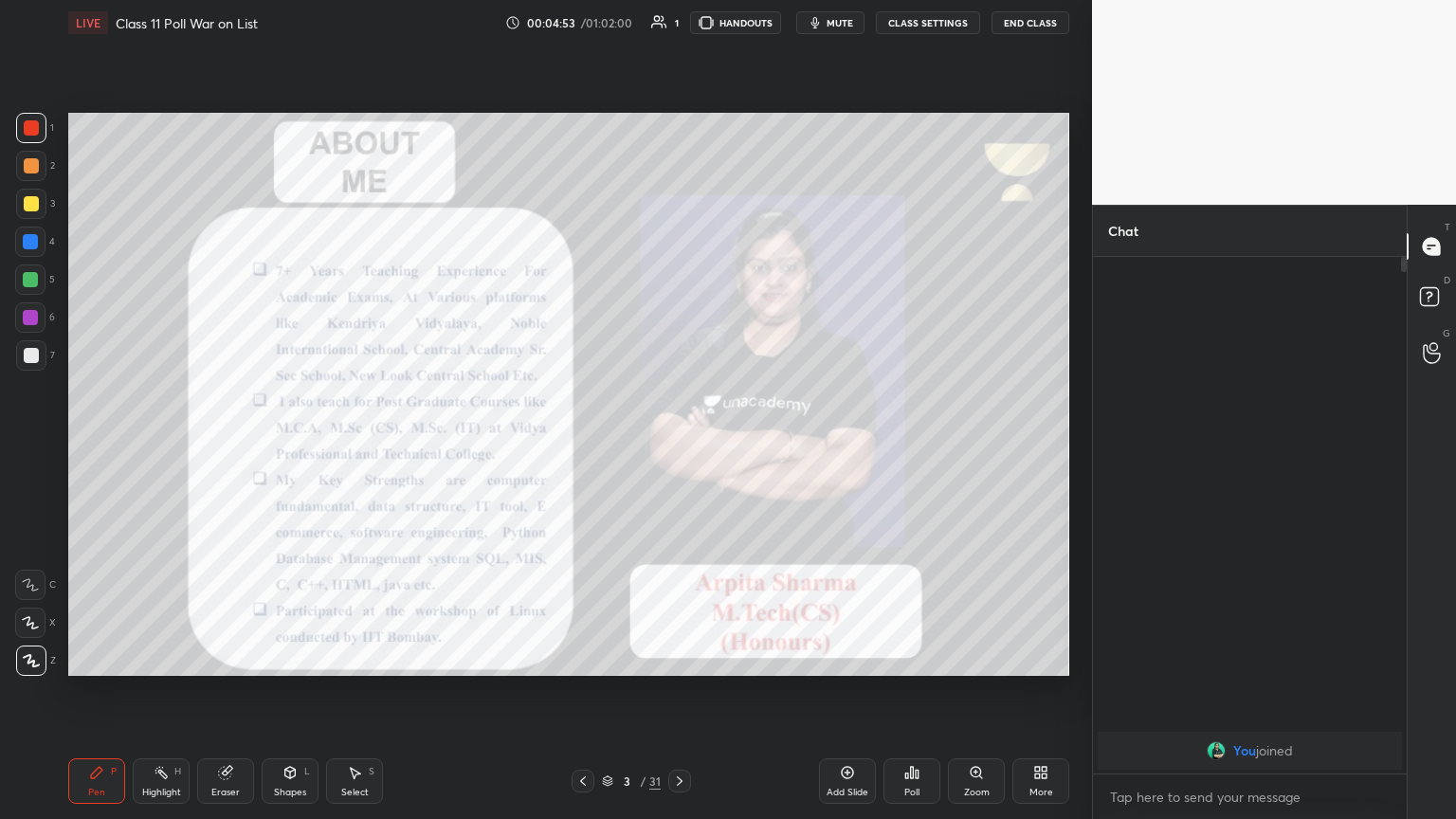 click at bounding box center [680, 781] 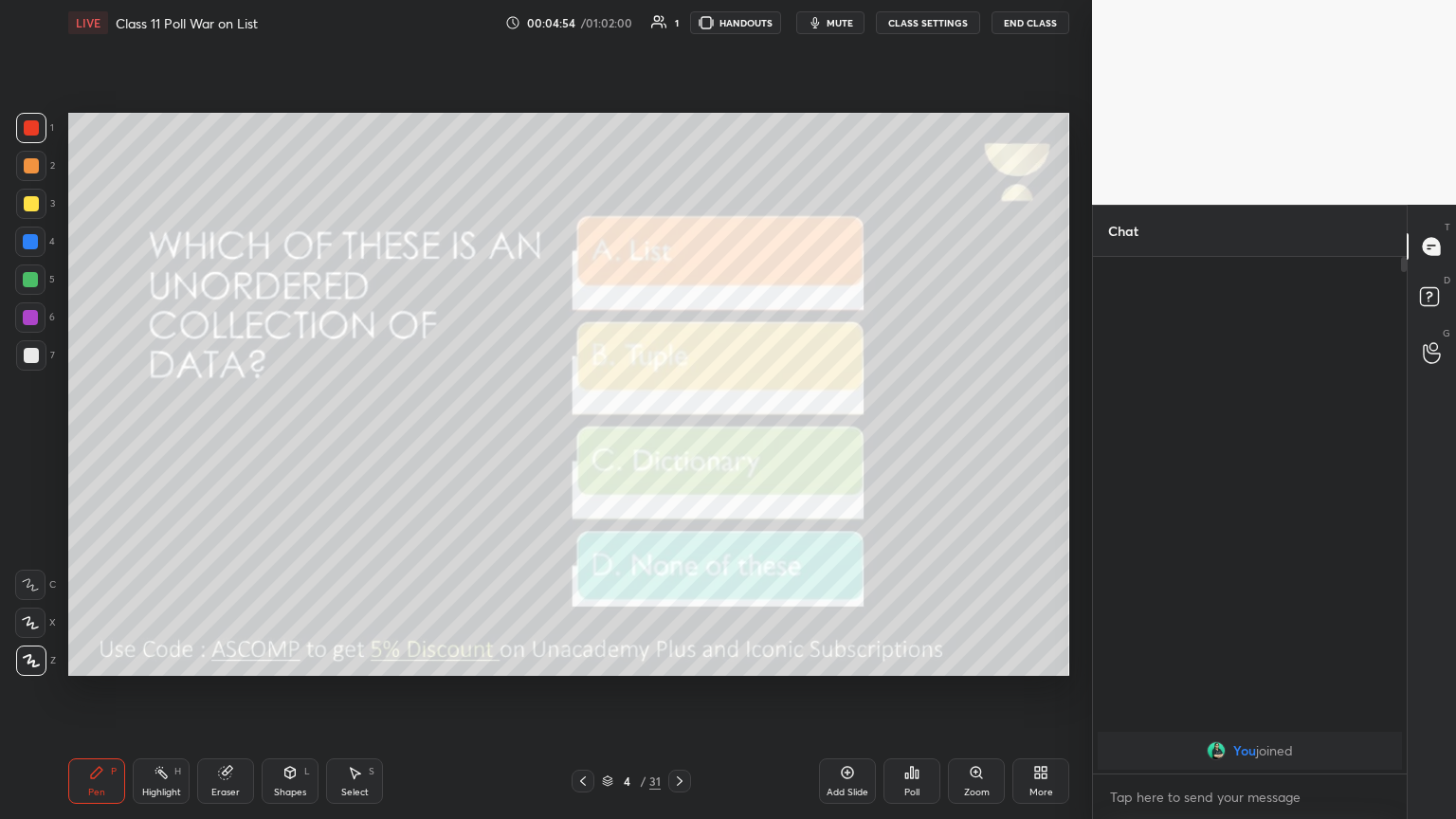 click 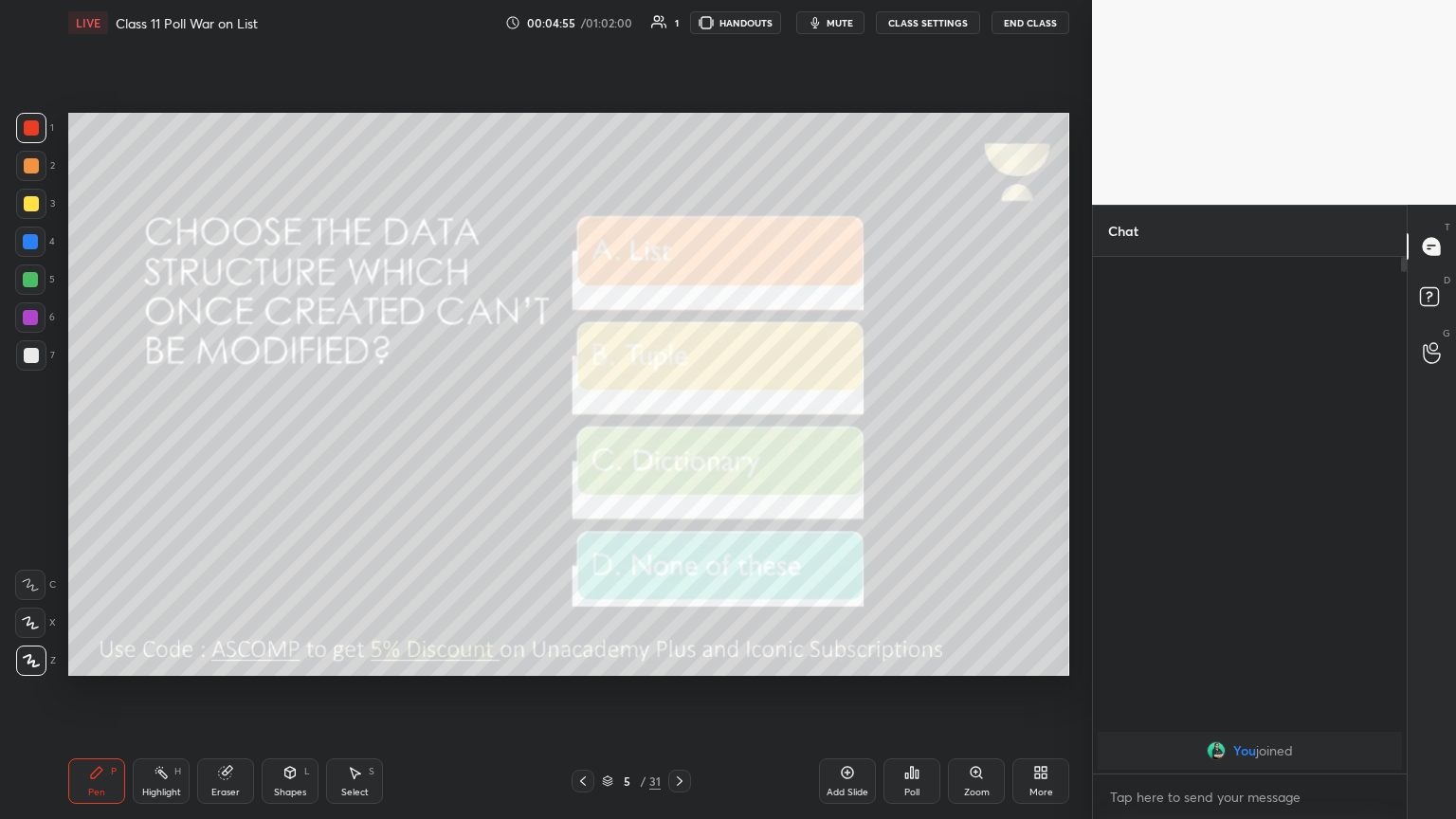 click at bounding box center [583, 781] 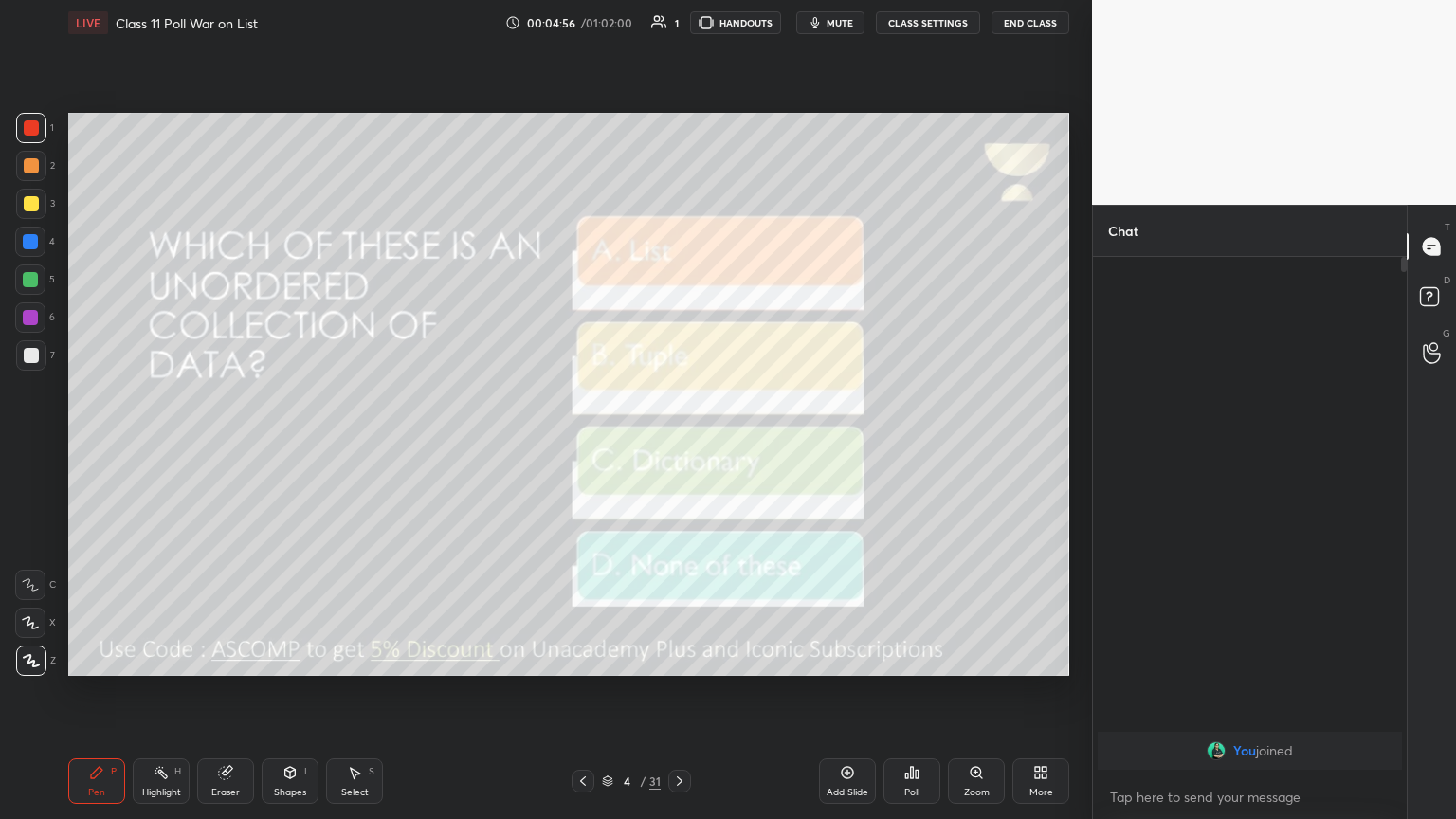 click 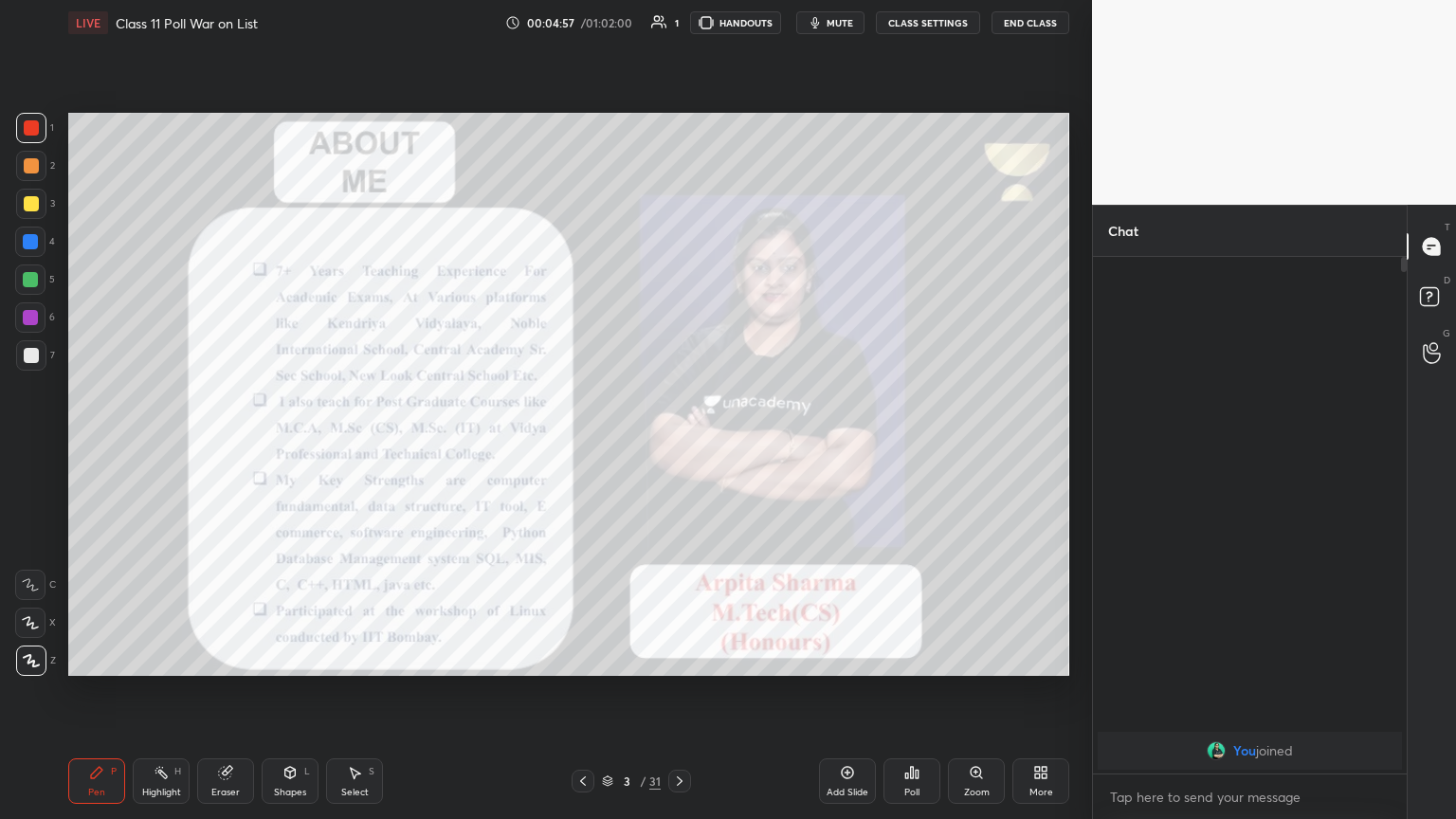 drag, startPoint x: 679, startPoint y: 774, endPoint x: 669, endPoint y: 772, distance: 10.198039 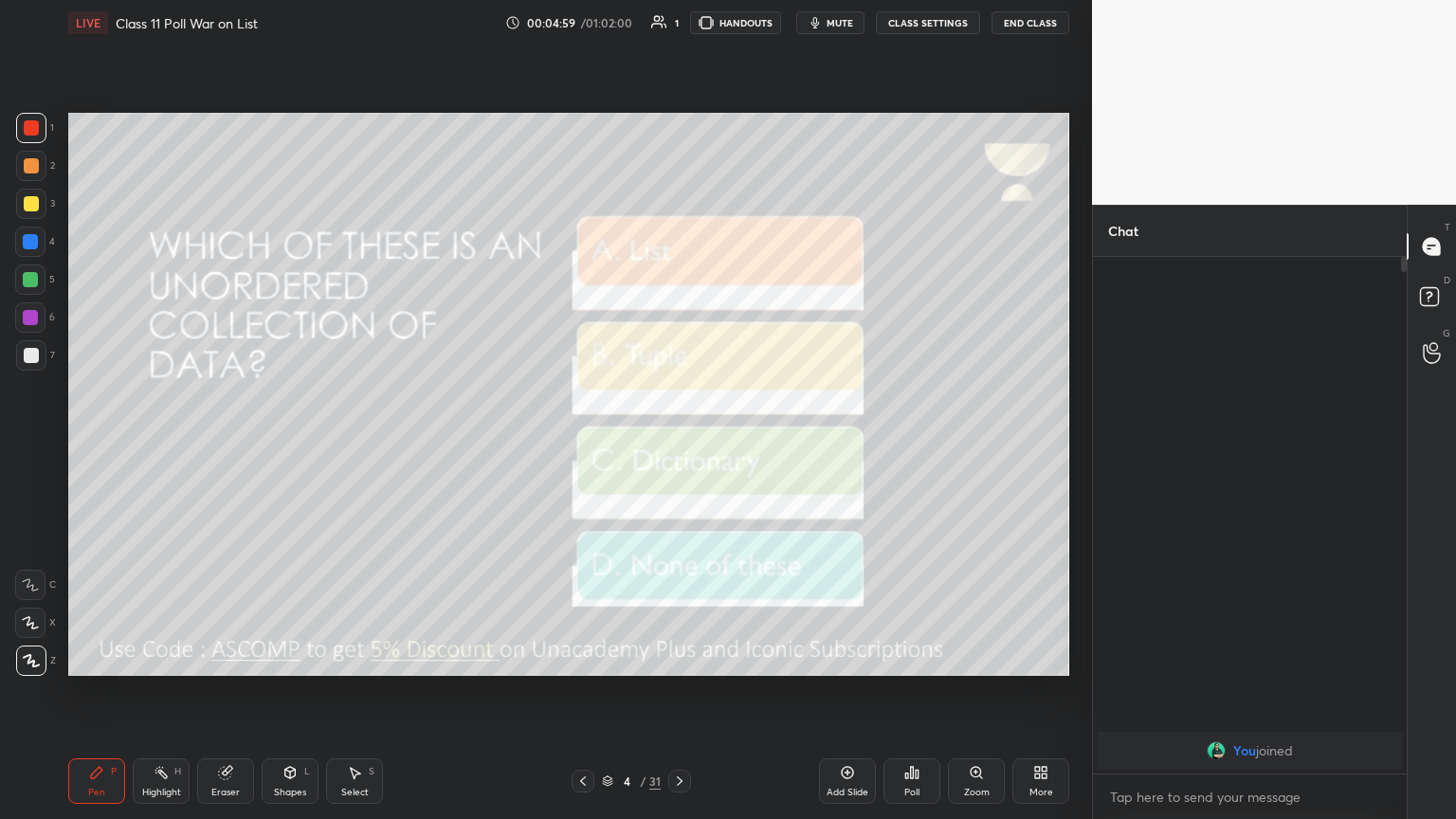 click on "mute" at bounding box center (840, 23) 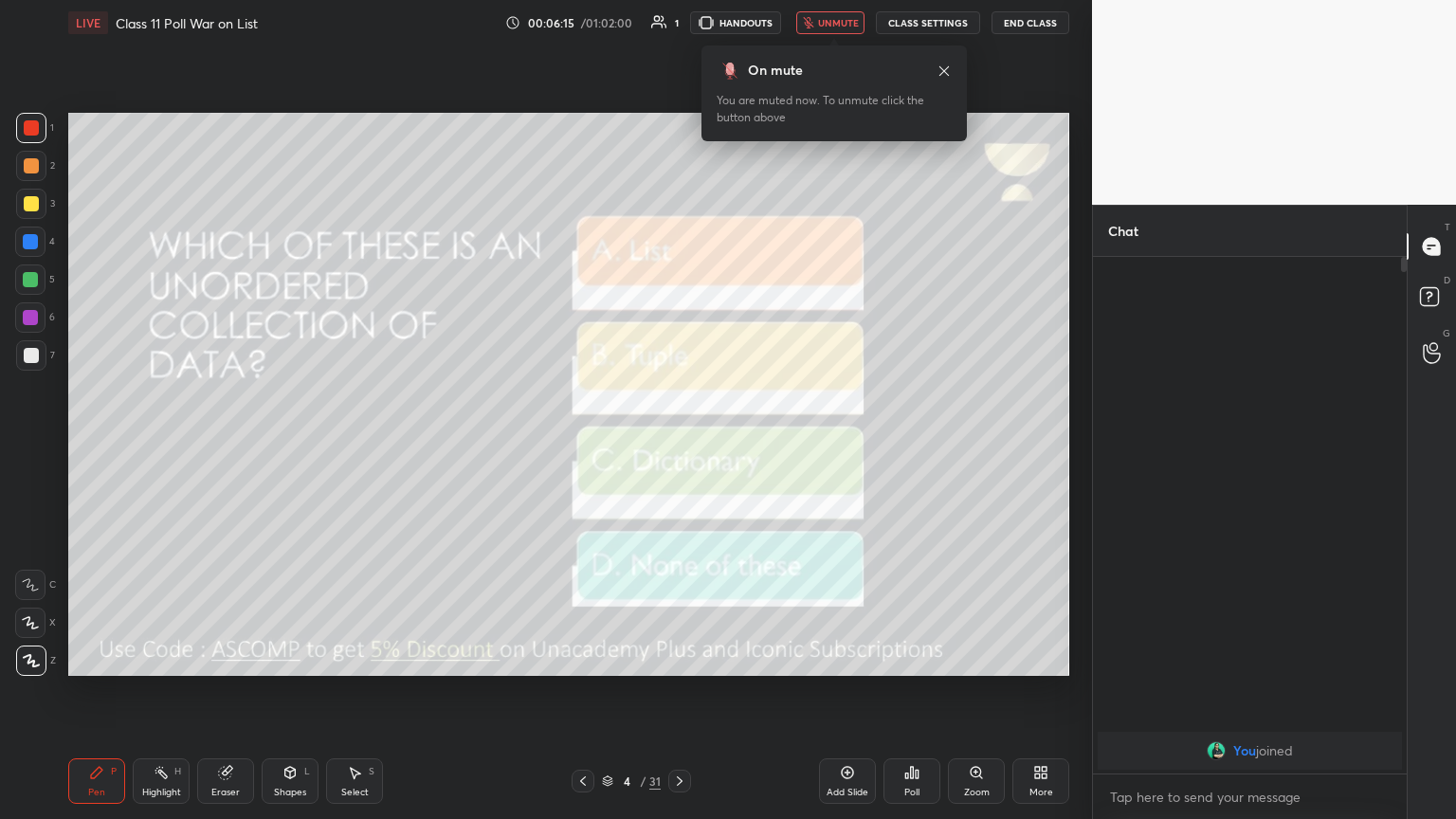 drag, startPoint x: 213, startPoint y: 783, endPoint x: 224, endPoint y: 781, distance: 11.18034 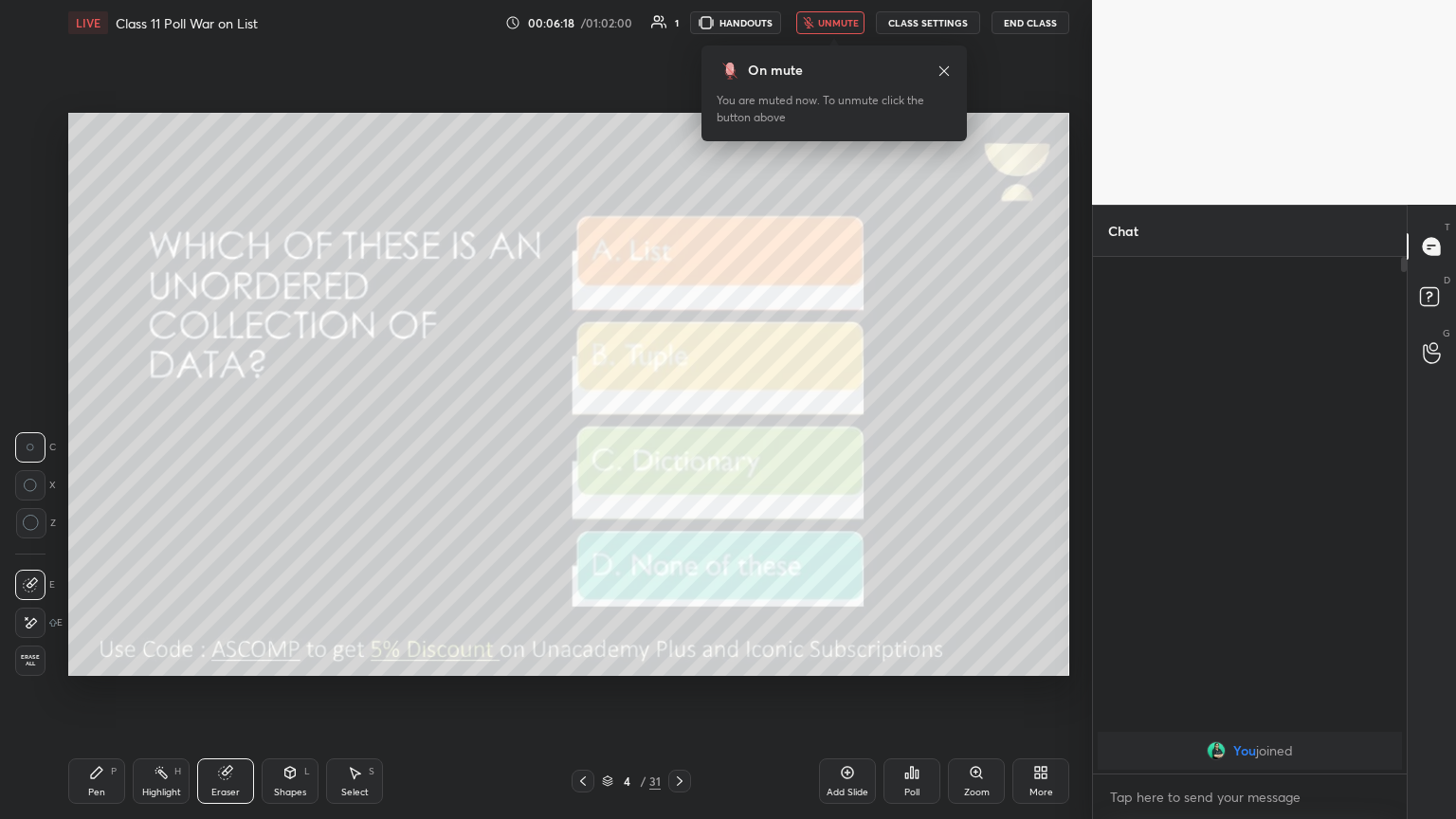 click on "Erase all" at bounding box center (30, 661) 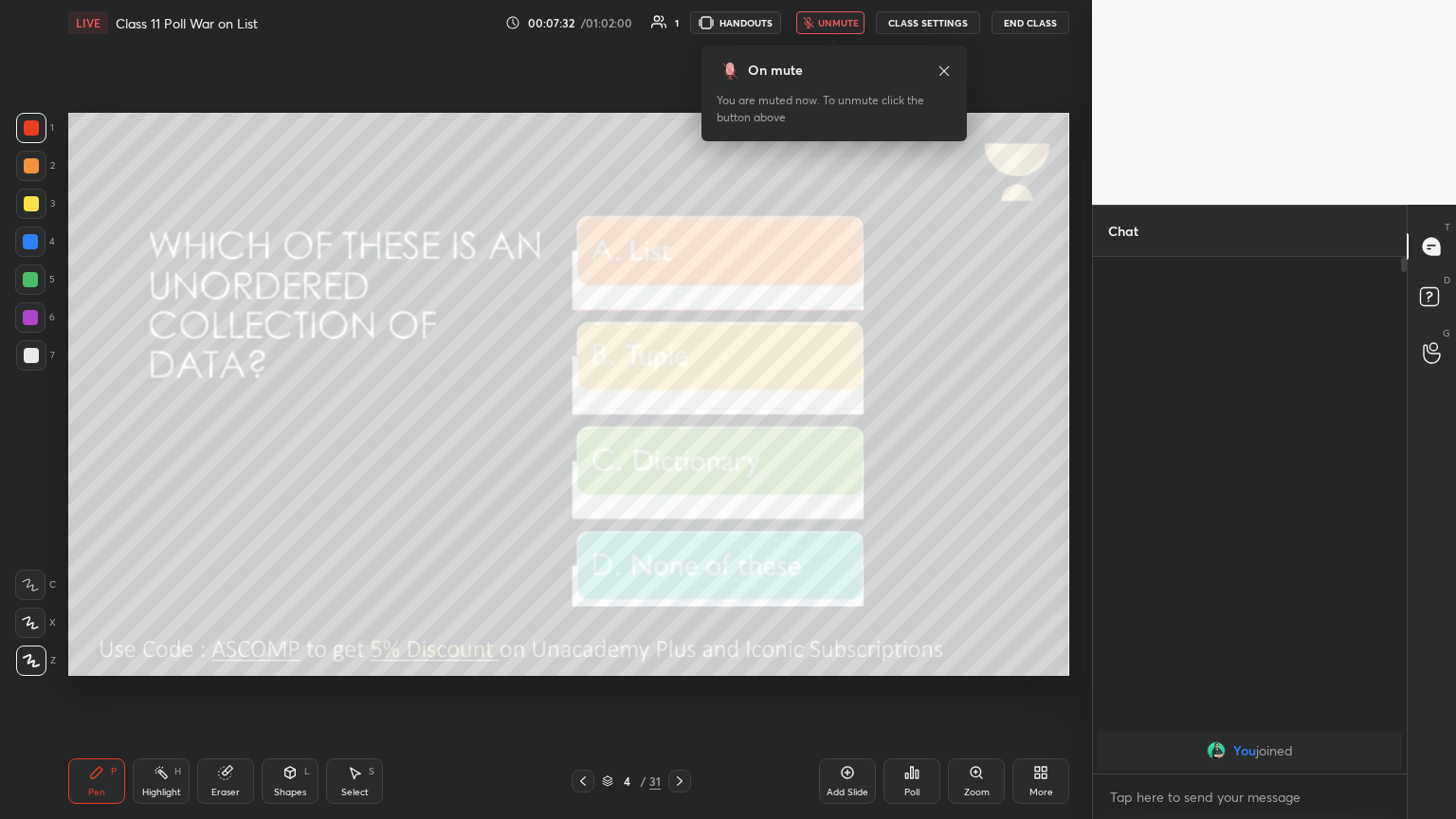click on "unmute" at bounding box center (830, 23) 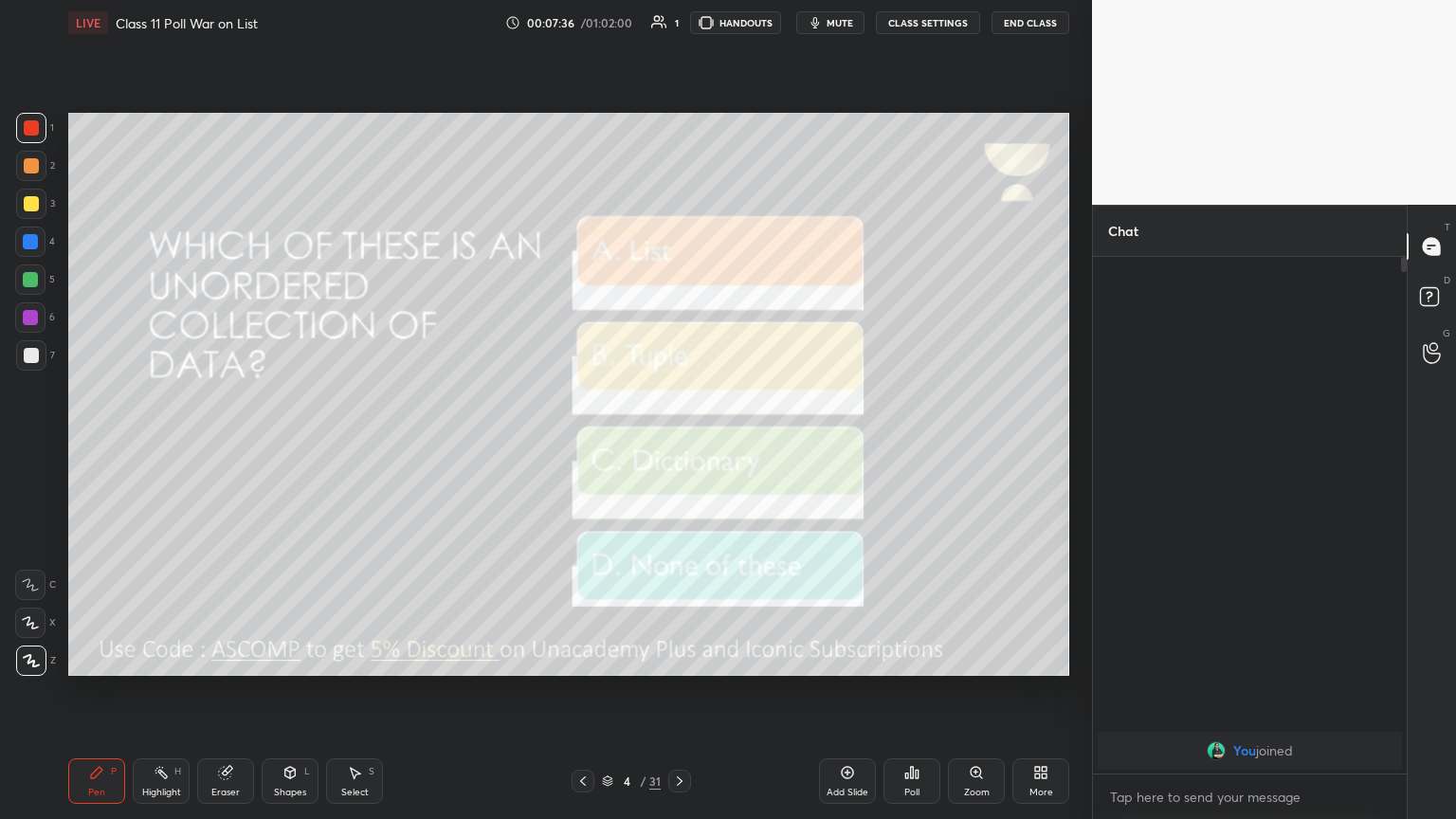 click at bounding box center (31, 204) 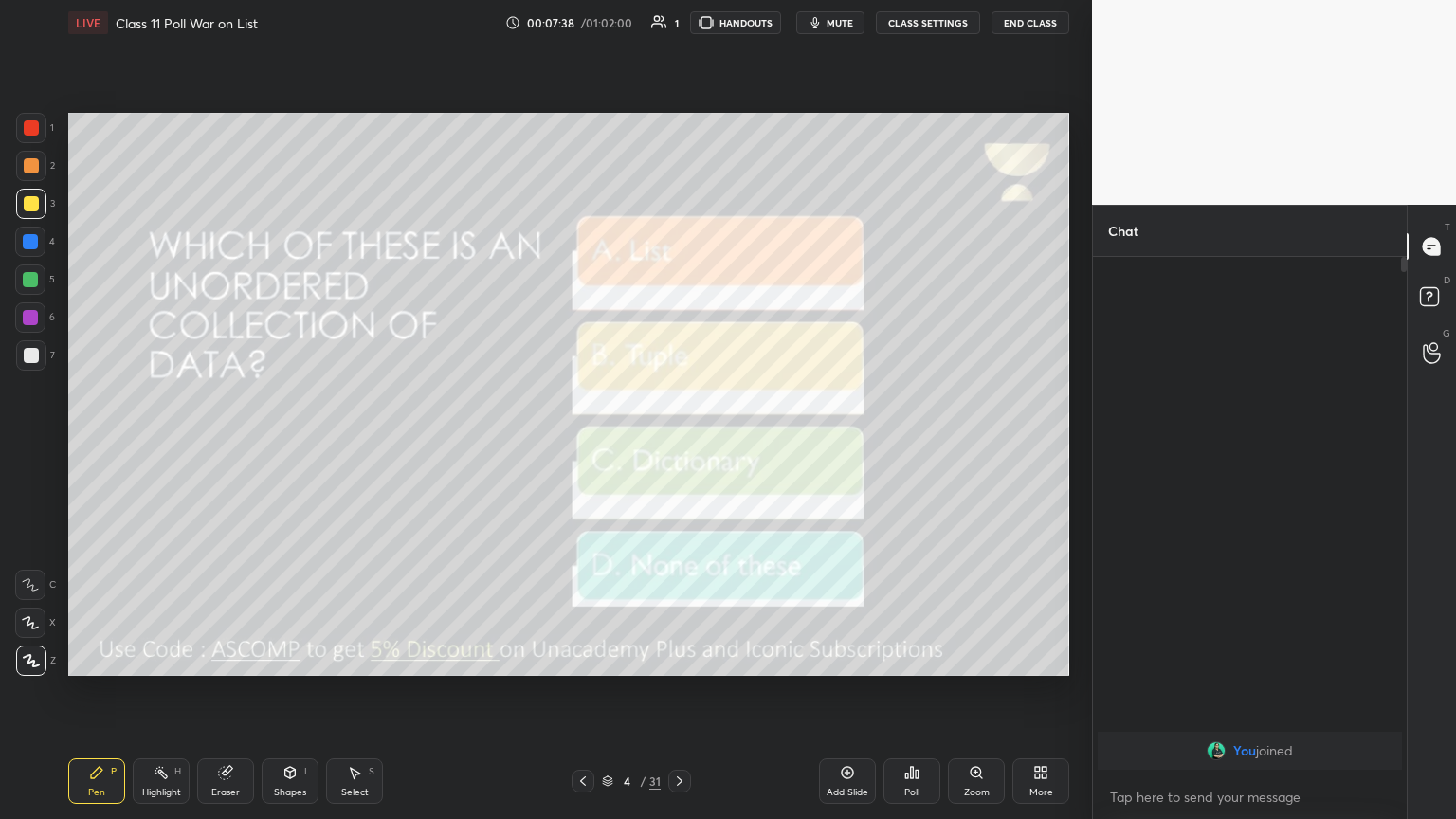 click 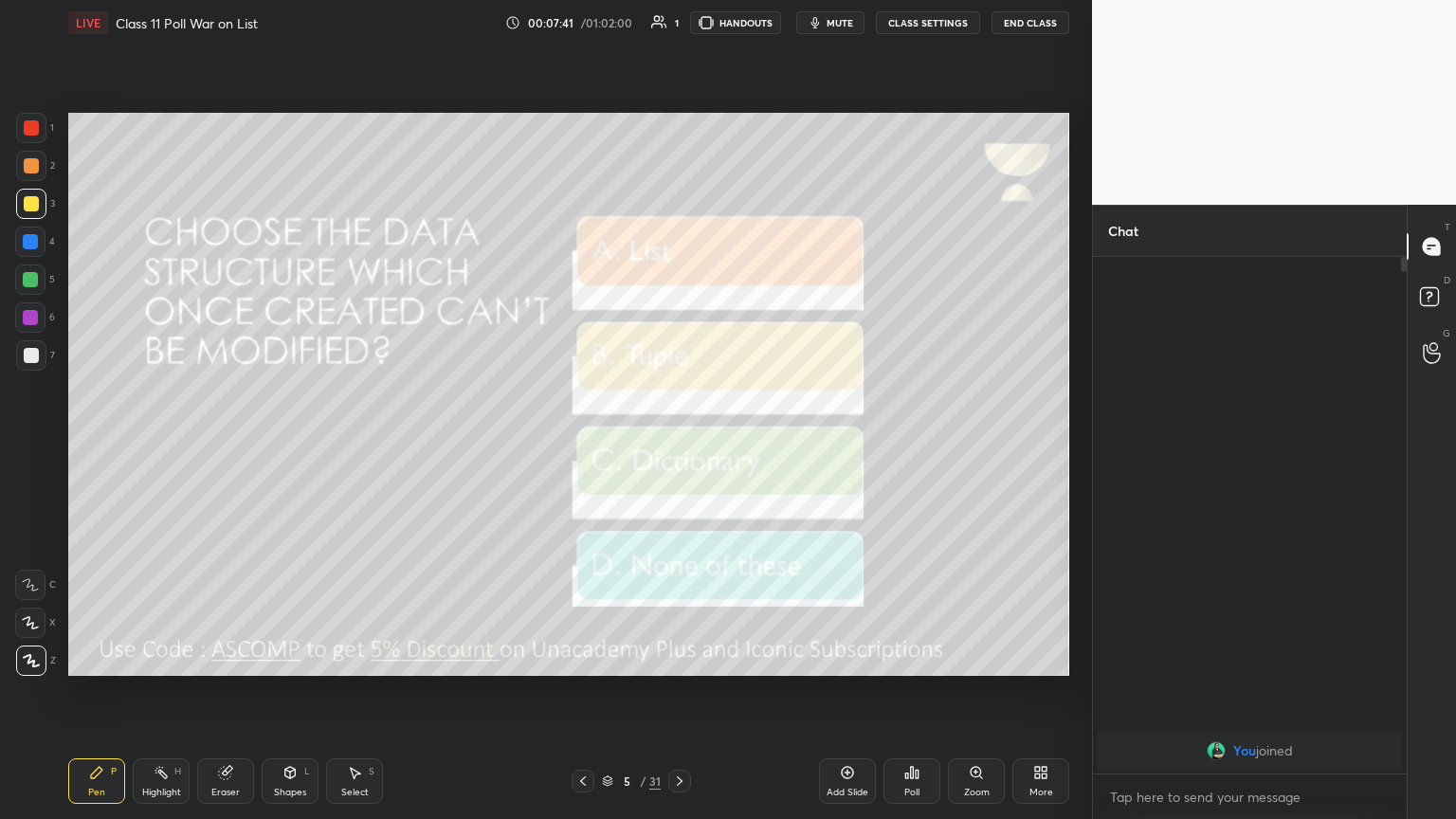 drag, startPoint x: 853, startPoint y: 13, endPoint x: 852, endPoint y: 23, distance: 10.049876 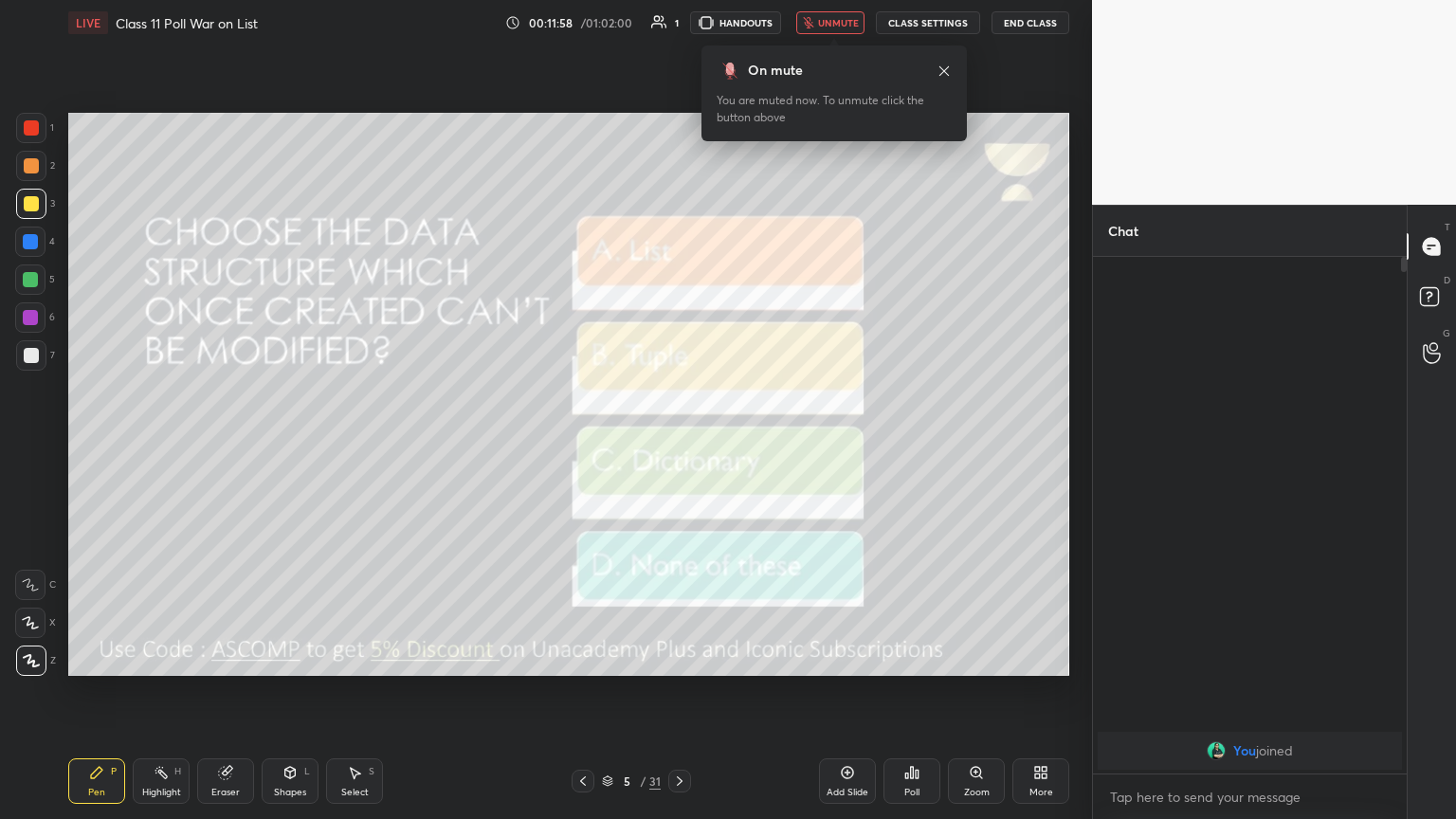 click on "unmute" at bounding box center (838, 23) 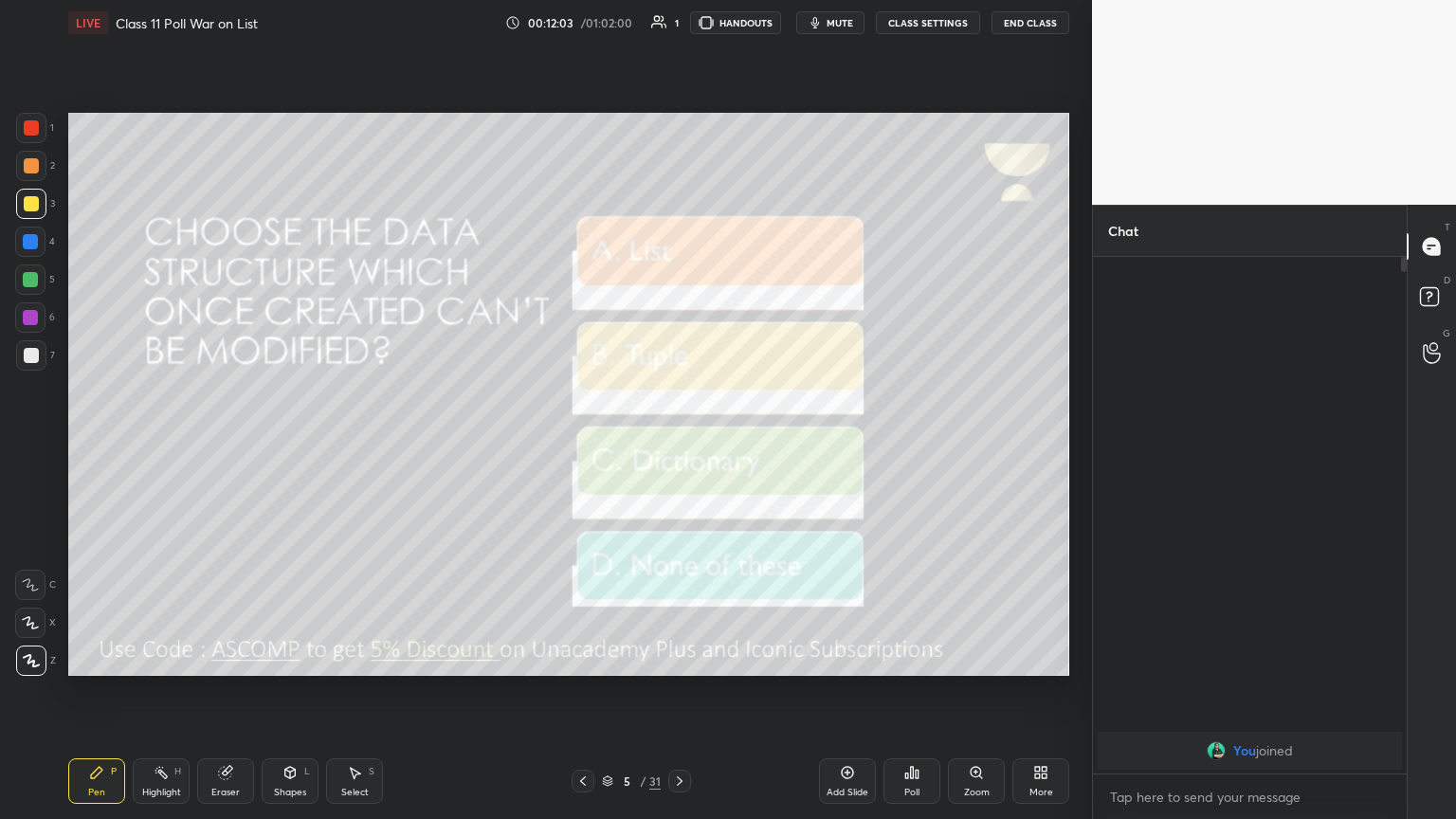 click 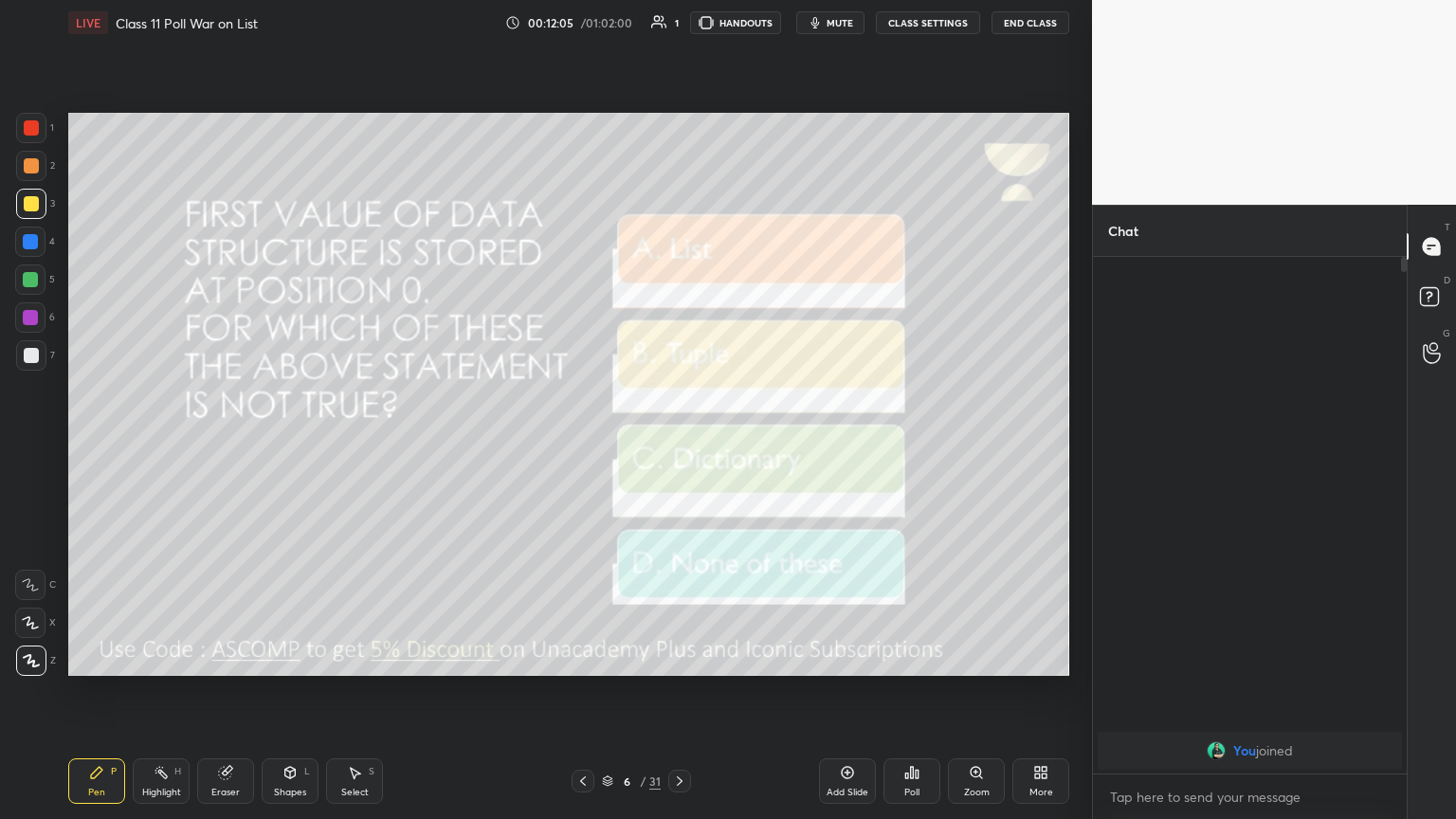 click on "mute" at bounding box center [840, 23] 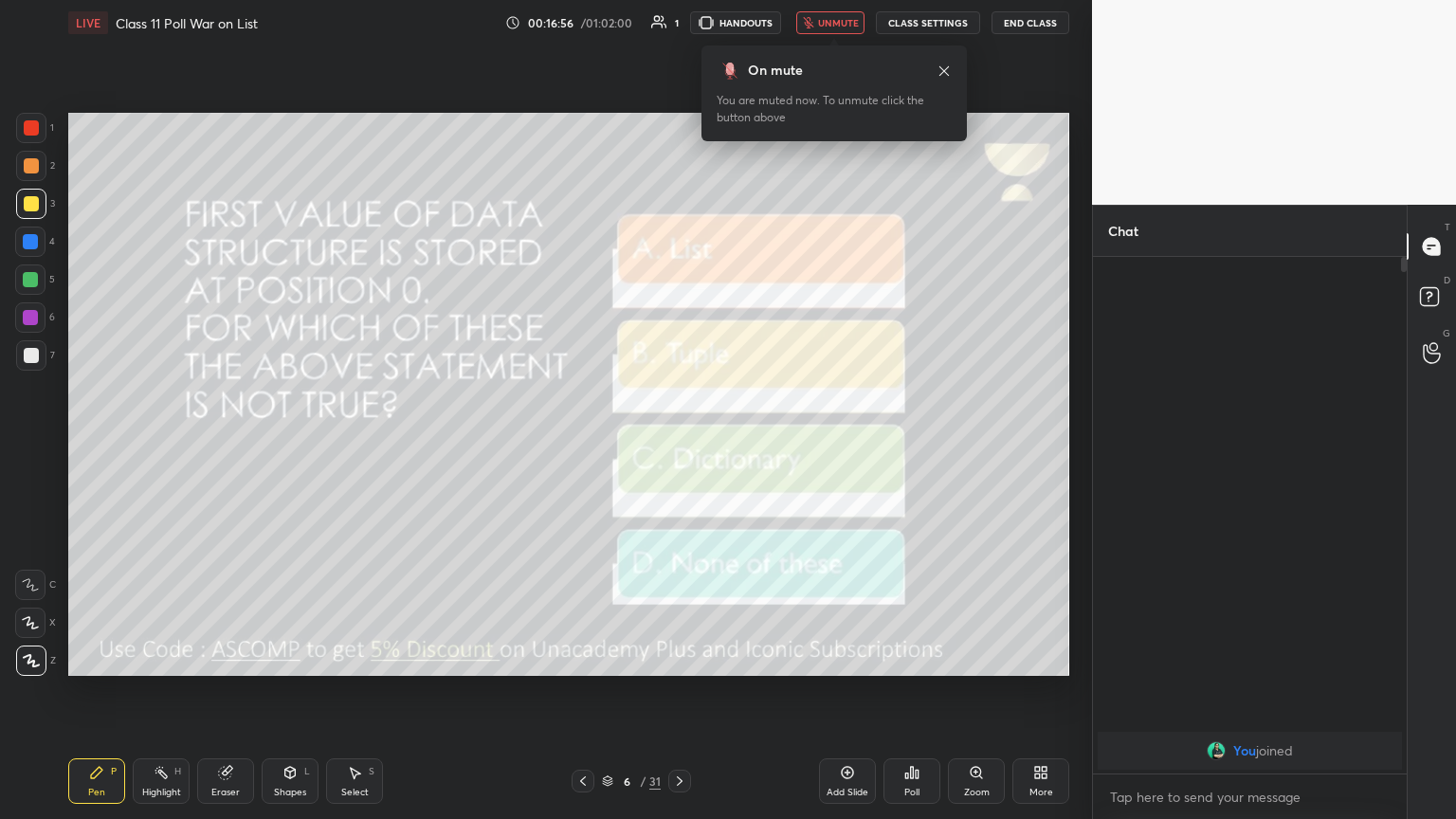 click on "unmute" at bounding box center (838, 23) 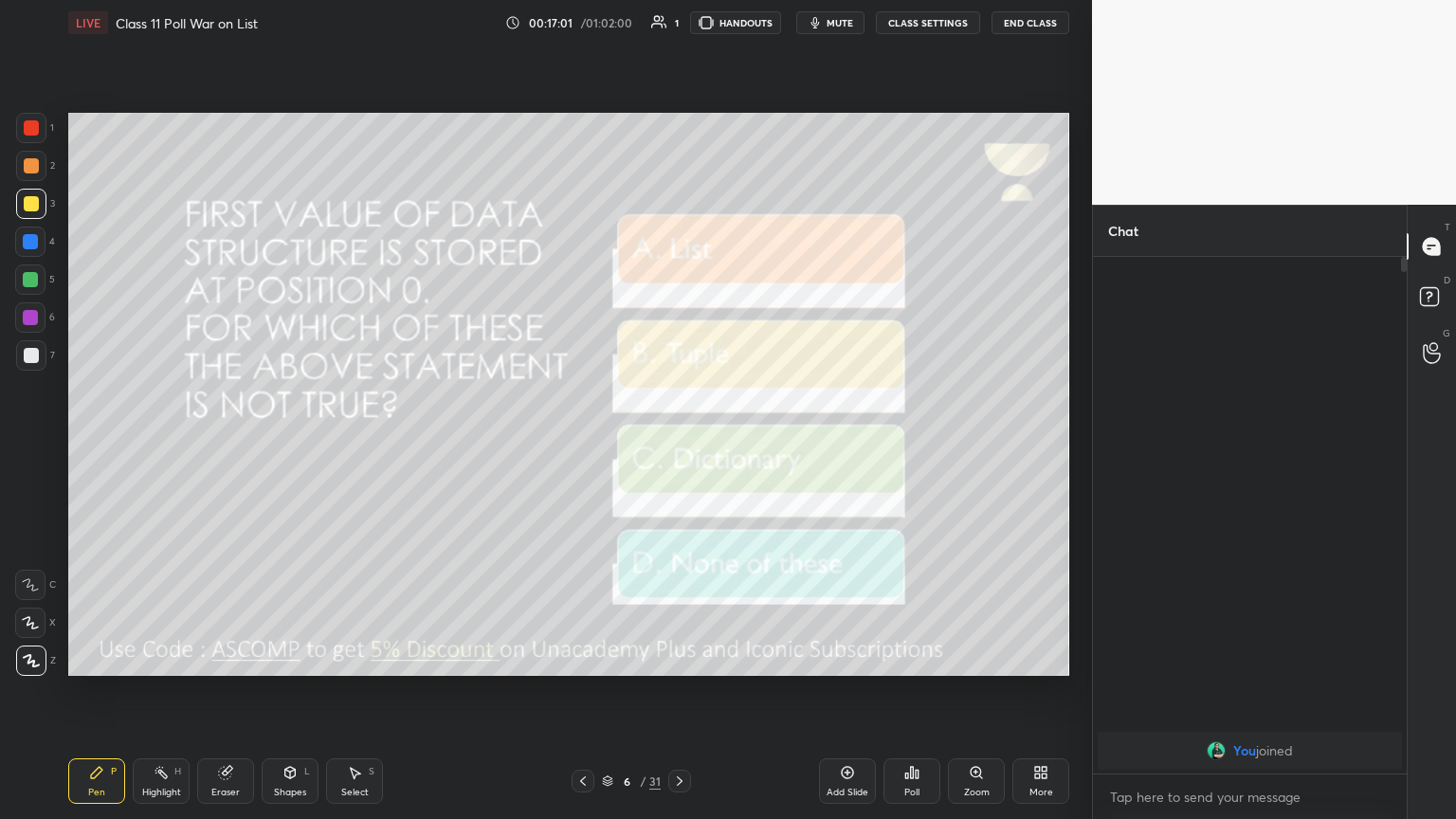 click 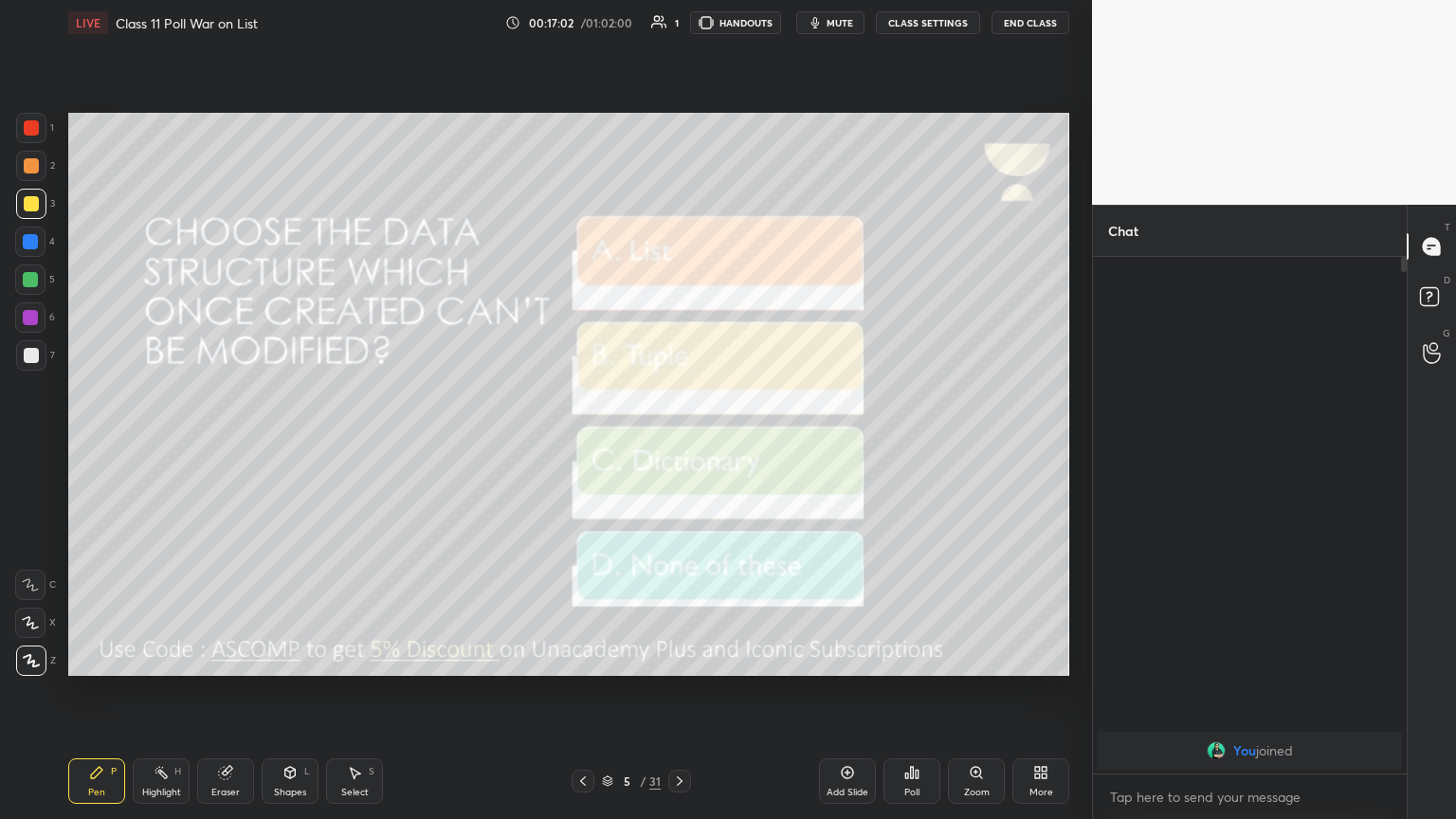 click 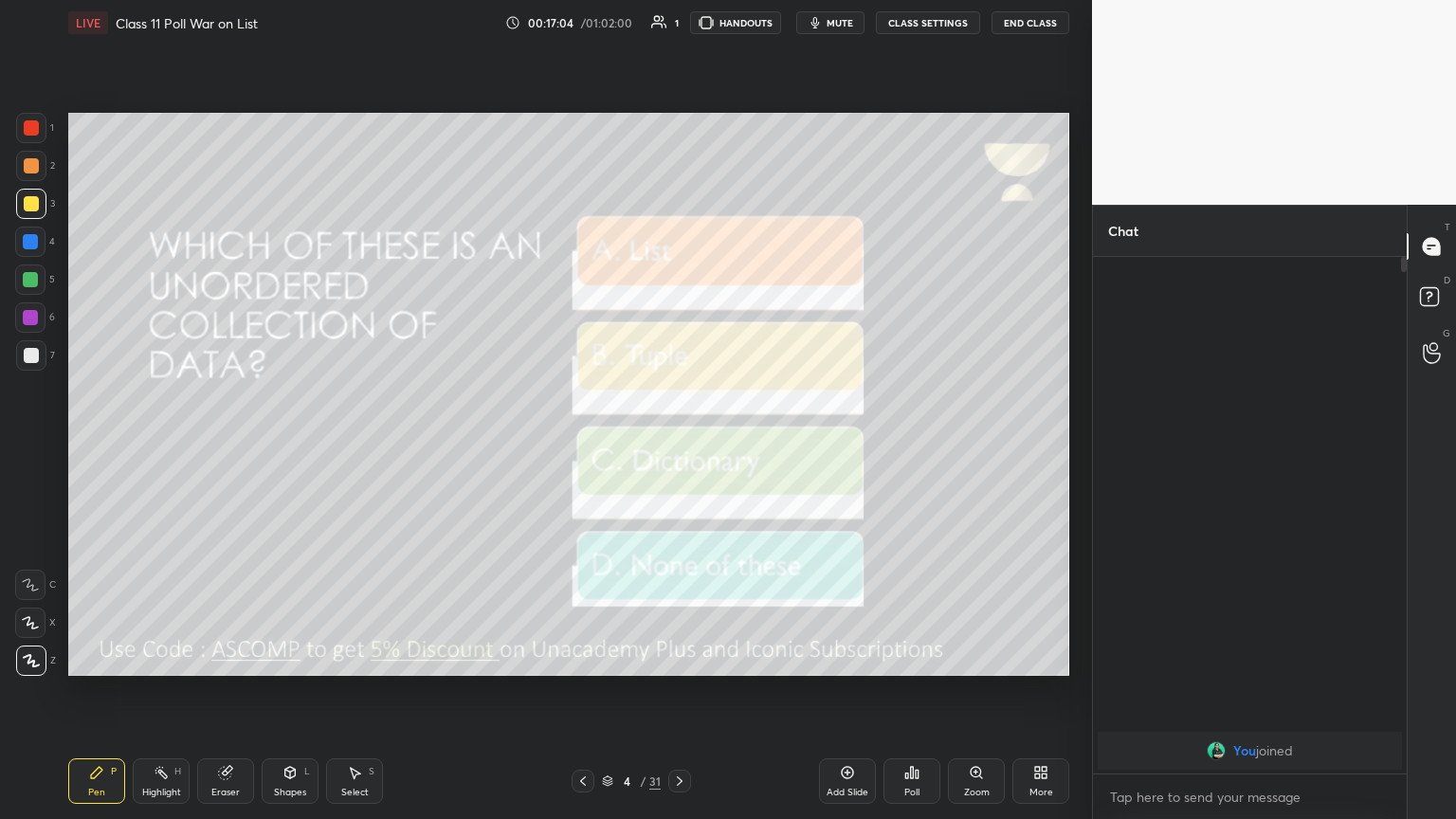 click 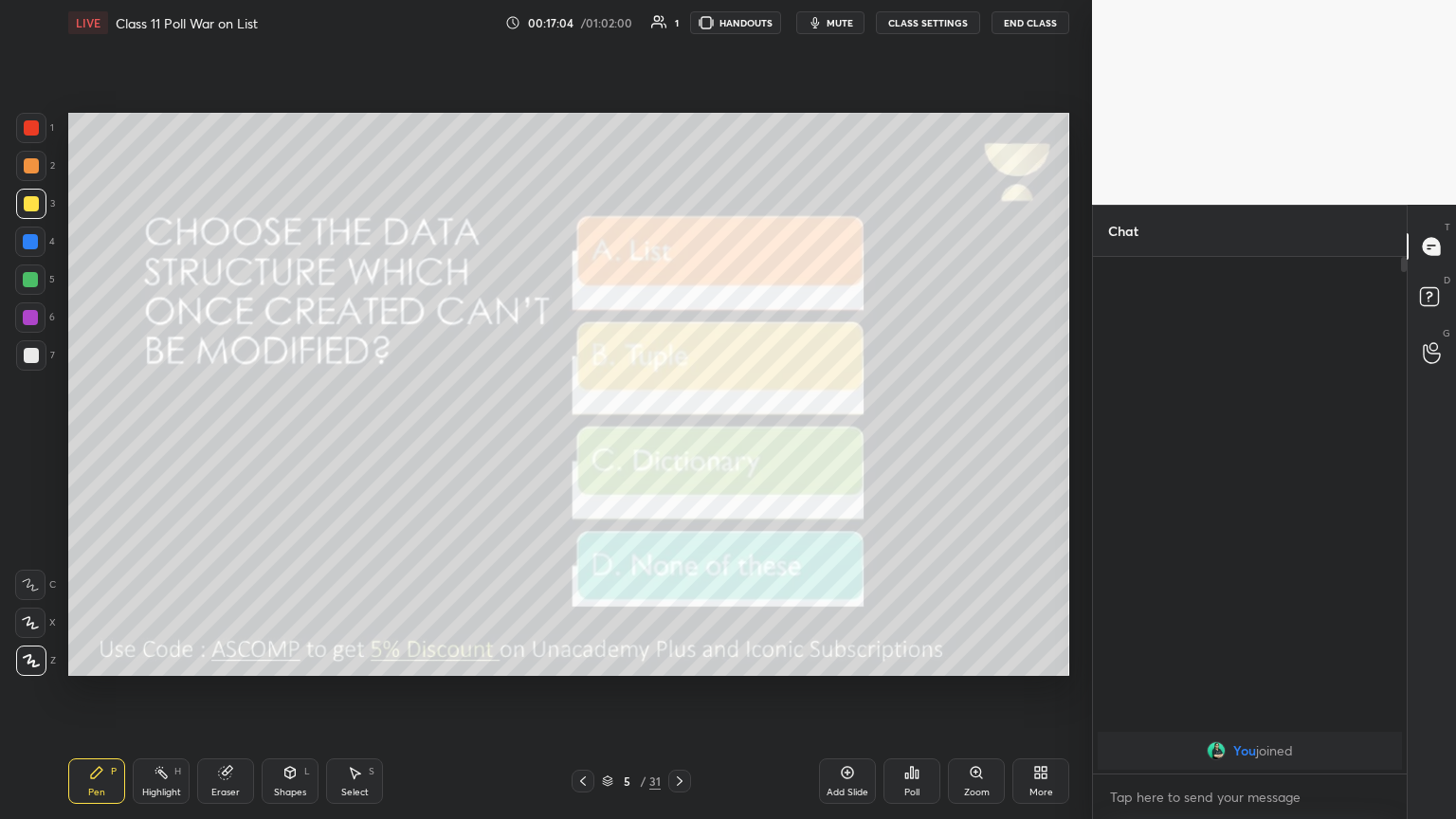click 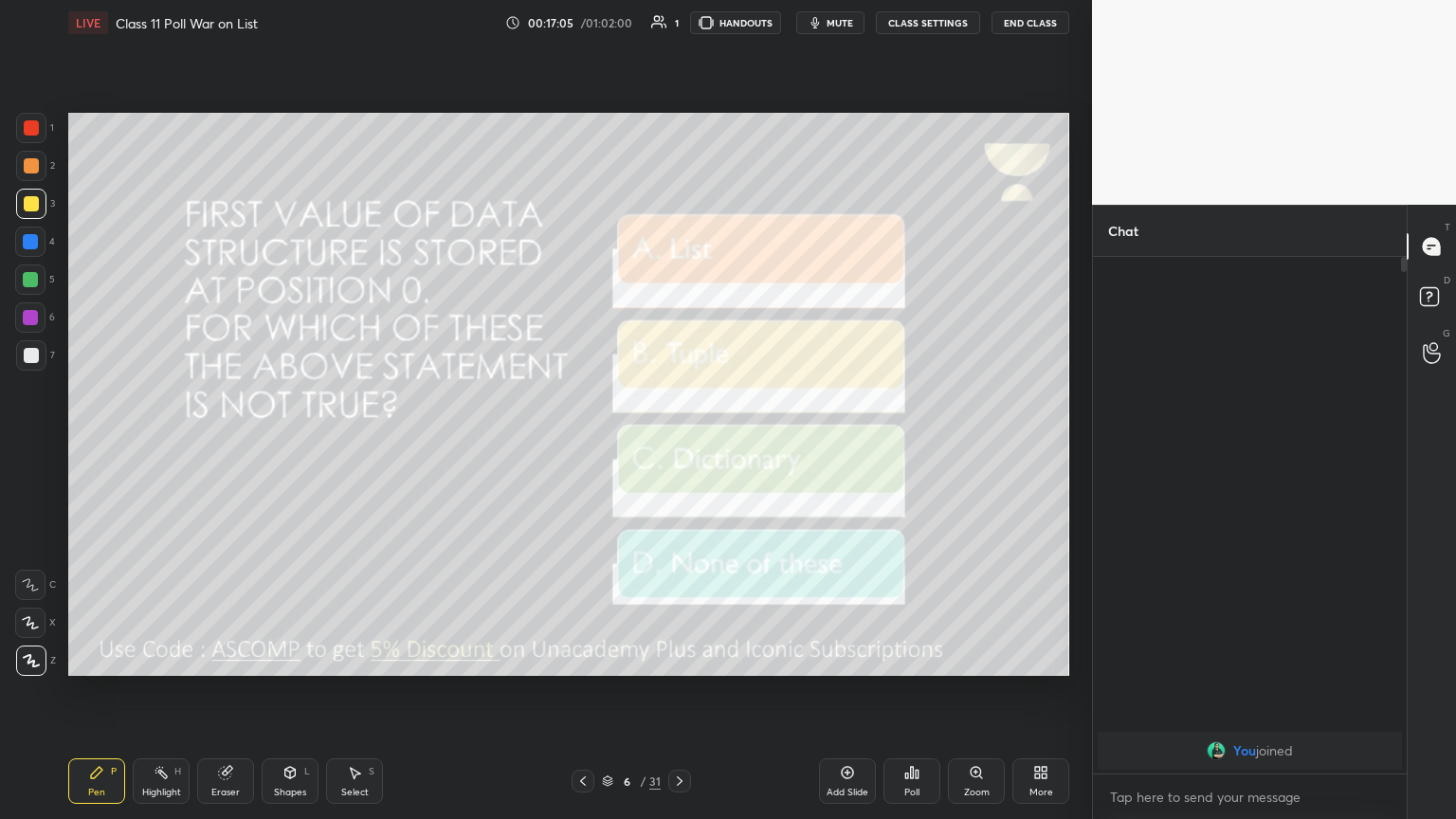 click on "Eraser" at bounding box center (226, 781) 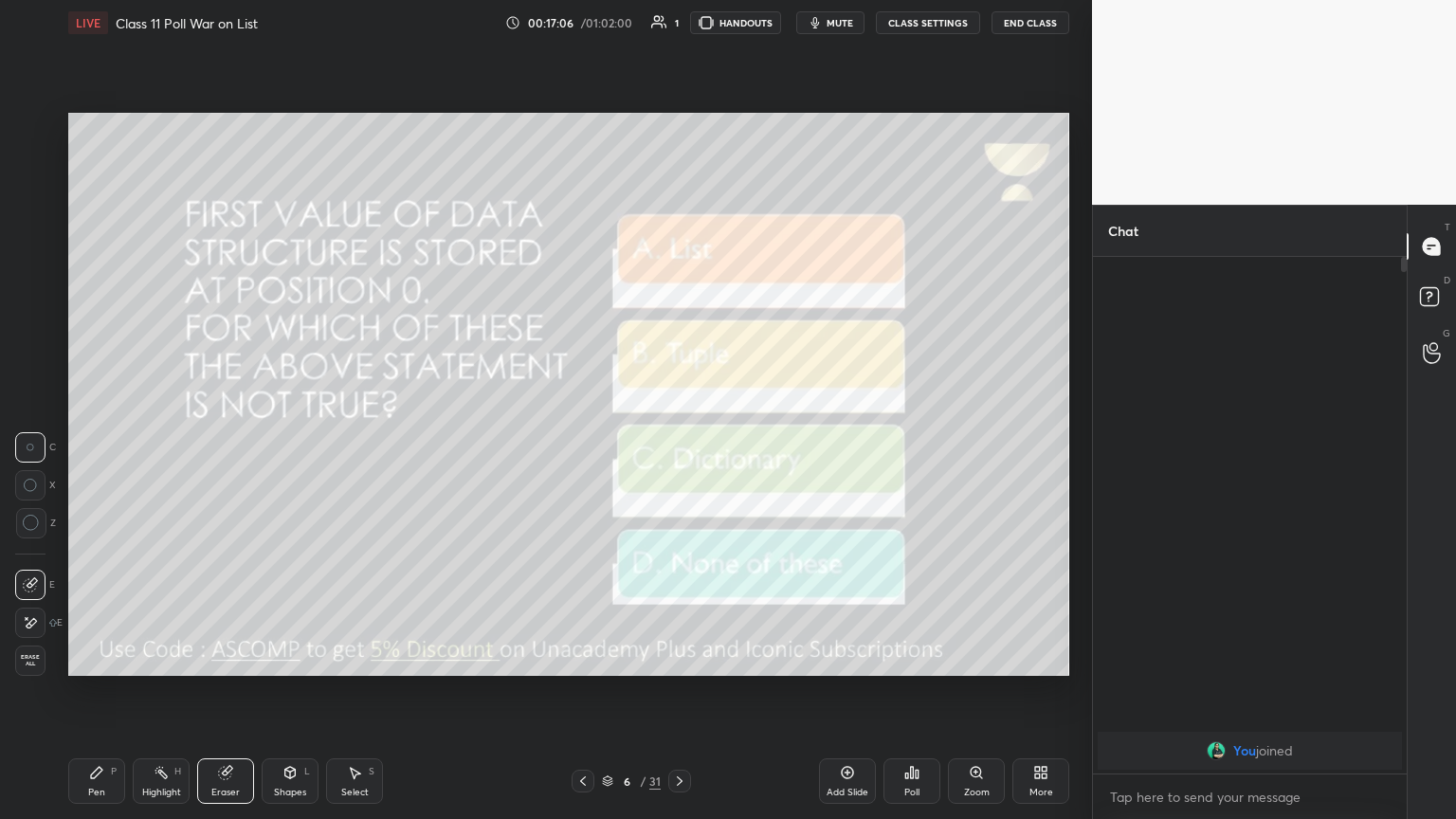 click on "Erase all" at bounding box center [30, 661] 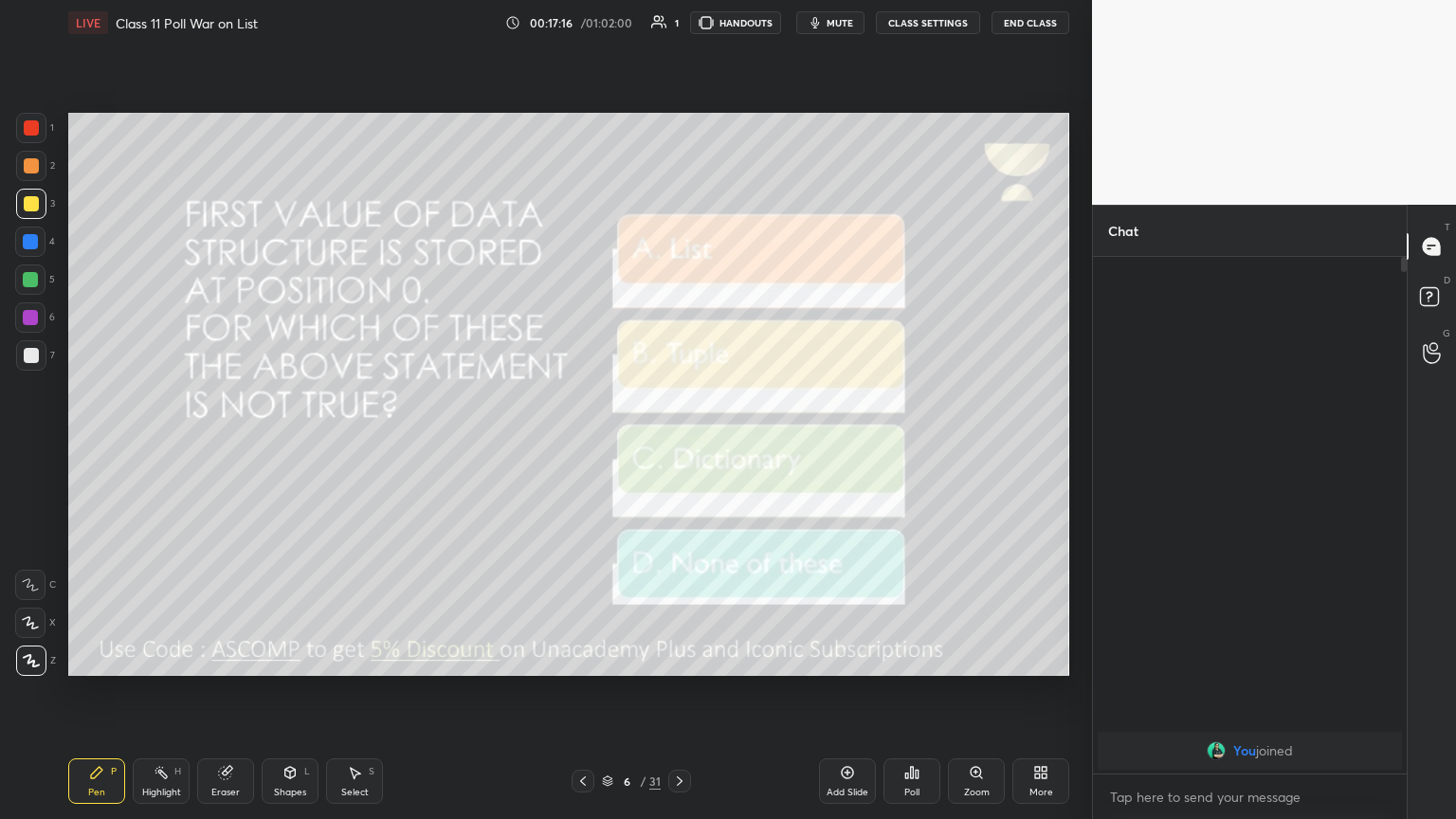 click 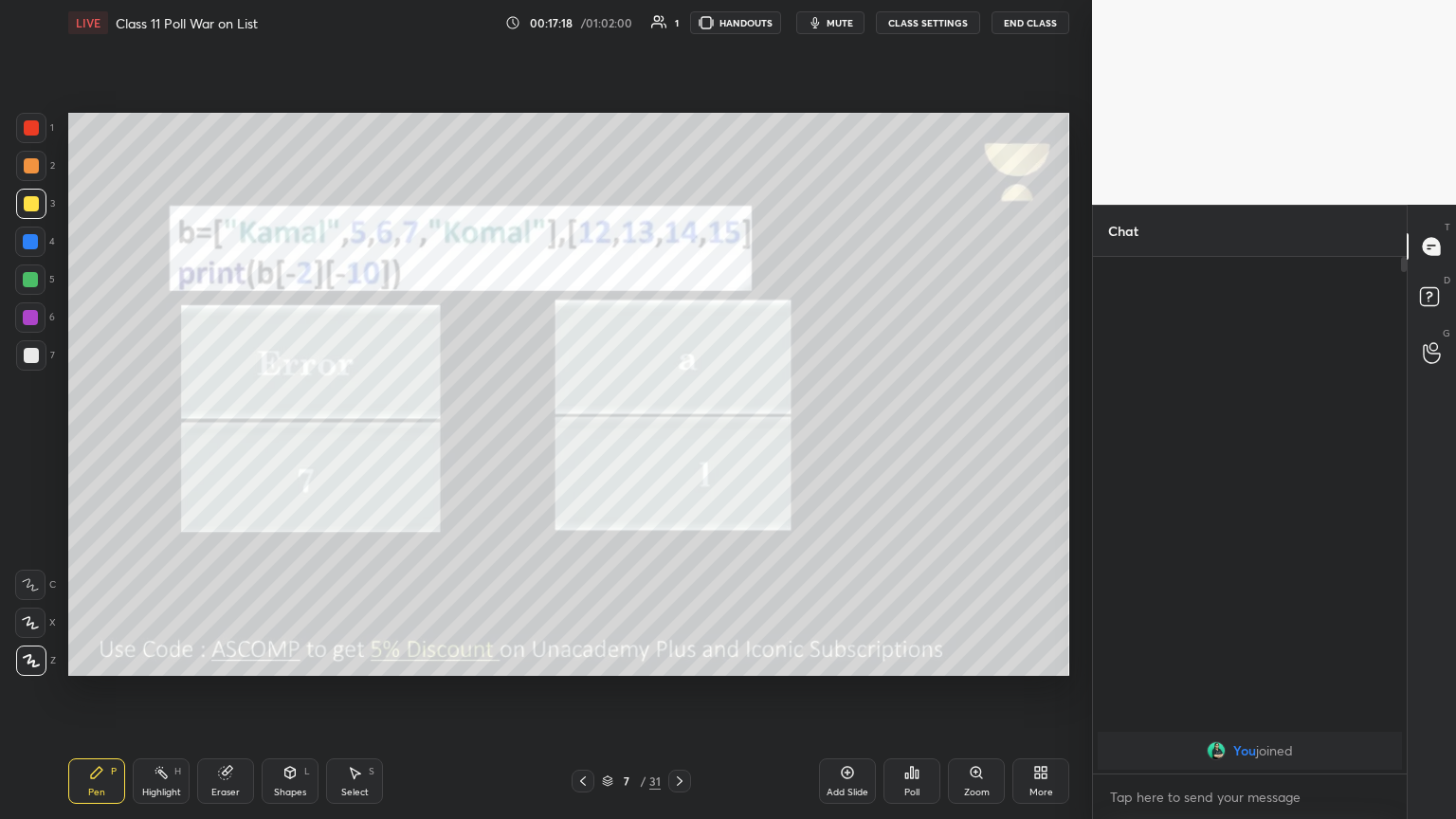 drag, startPoint x: 834, startPoint y: 26, endPoint x: 838, endPoint y: 36, distance: 10.7703296 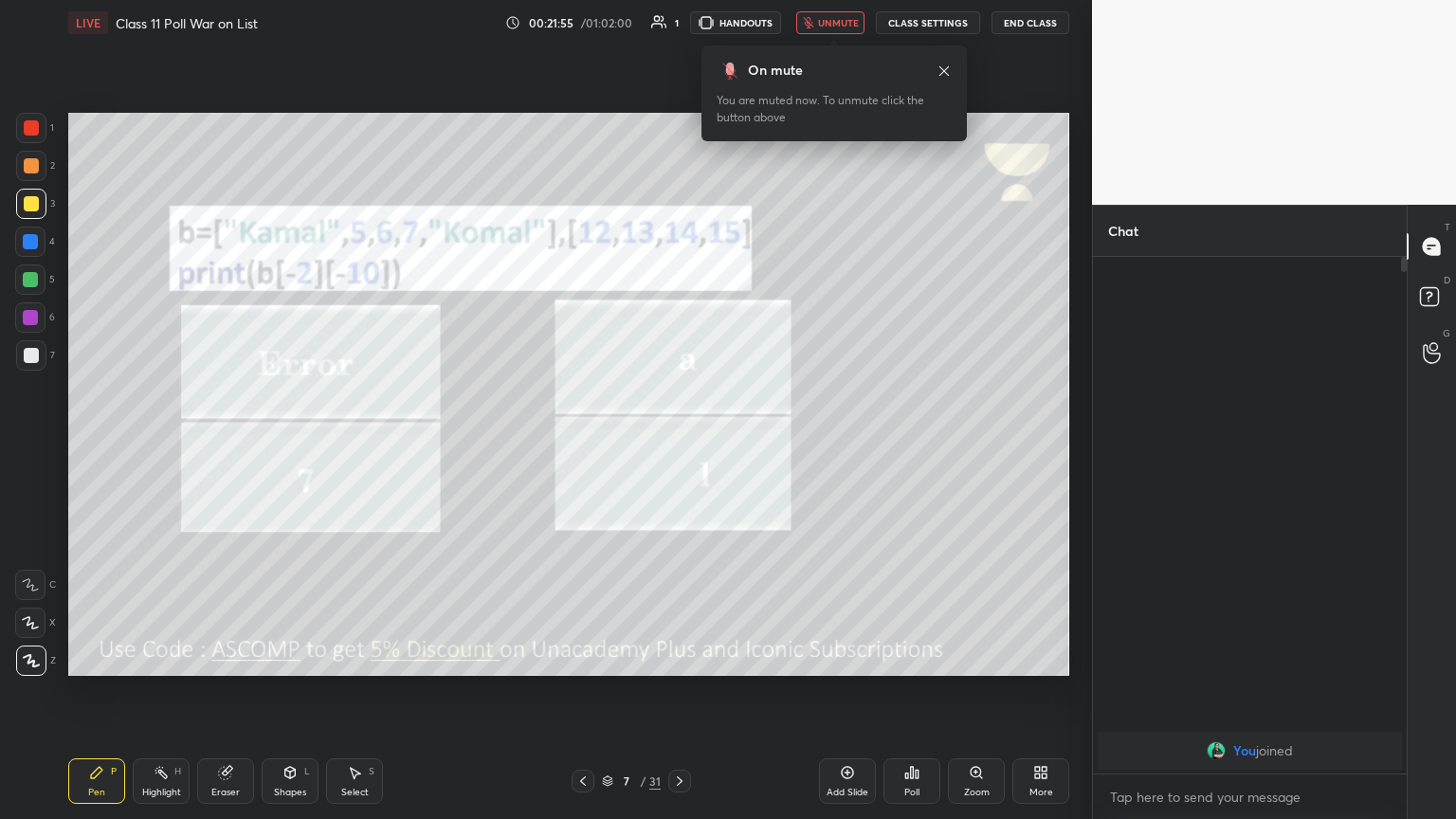 click on "unmute" at bounding box center [838, 23] 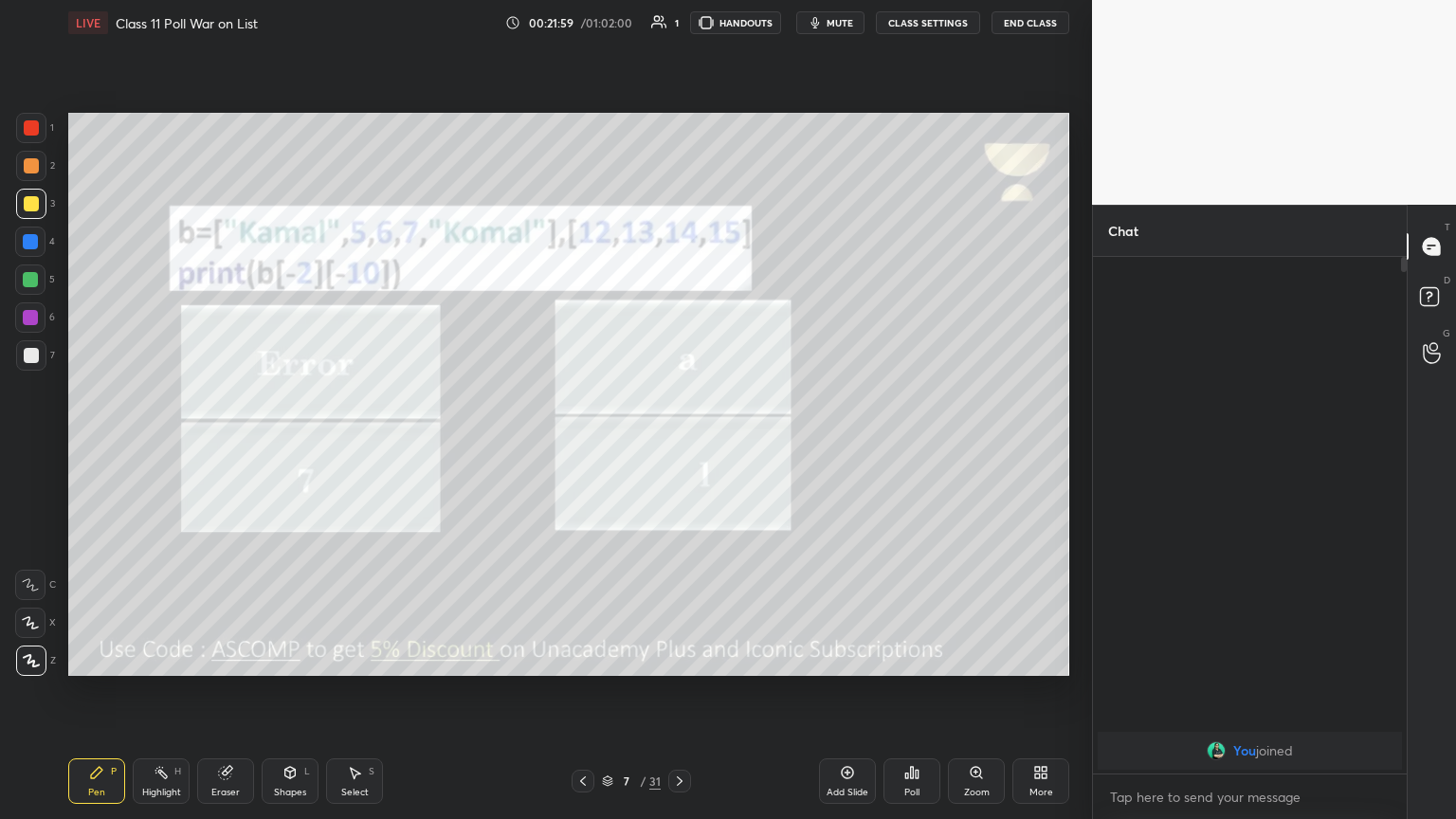 click 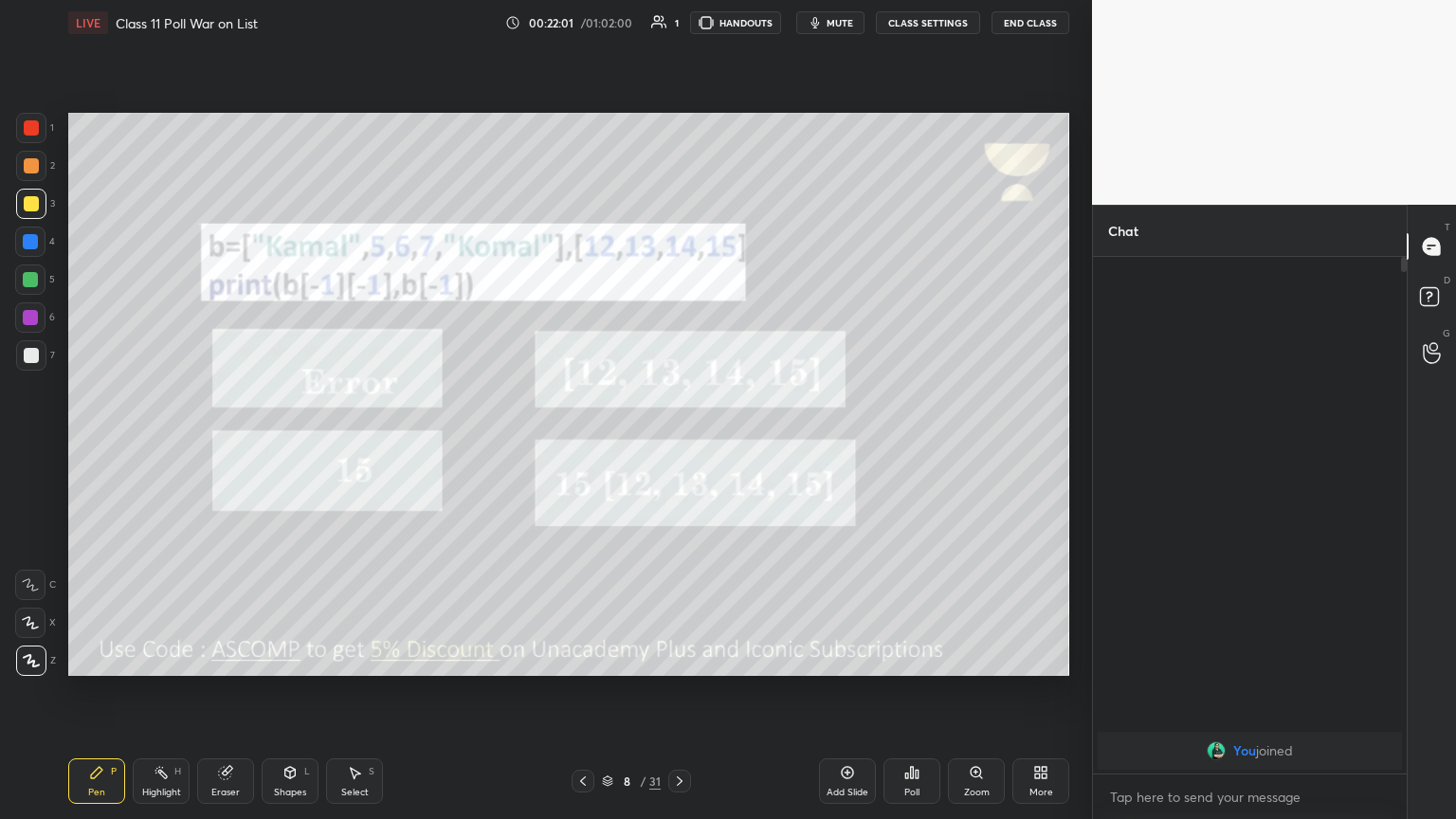 click on "mute" at bounding box center (830, 23) 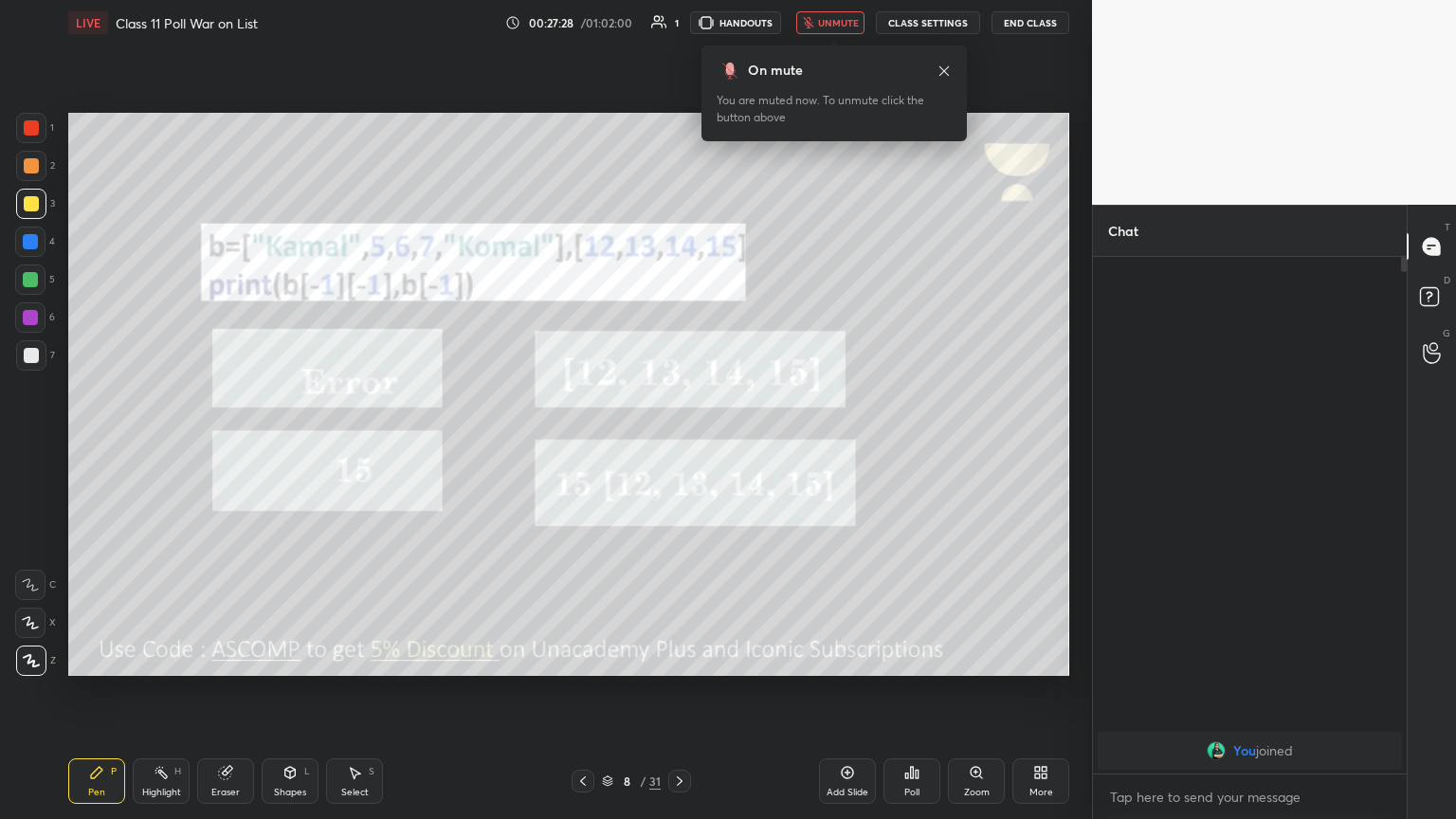 click on "unmute" at bounding box center (830, 23) 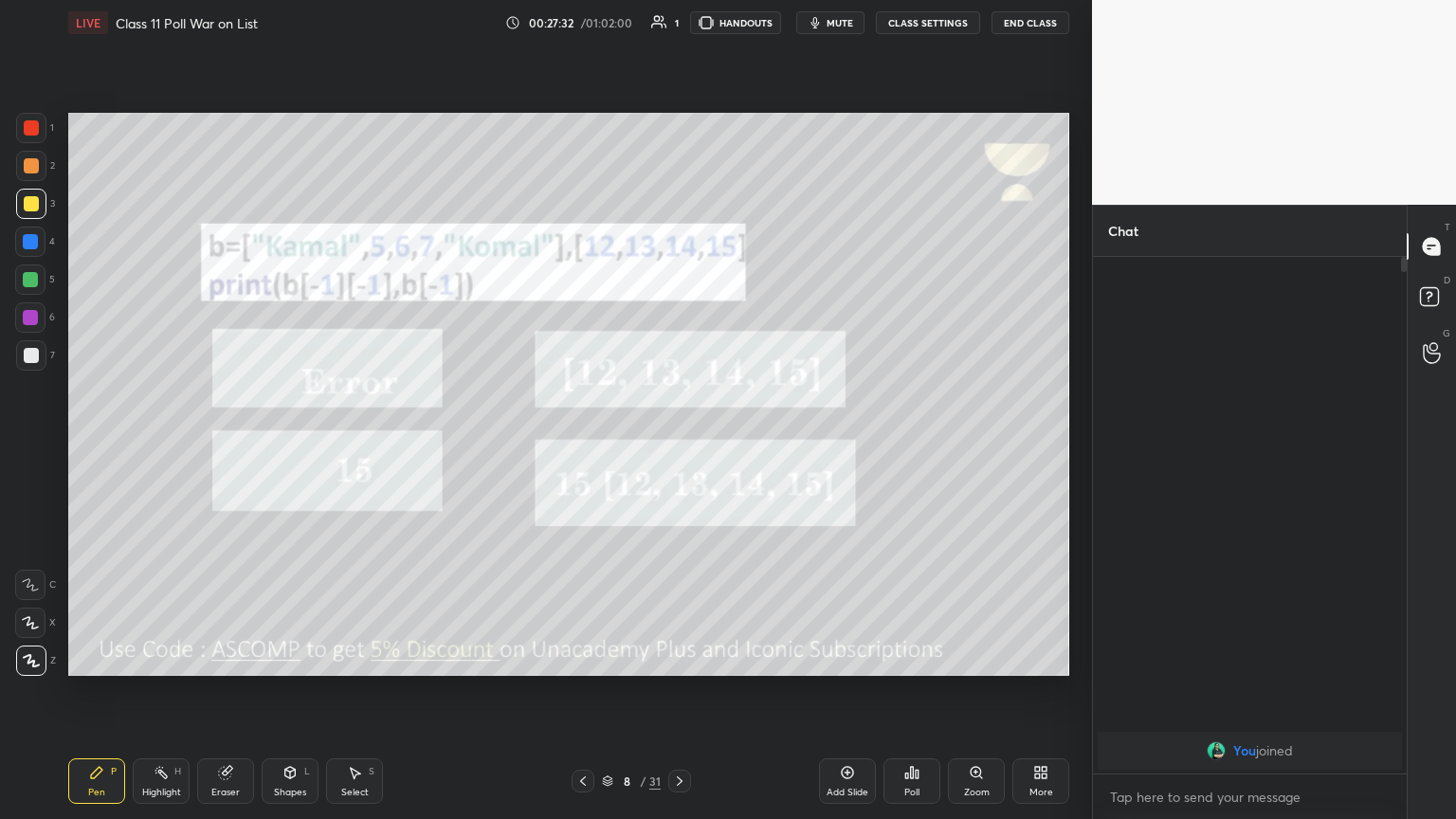 click at bounding box center (680, 781) 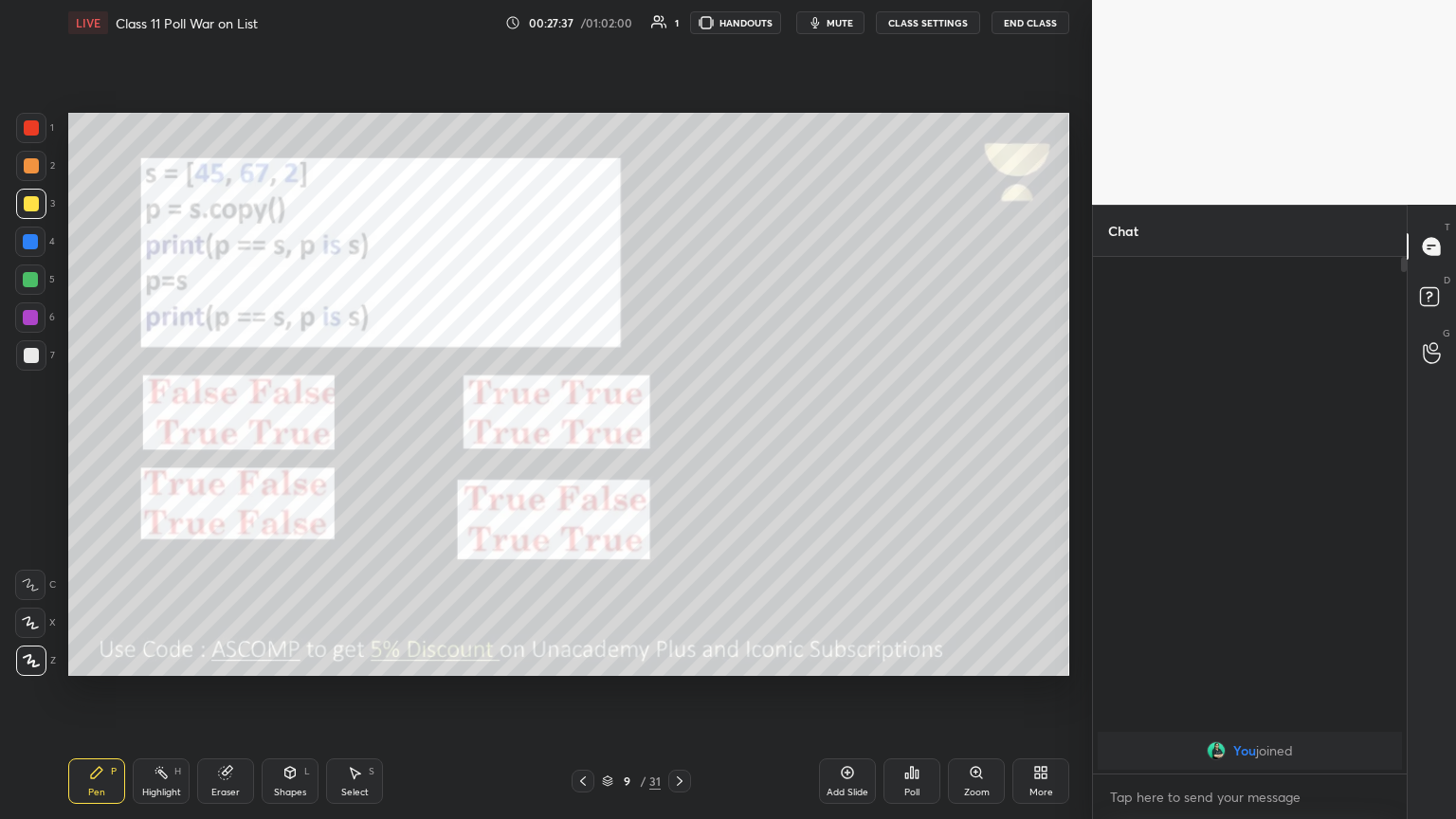 click on "mute" at bounding box center (840, 23) 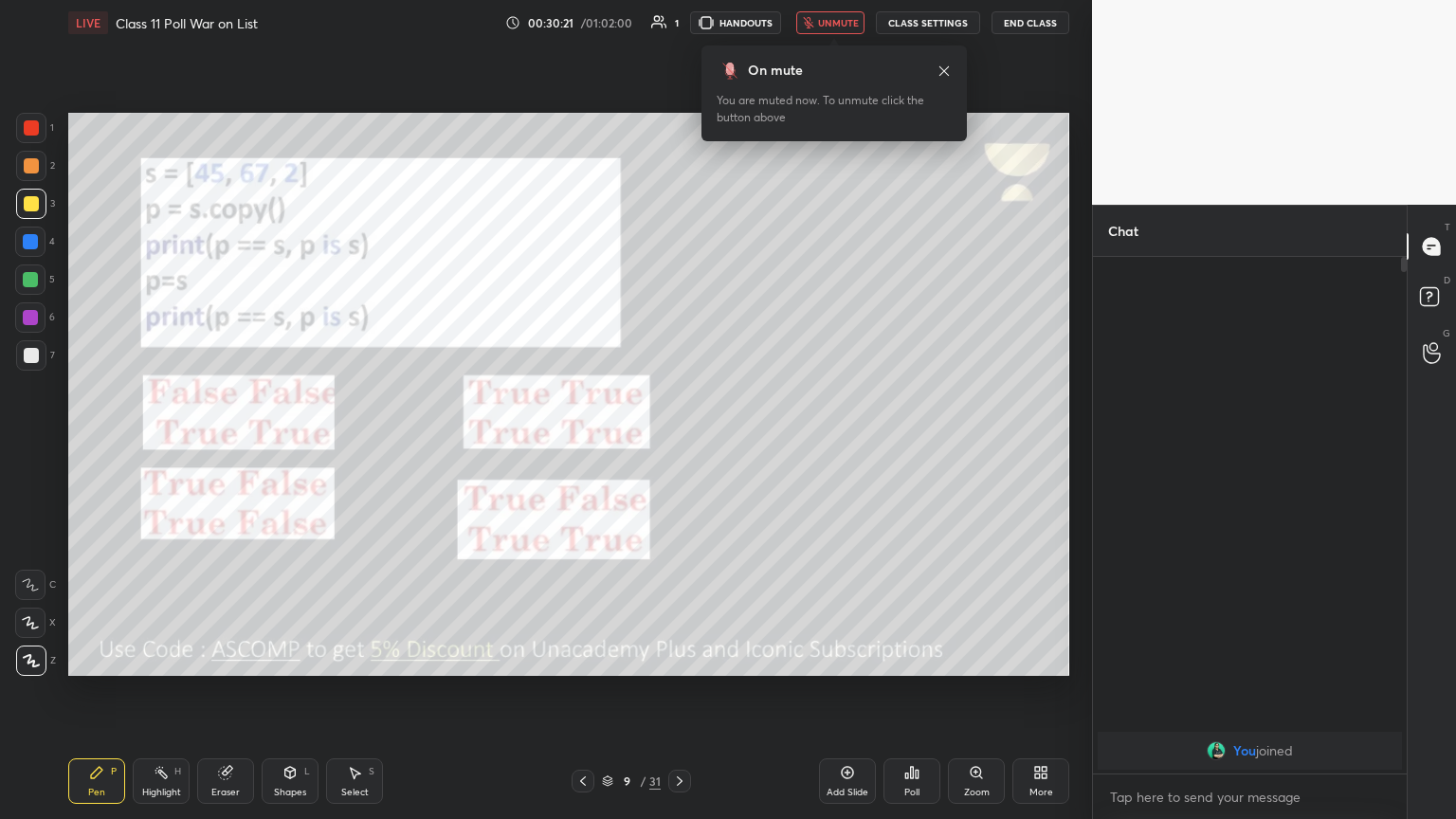 click 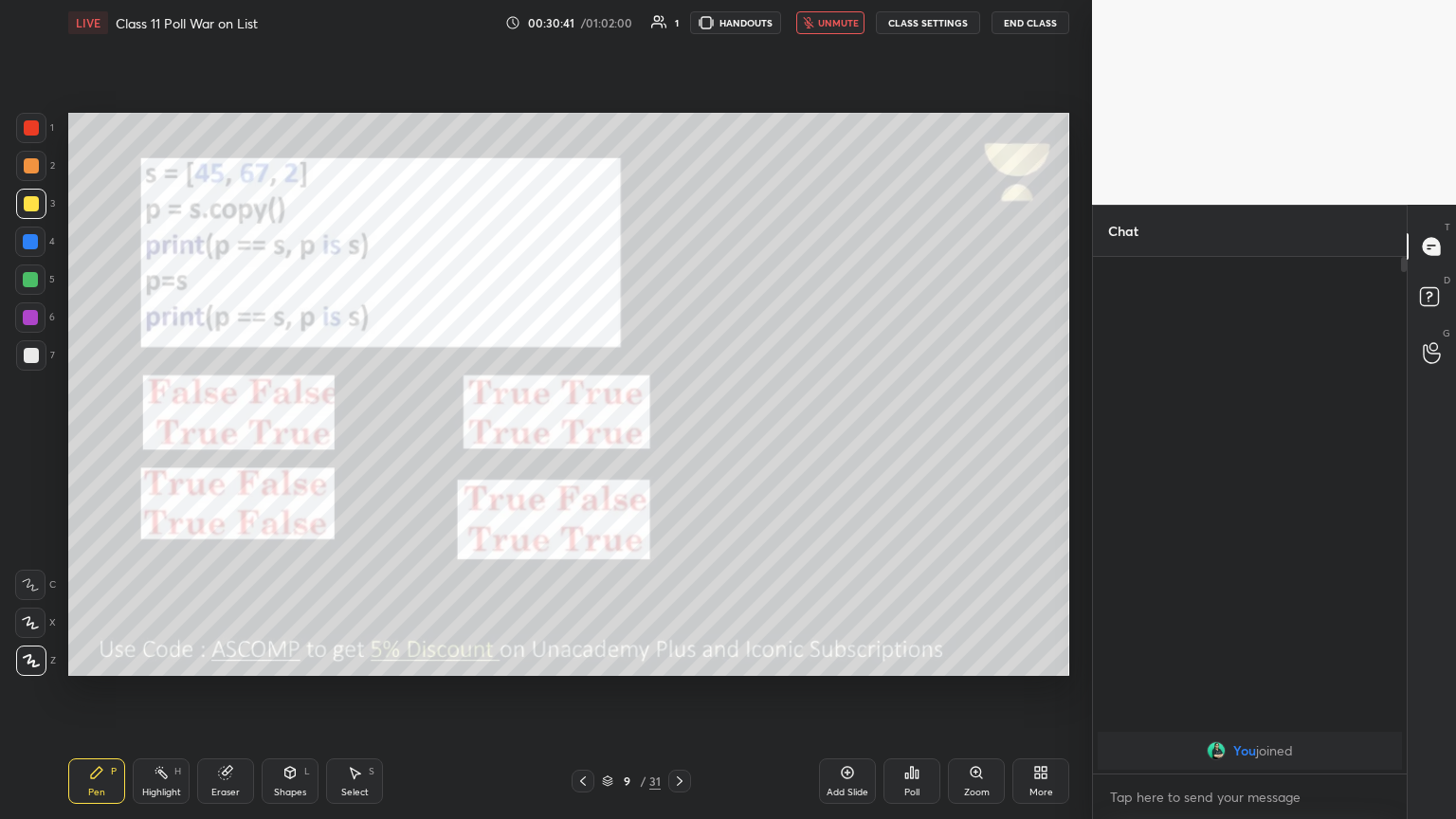 click on "unmute" at bounding box center [838, 23] 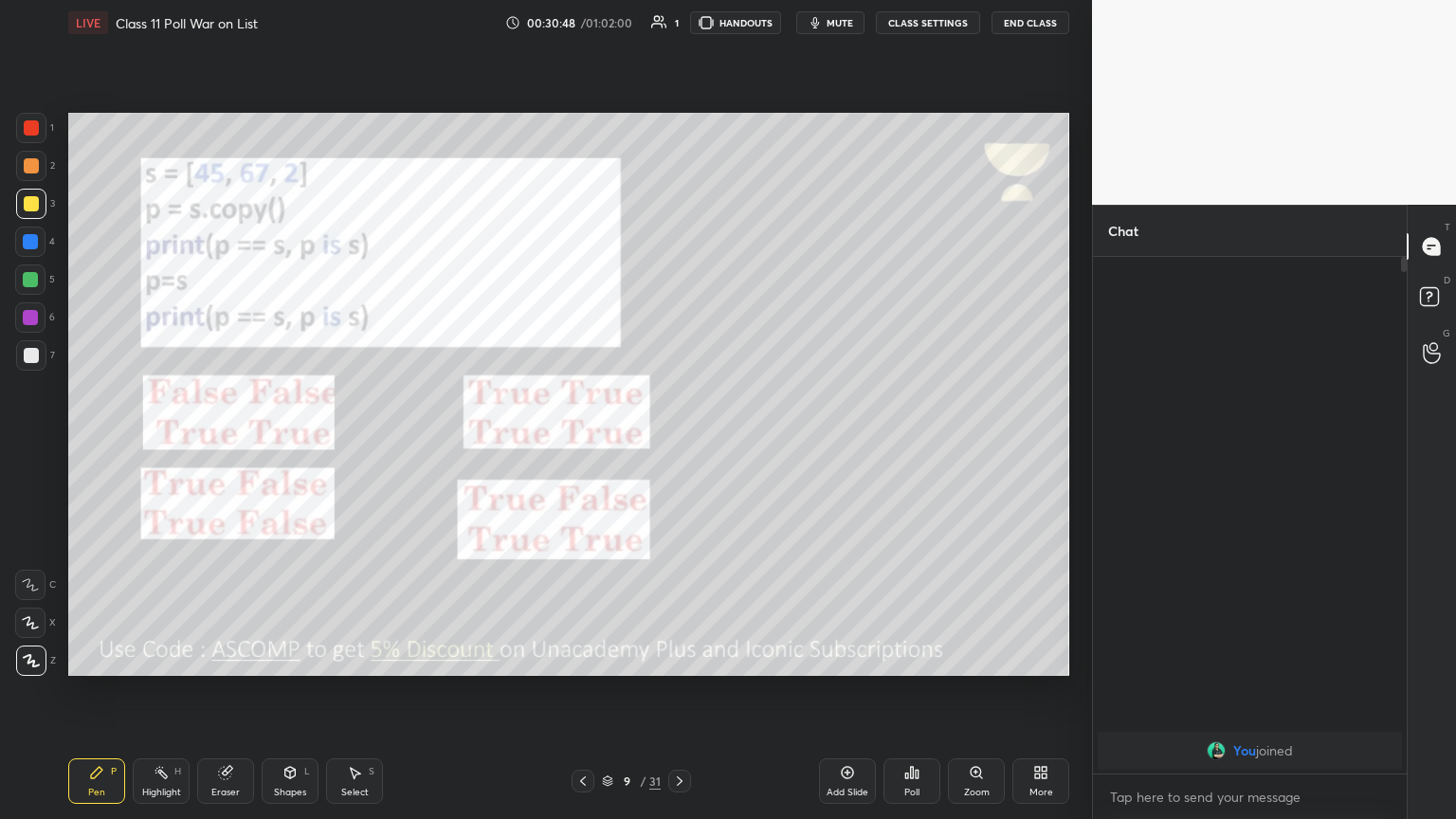 click 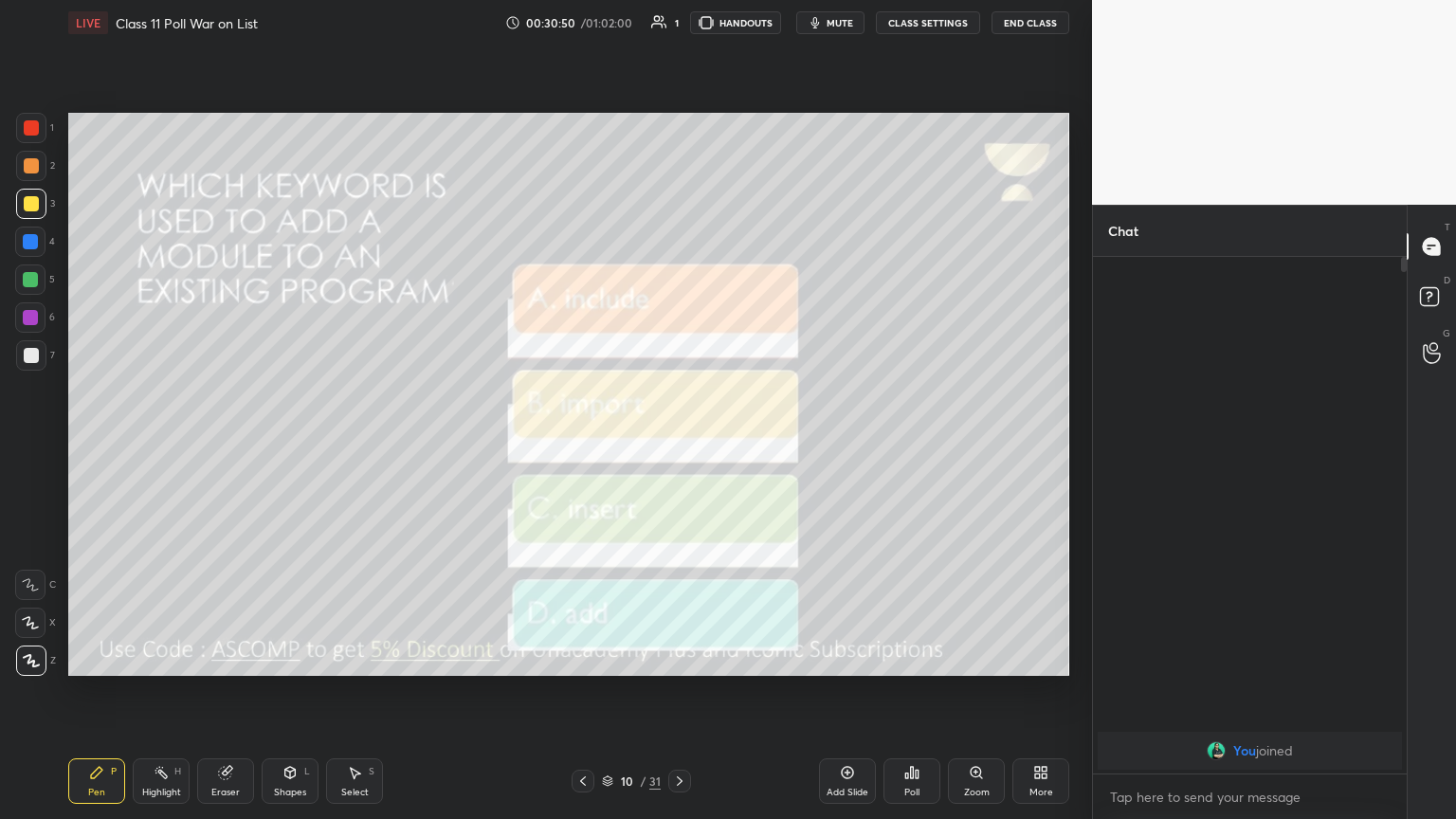 click on "LIVE Class 11 Poll War on List 00:30:50 /  01:02:00 1 HANDOUTS mute CLASS SETTINGS End Class" at bounding box center (569, 23) 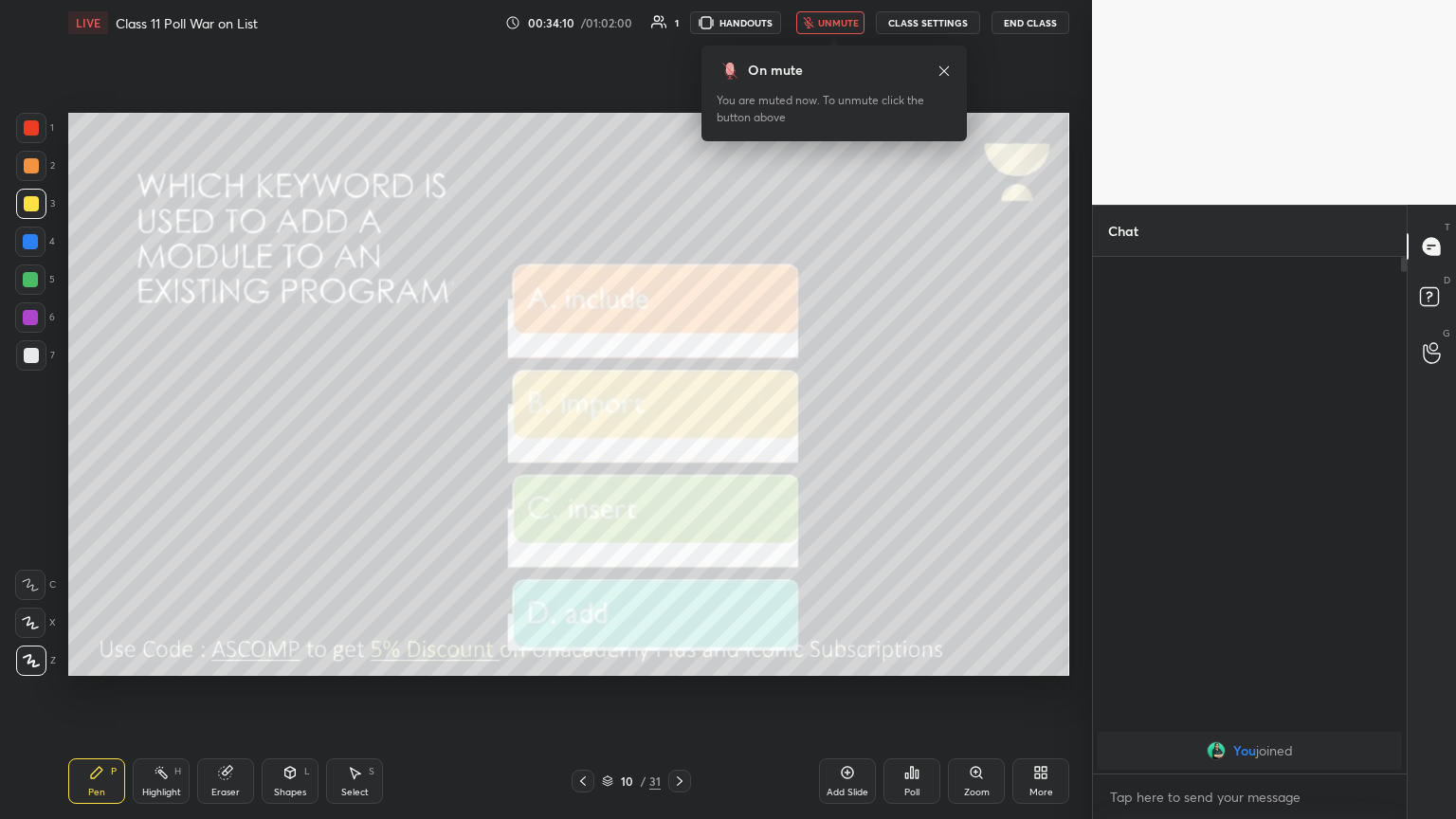 click on "unmute" at bounding box center [830, 23] 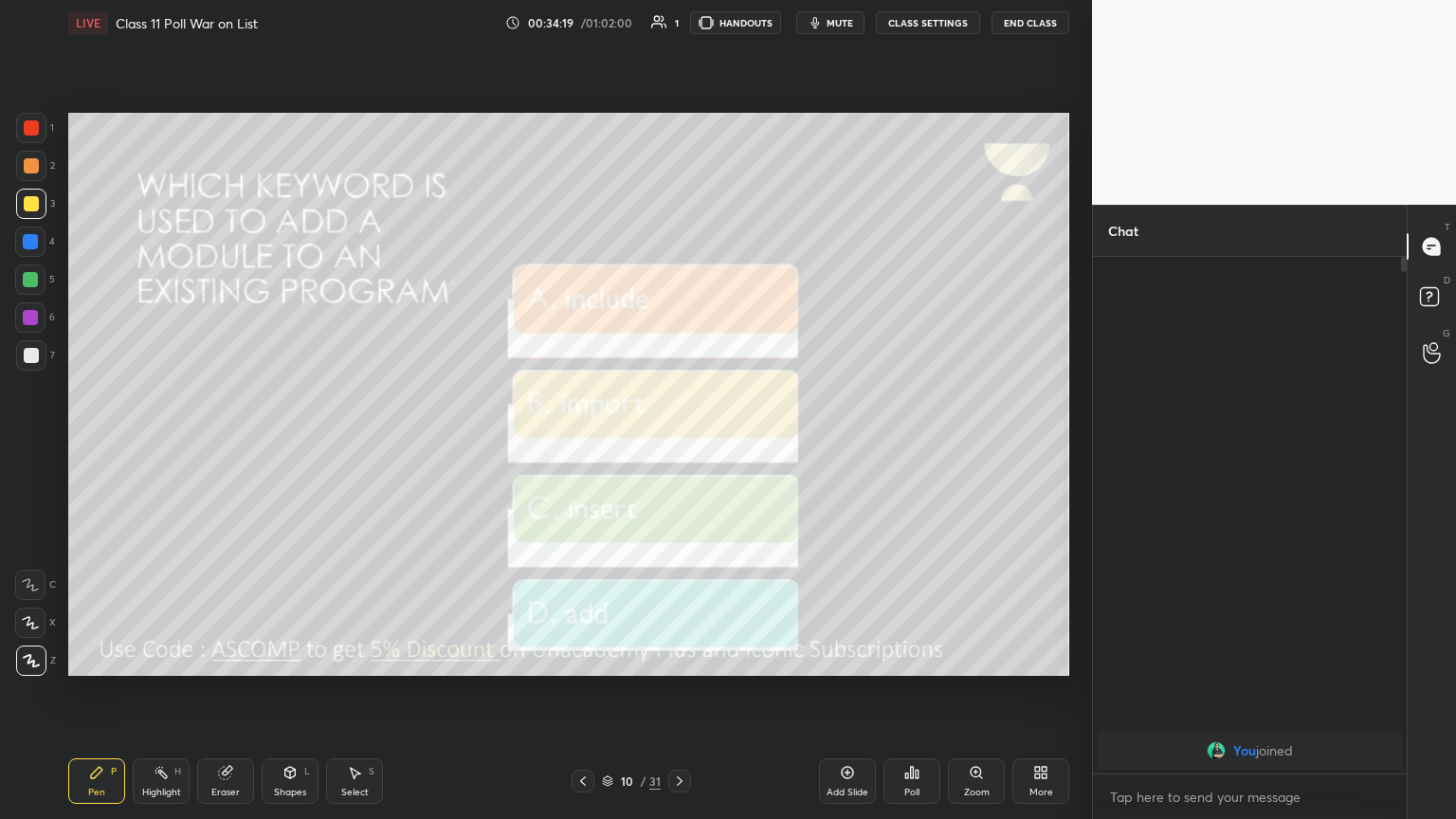 click 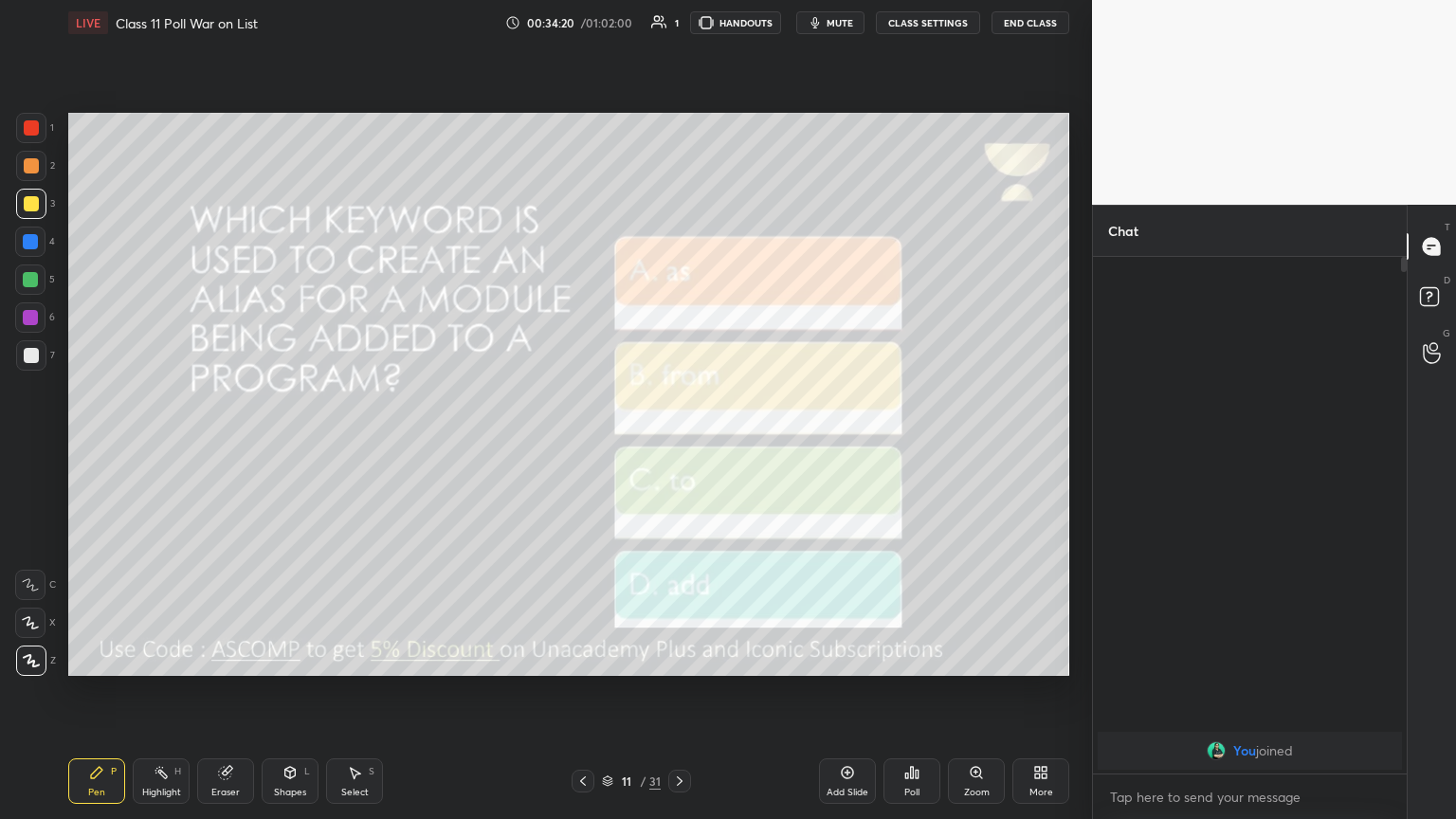 drag, startPoint x: 860, startPoint y: 23, endPoint x: 844, endPoint y: 63, distance: 43.081318 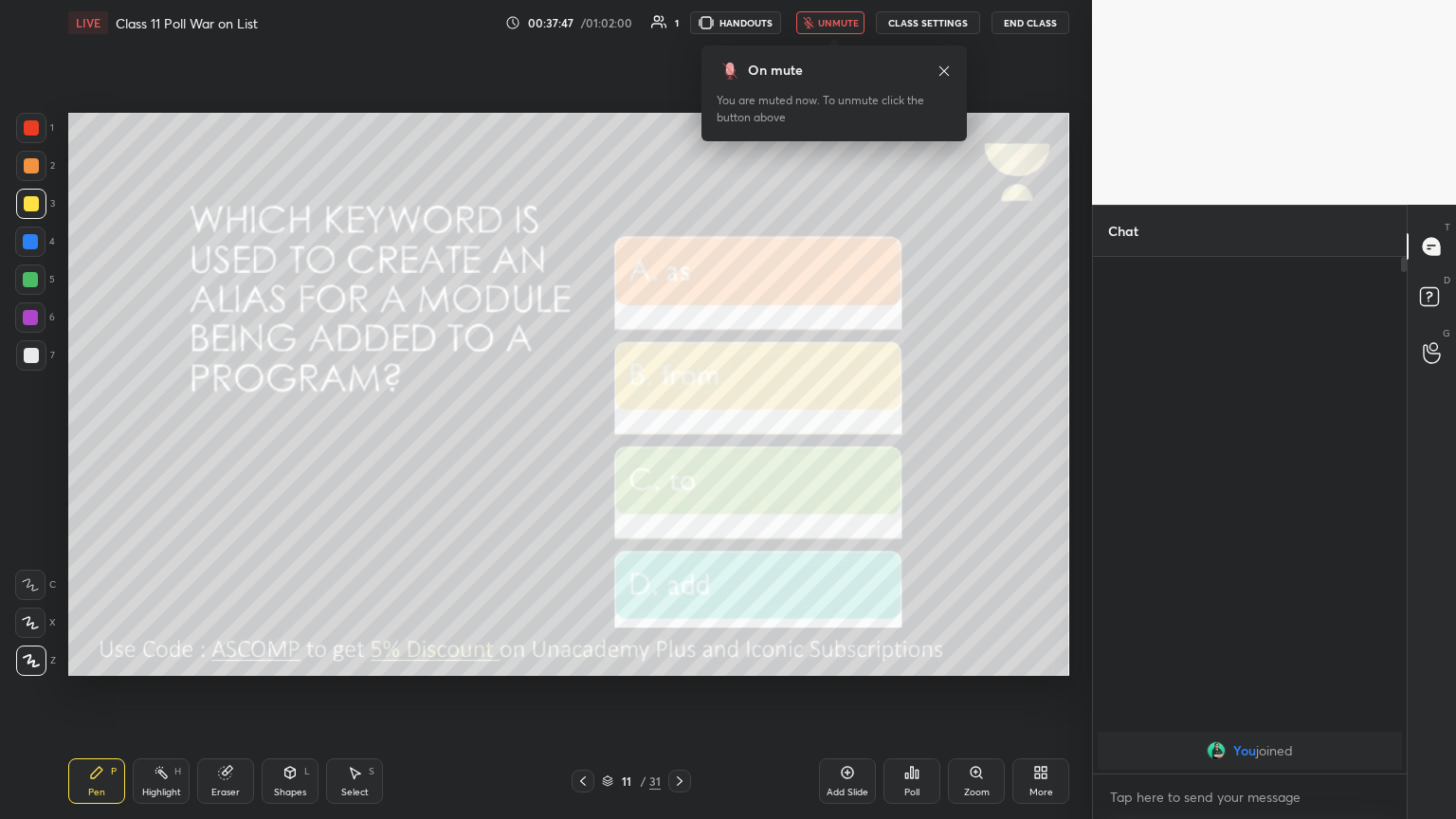 click on "unmute" at bounding box center (838, 23) 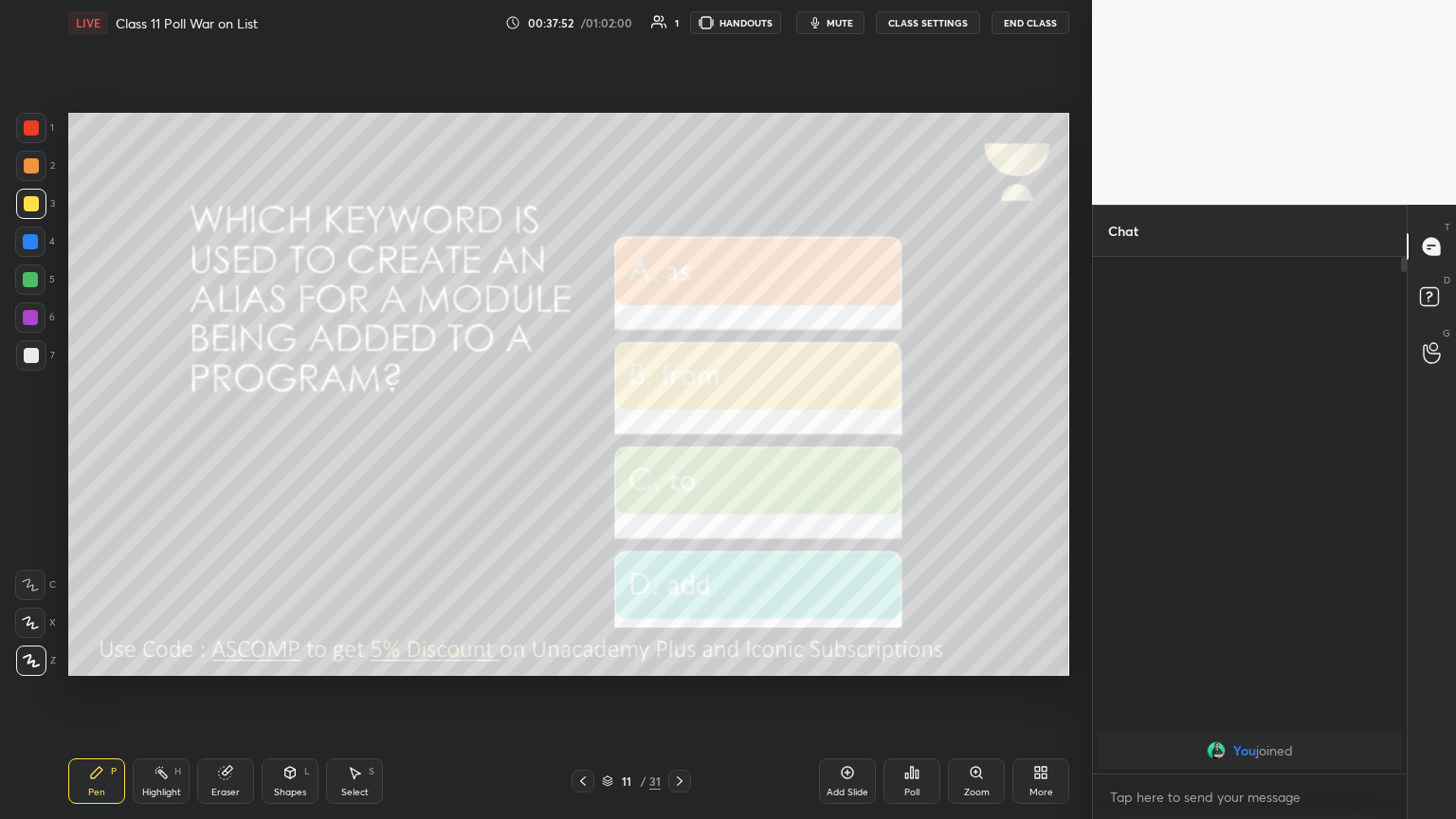 click 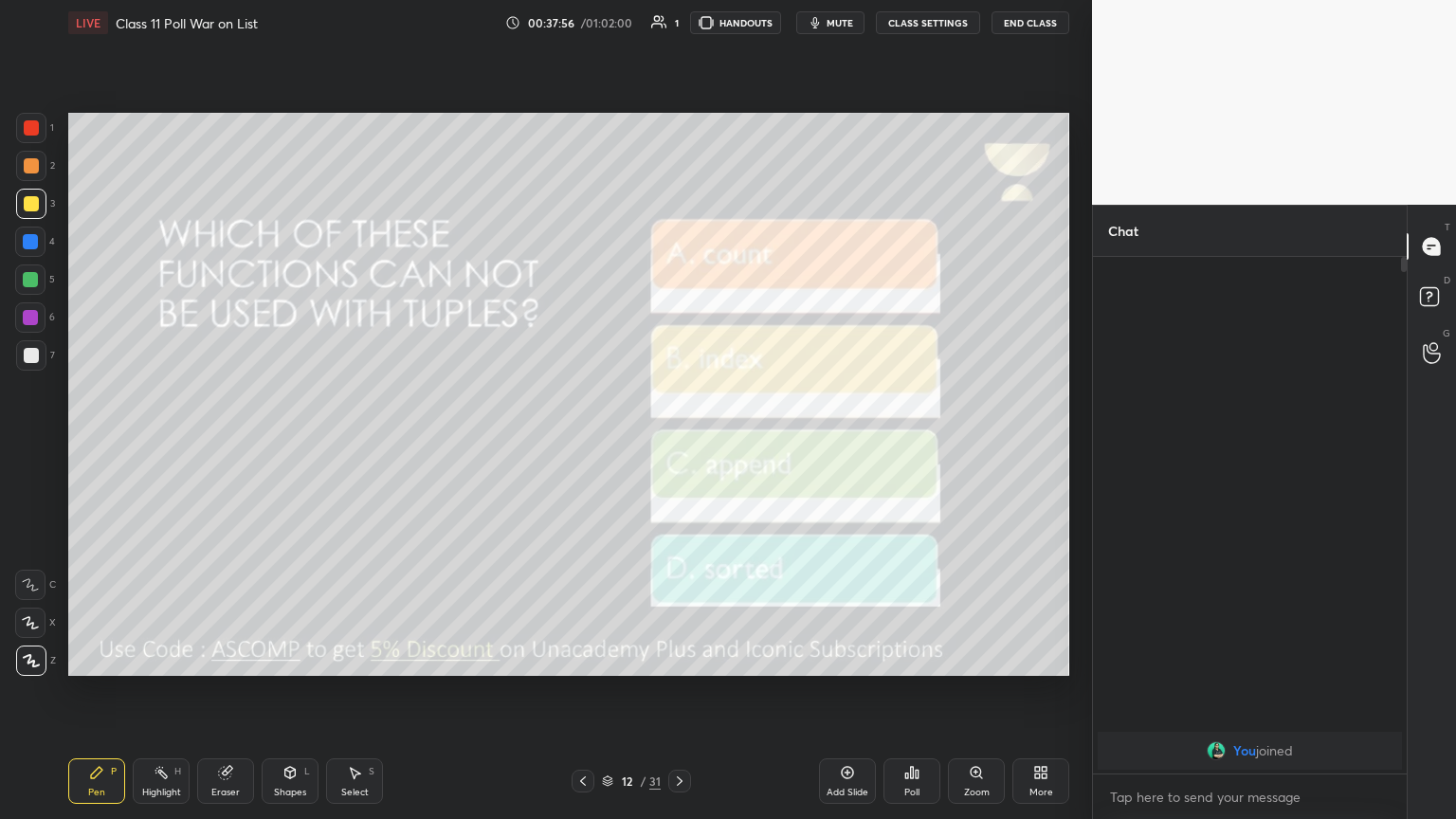 drag, startPoint x: 838, startPoint y: 13, endPoint x: 837, endPoint y: 25, distance: 12.0415946 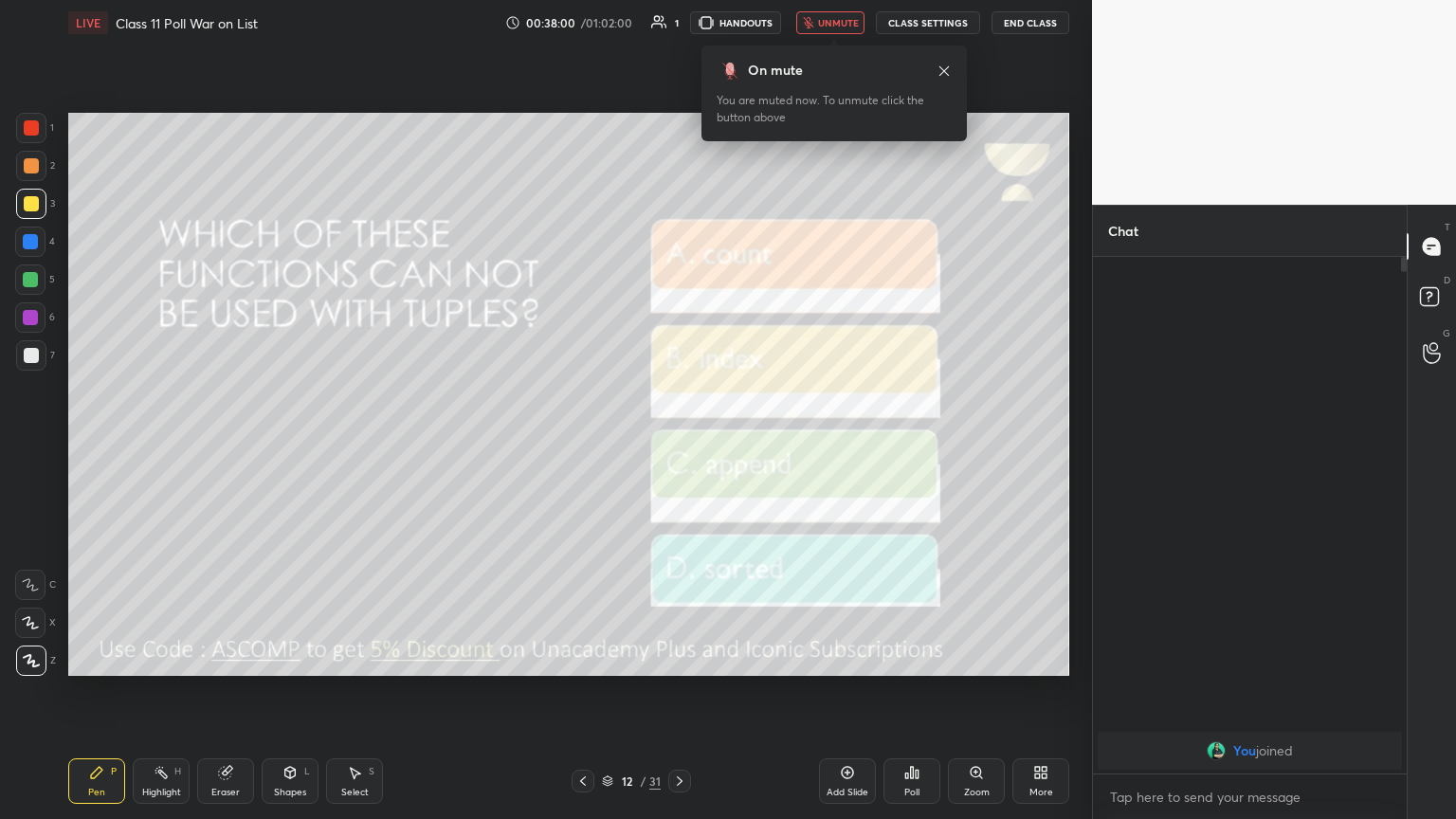 type 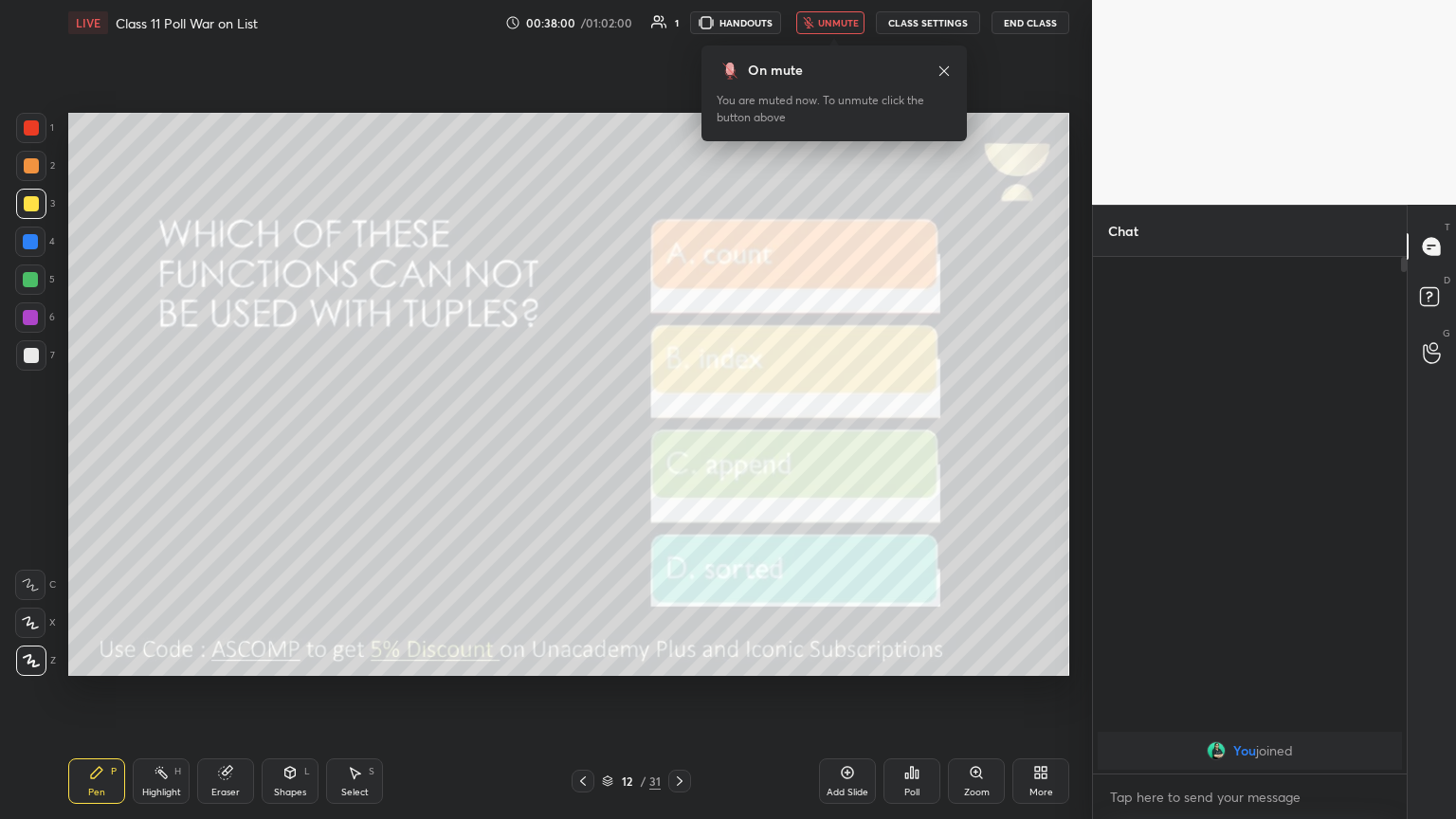 type 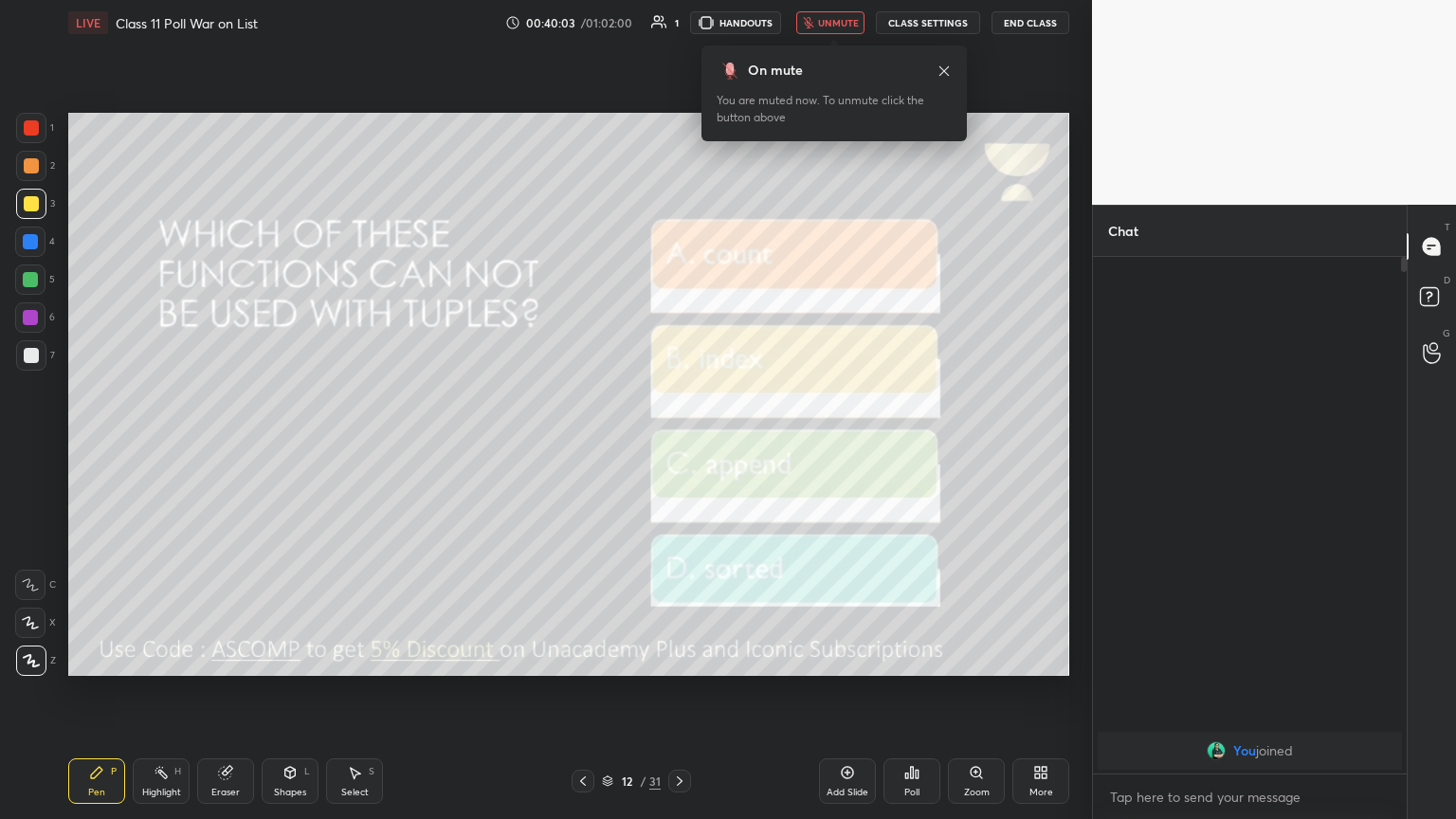 click on "unmute" at bounding box center (838, 23) 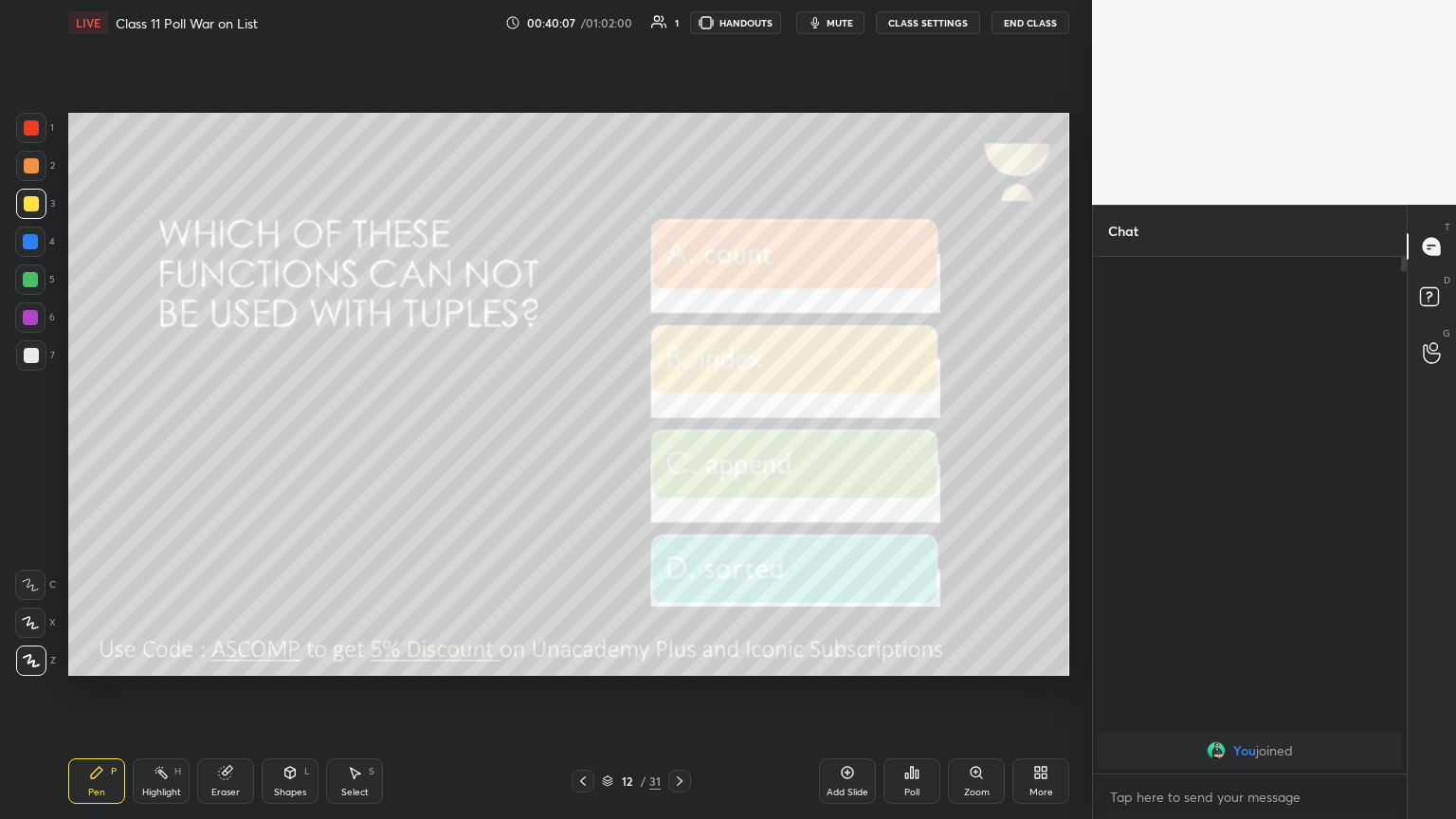 click 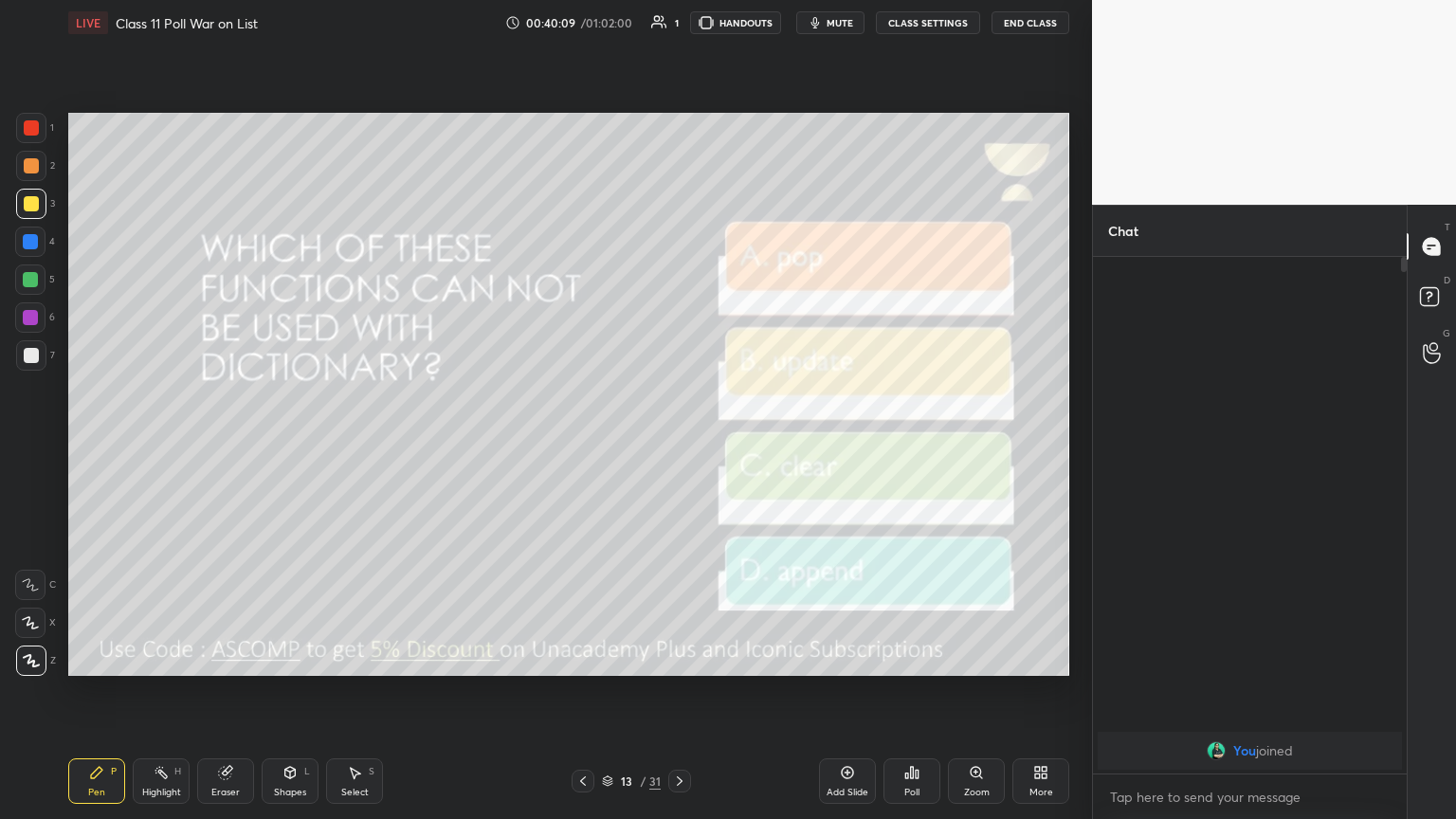click on "mute" at bounding box center (840, 23) 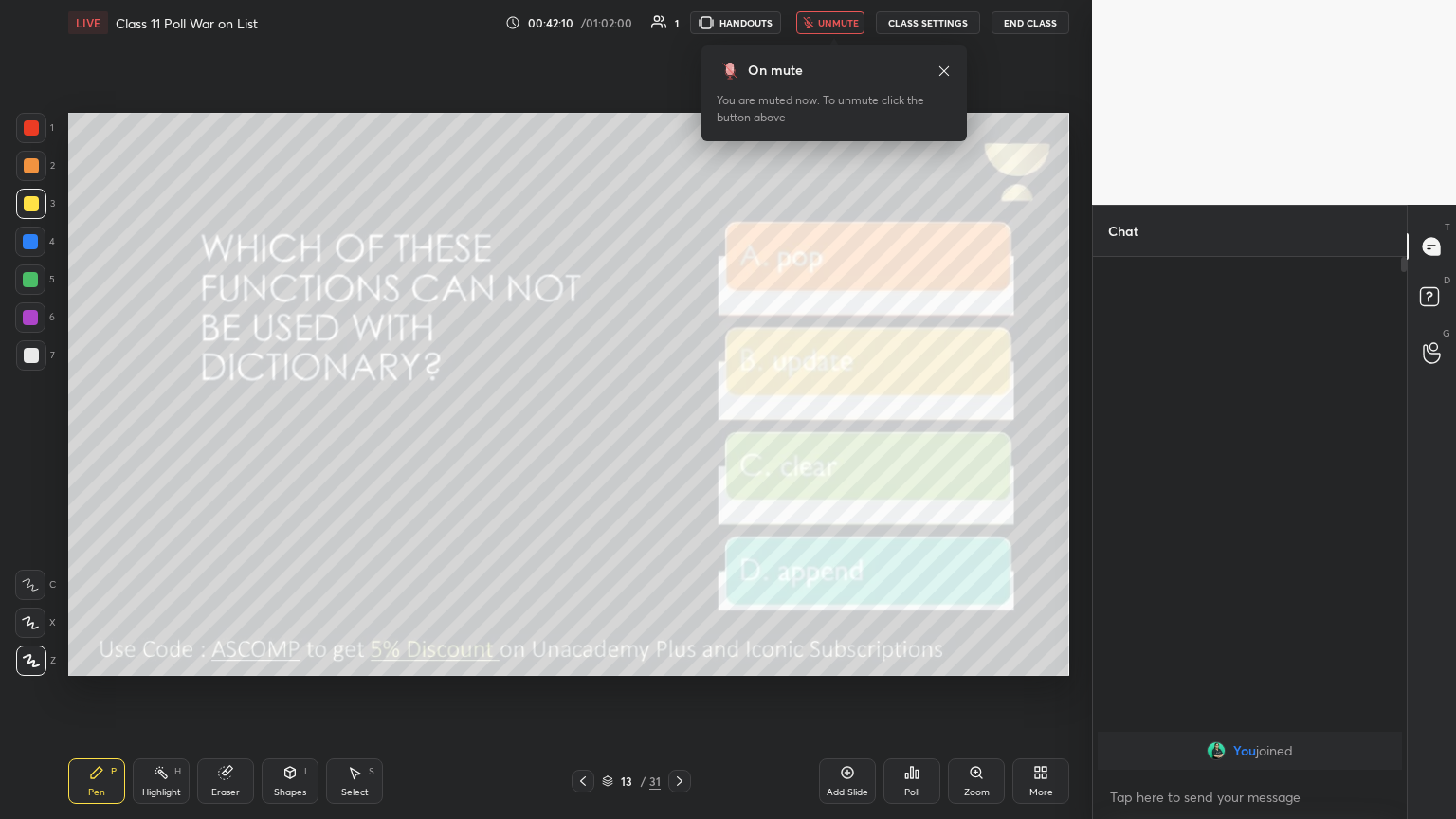 type 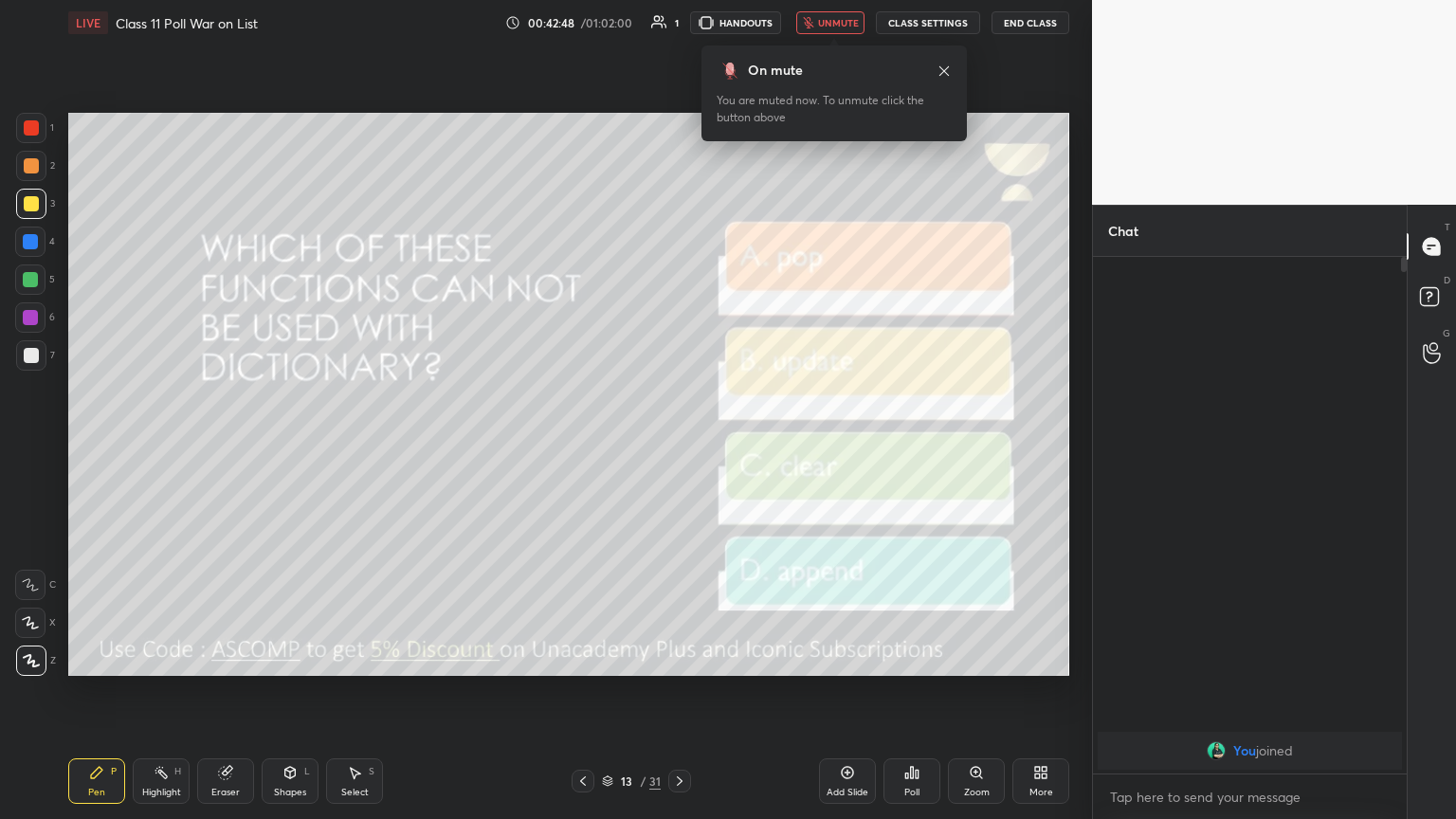 click on "unmute" at bounding box center (830, 23) 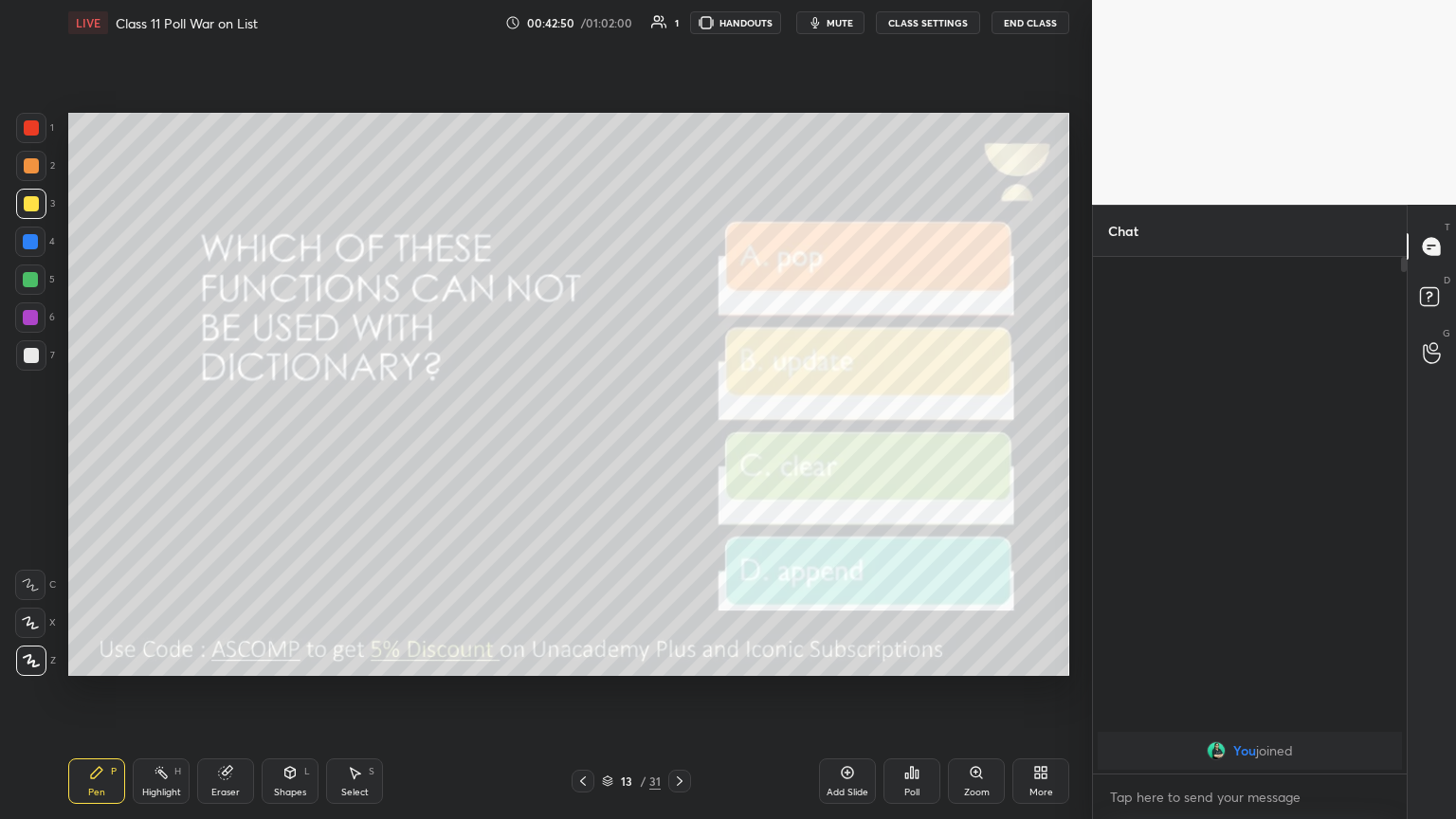 drag, startPoint x: 682, startPoint y: 777, endPoint x: 691, endPoint y: 782, distance: 10.29563 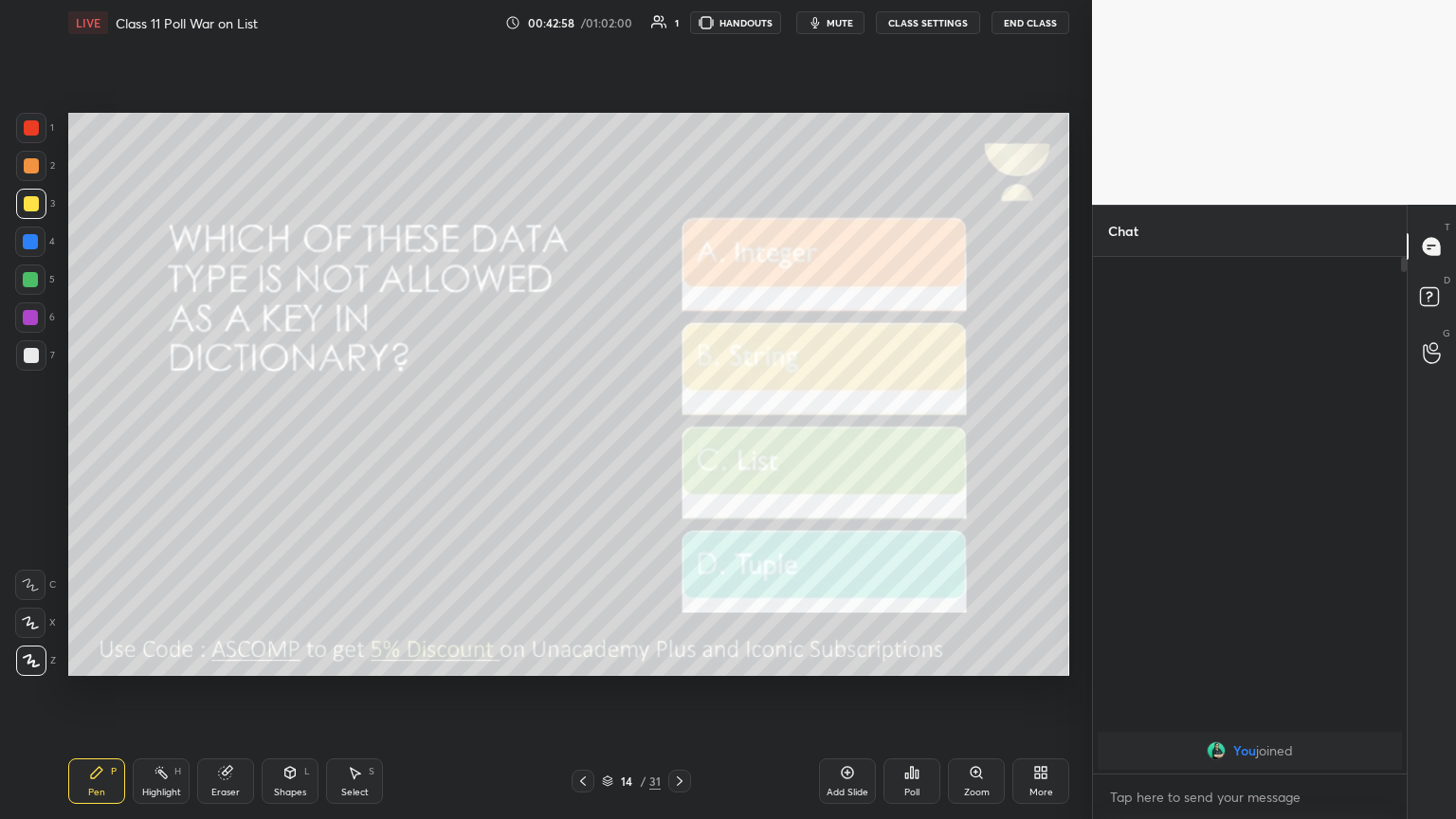 click on "mute" at bounding box center (830, 23) 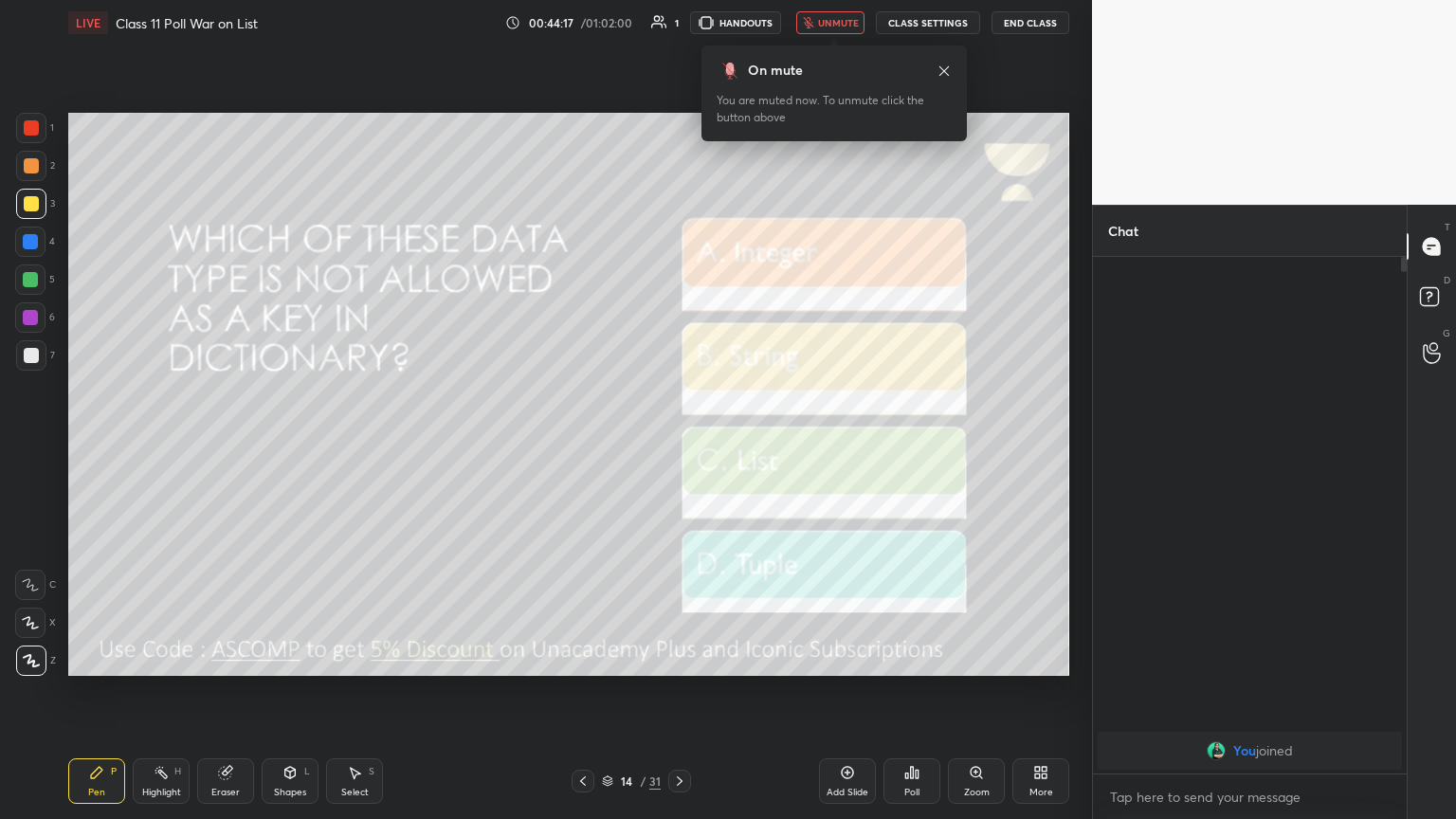 click on "unmute" at bounding box center (830, 23) 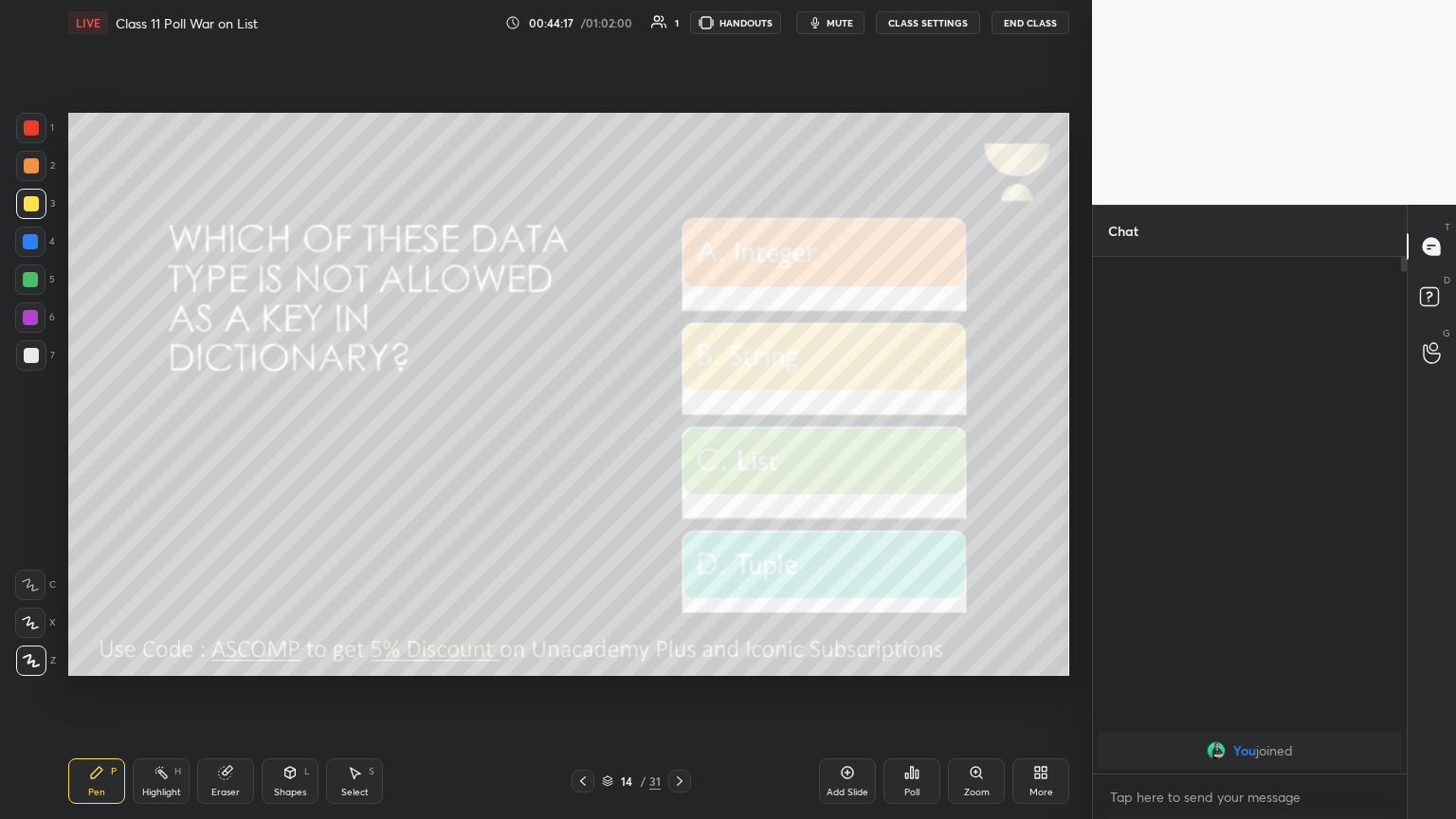 click on "mute" at bounding box center (840, 23) 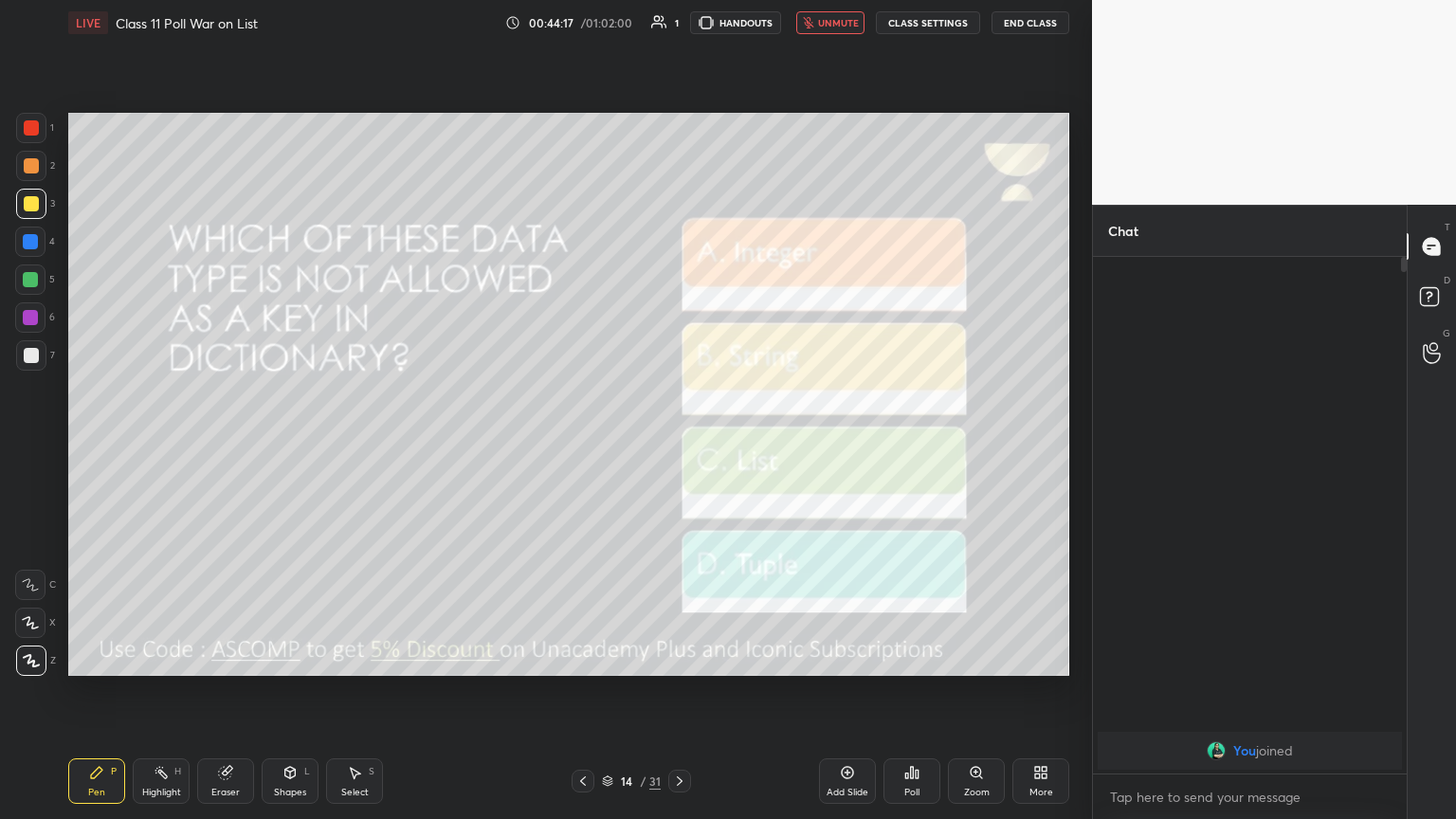 click on "unmute" at bounding box center [838, 23] 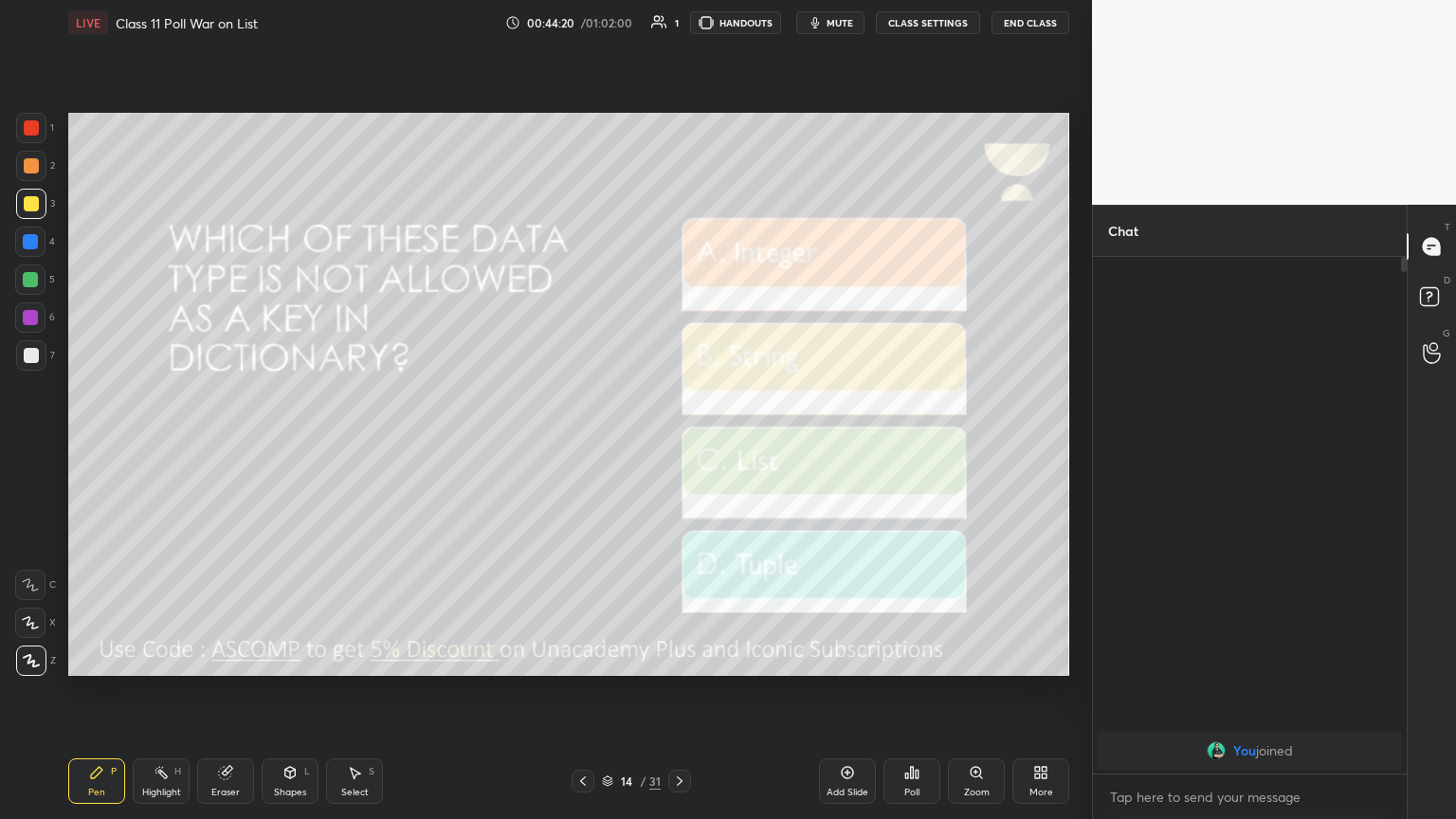 click 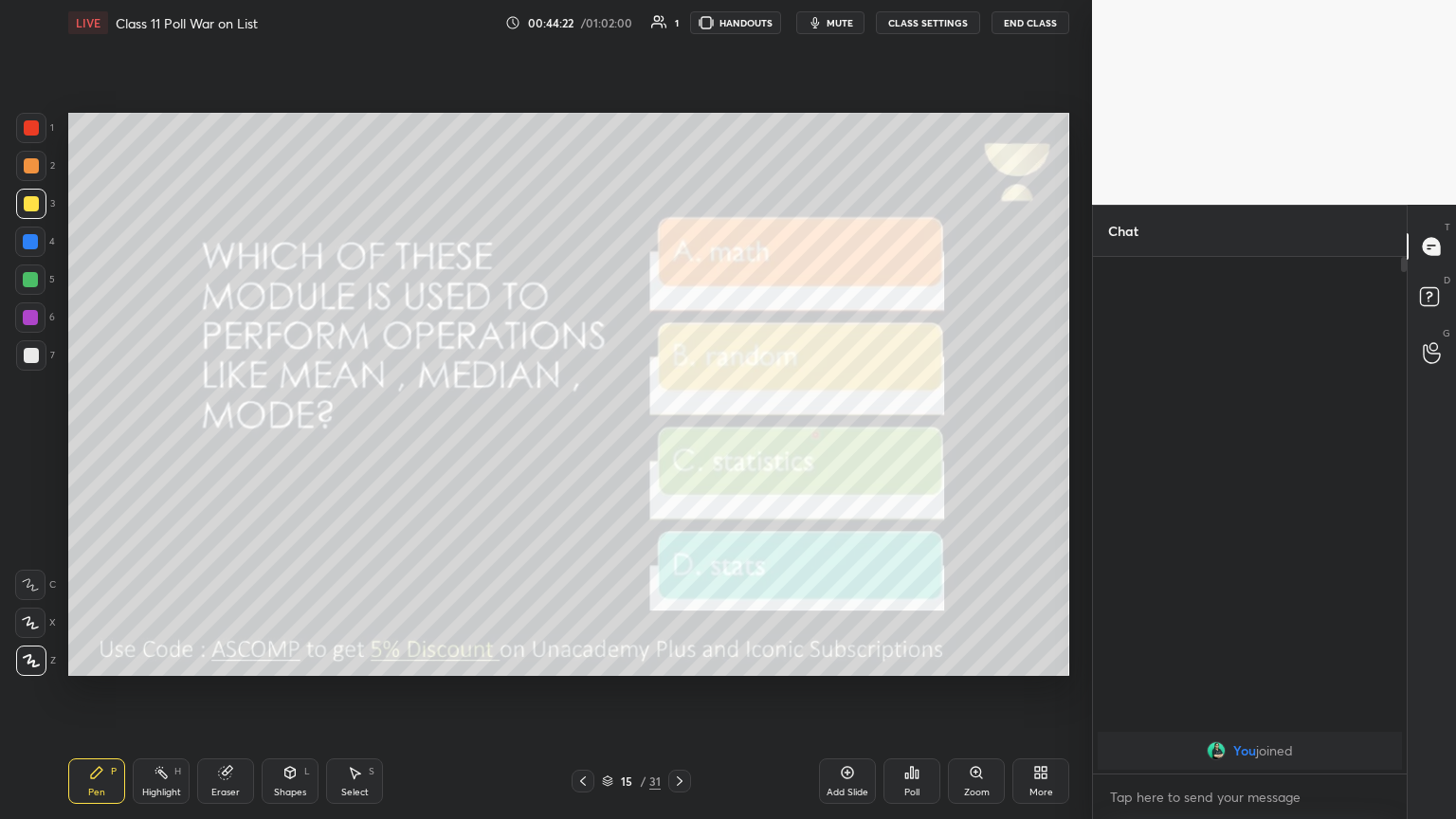 click on "mute" at bounding box center (830, 23) 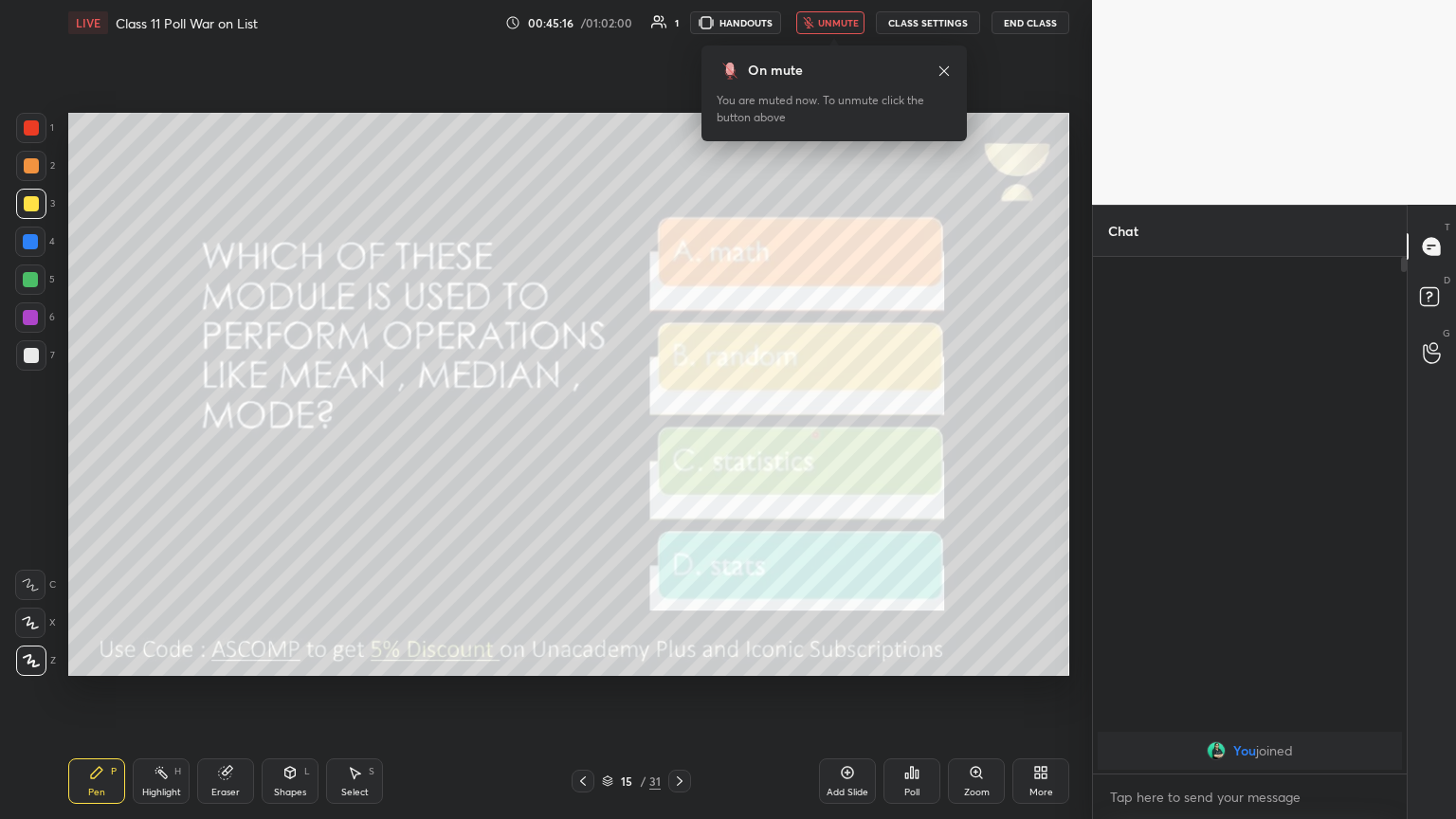 click on "unmute" at bounding box center (830, 23) 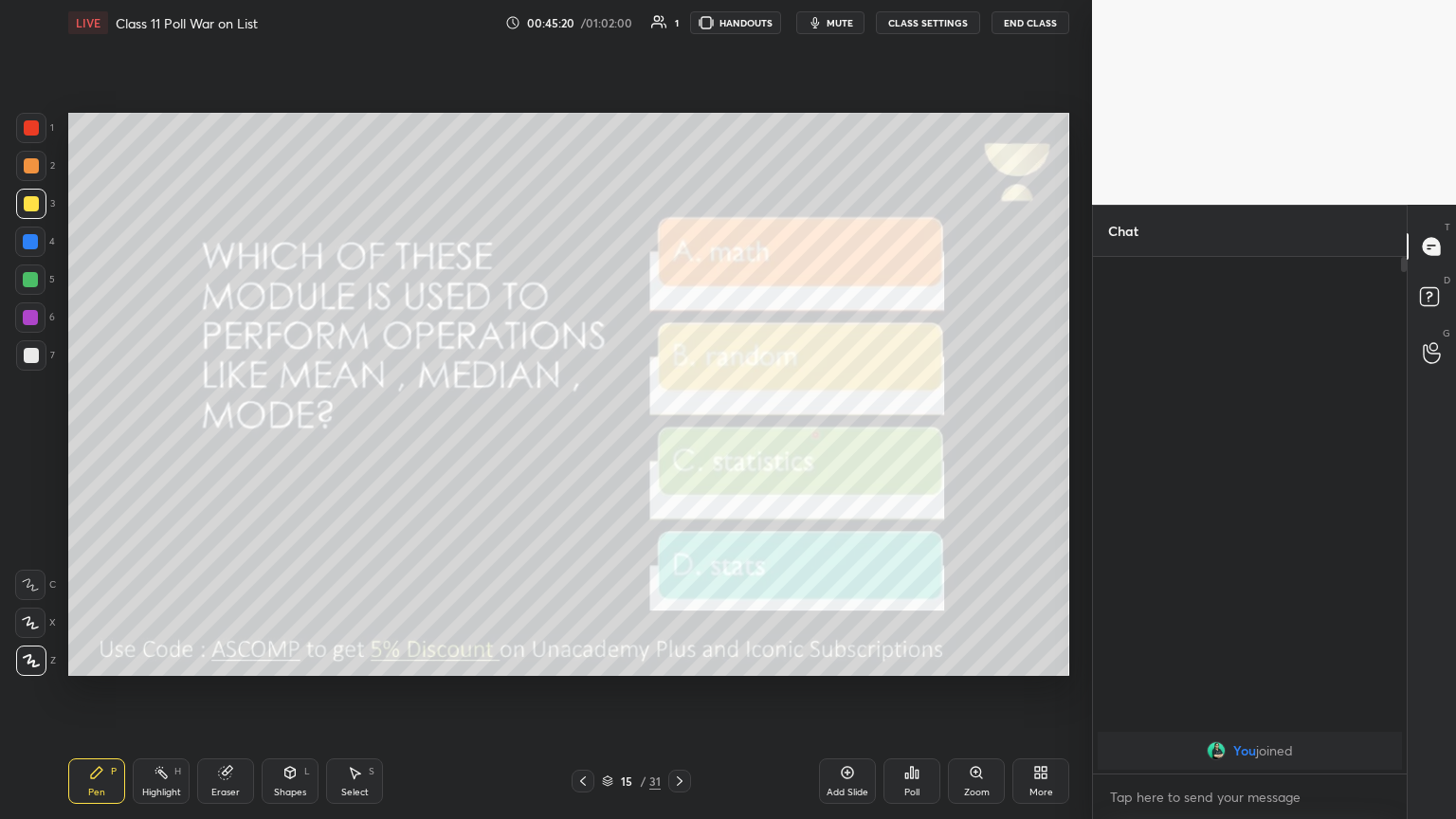click 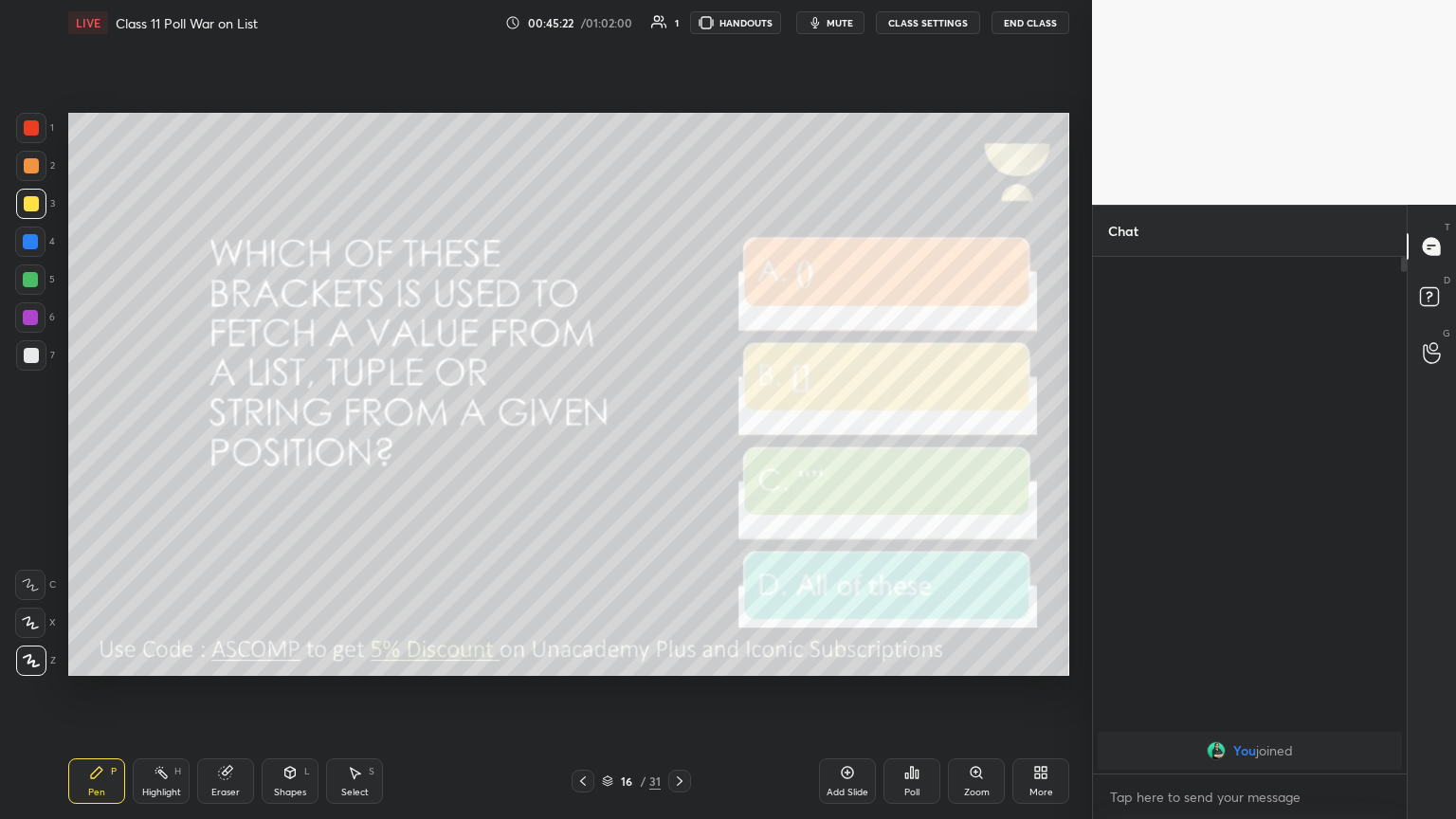 click on "mute" at bounding box center (830, 23) 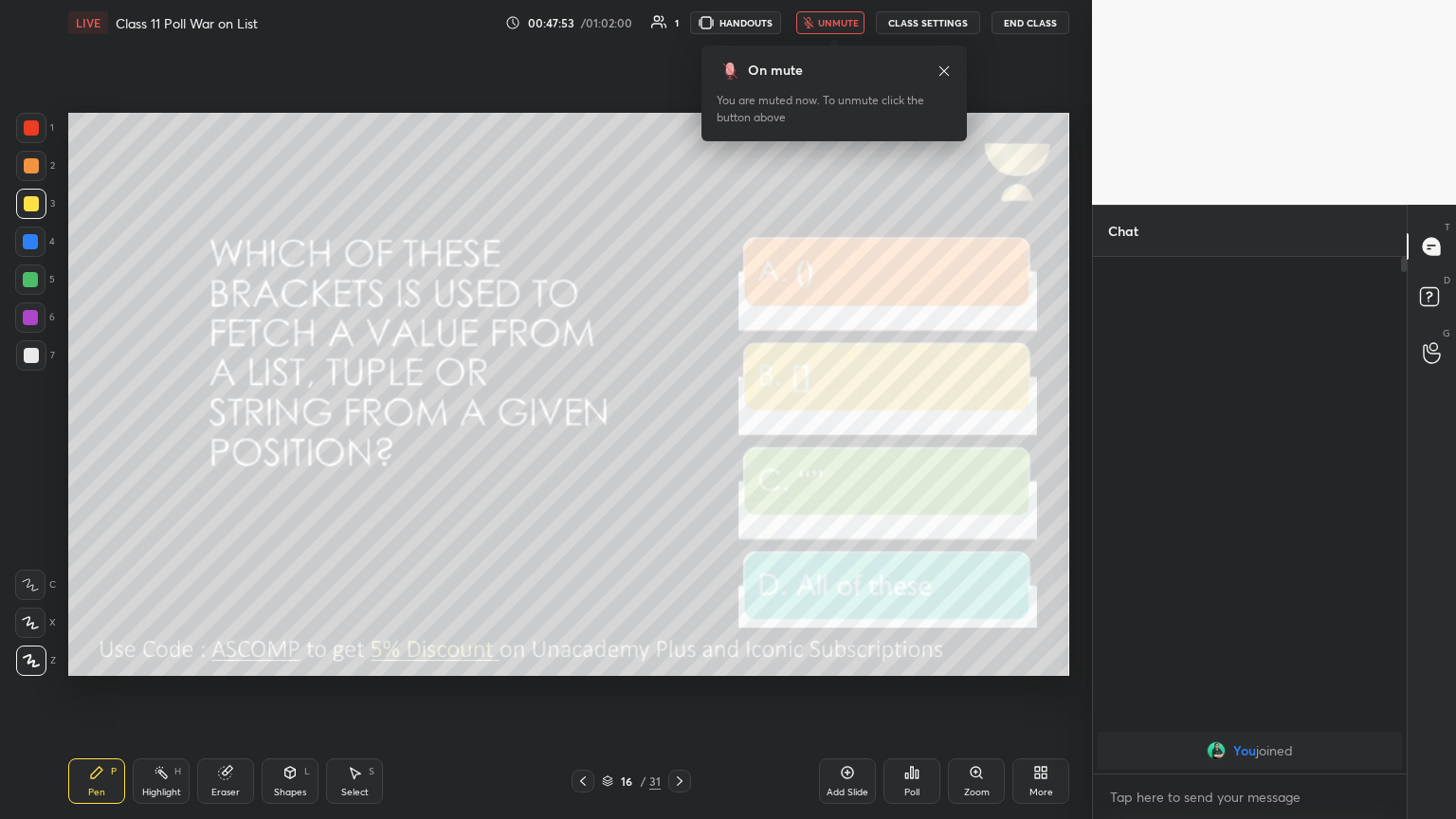 click on "unmute" at bounding box center [830, 23] 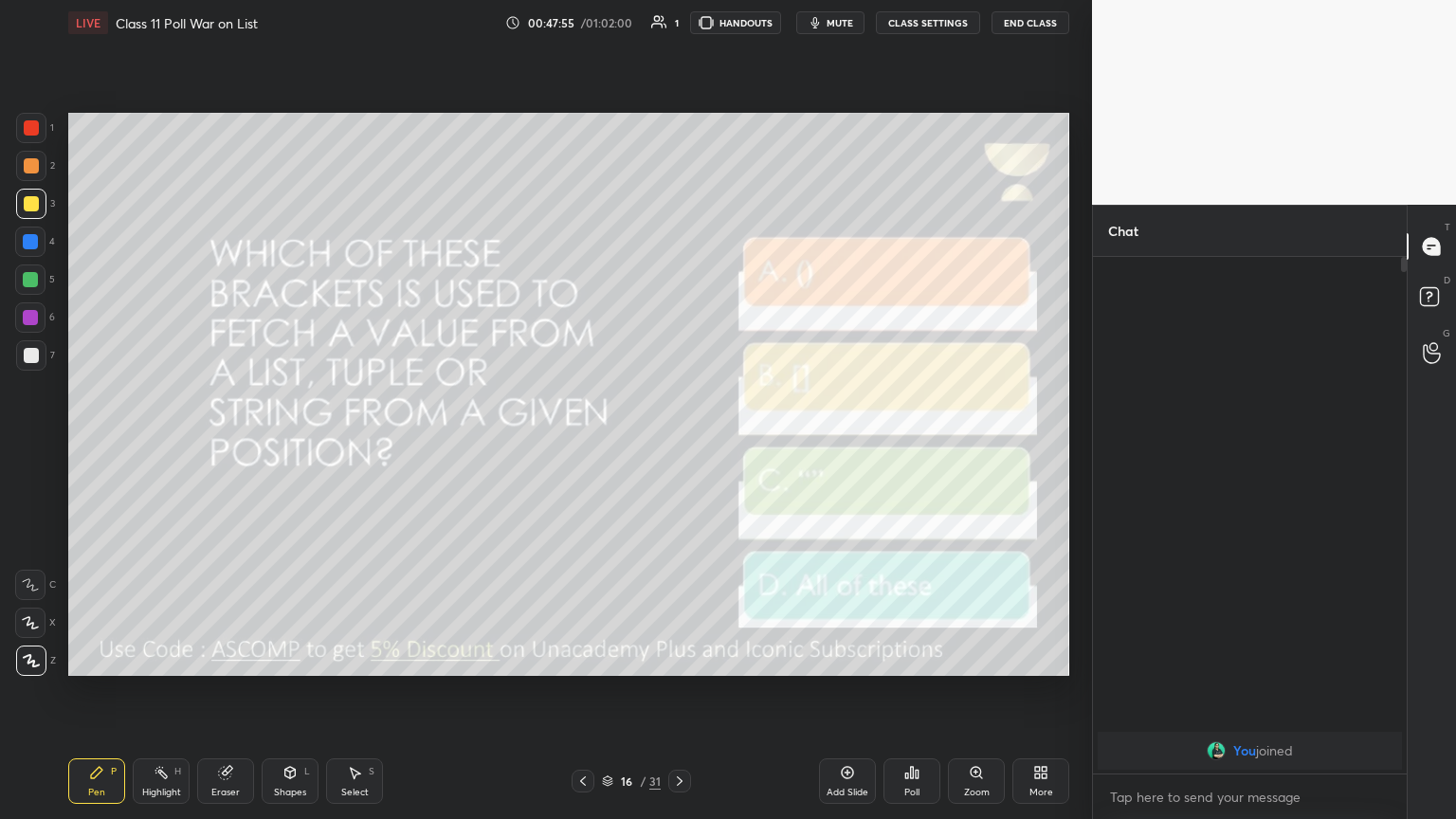 click on "Pen P Highlight H Eraser Shapes L Select S 16 / 31 Add Slide Poll Zoom More" at bounding box center [569, 781] 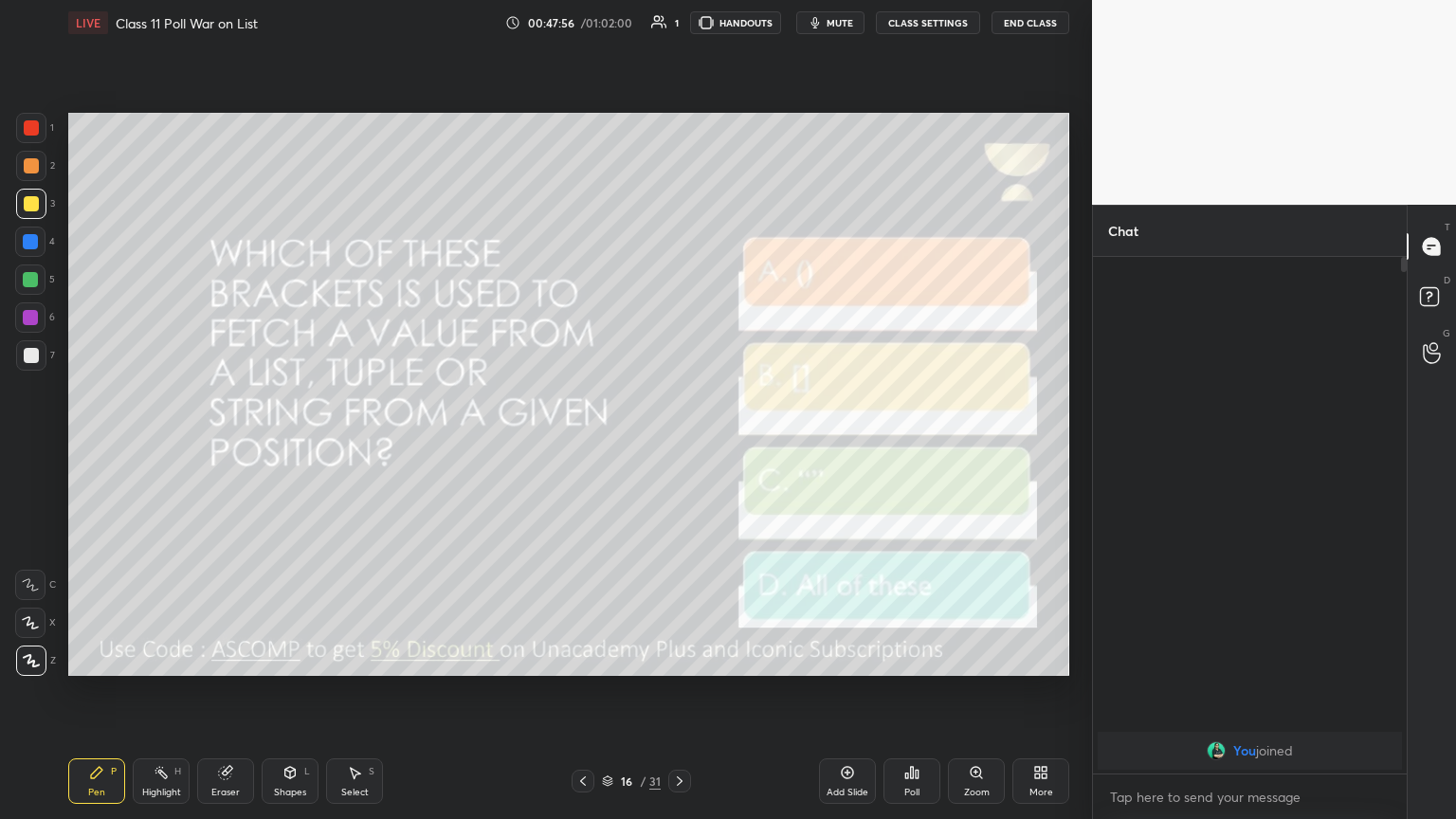 click 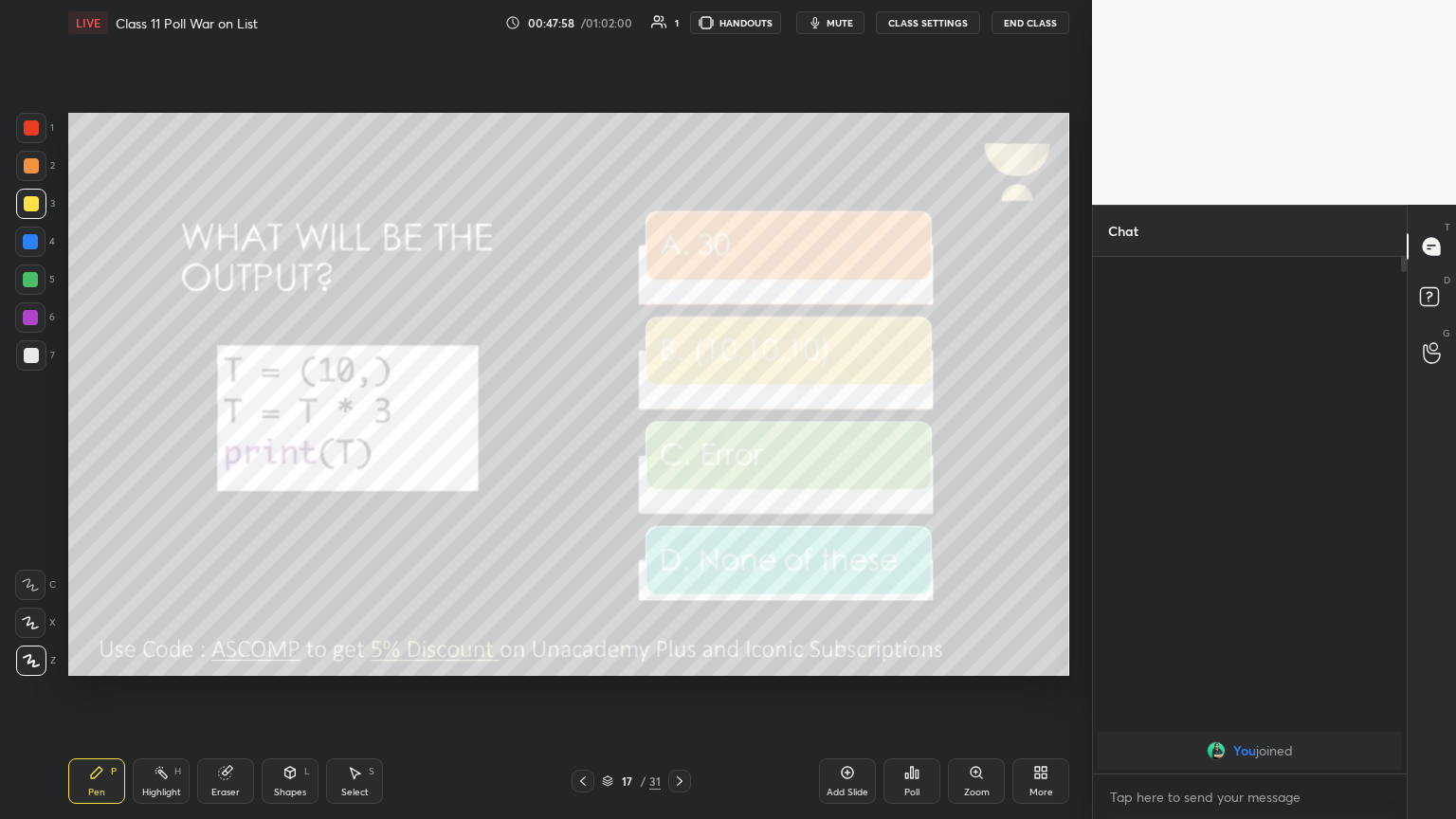 click on "mute" at bounding box center (830, 23) 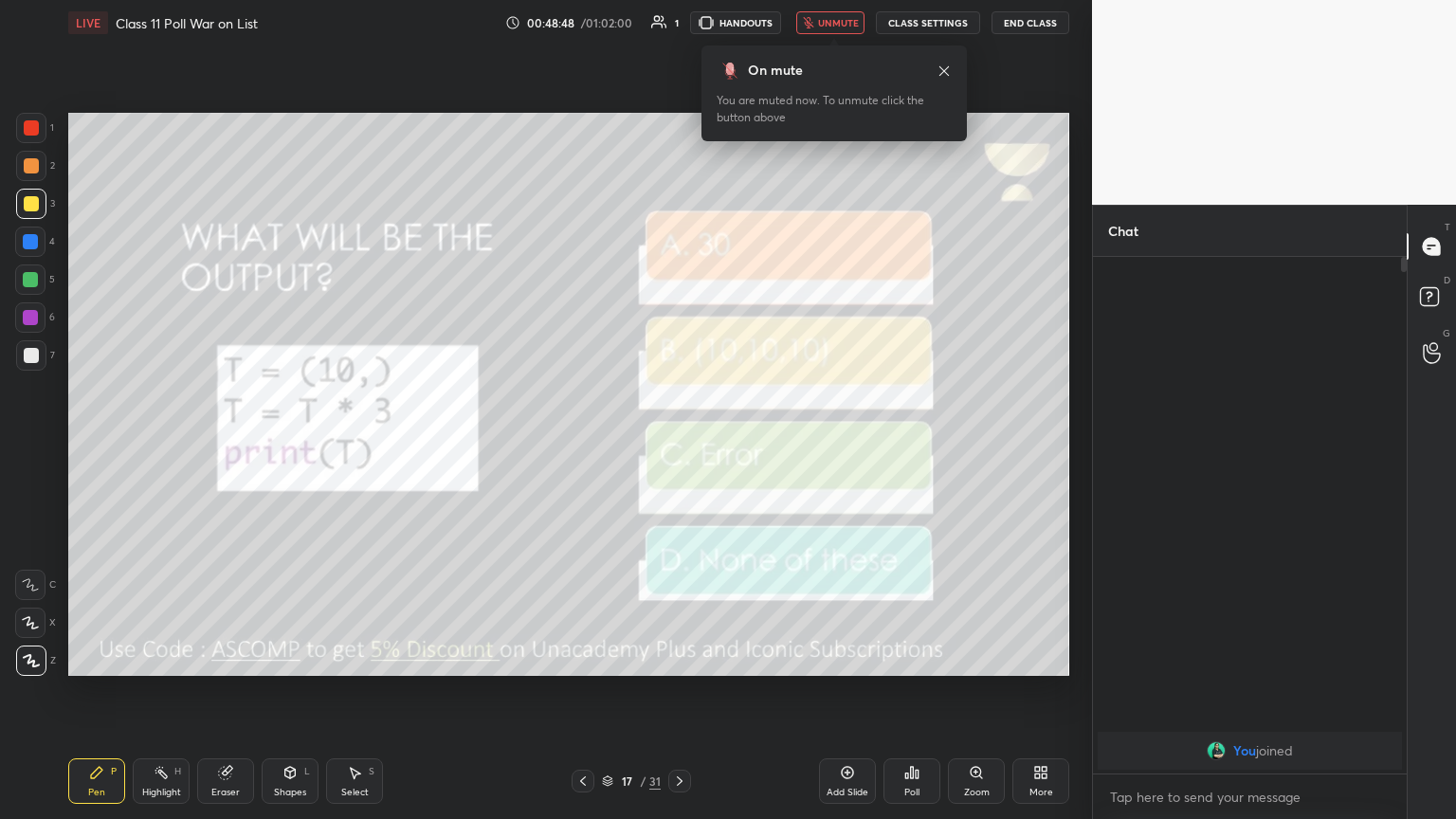 click 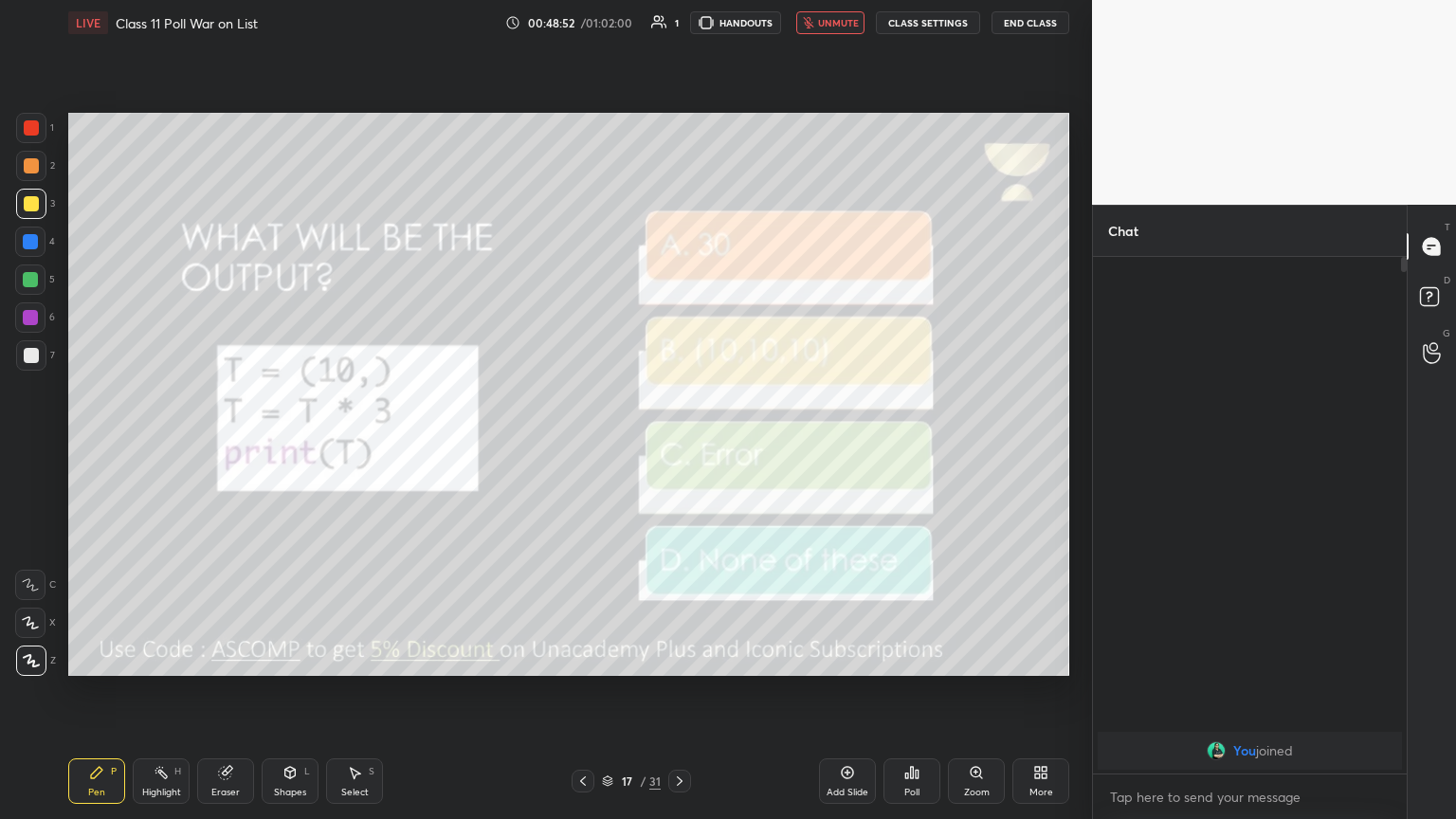 click on "Setting up your live class Poll for   secs No correct answer Start poll" at bounding box center [569, 394] 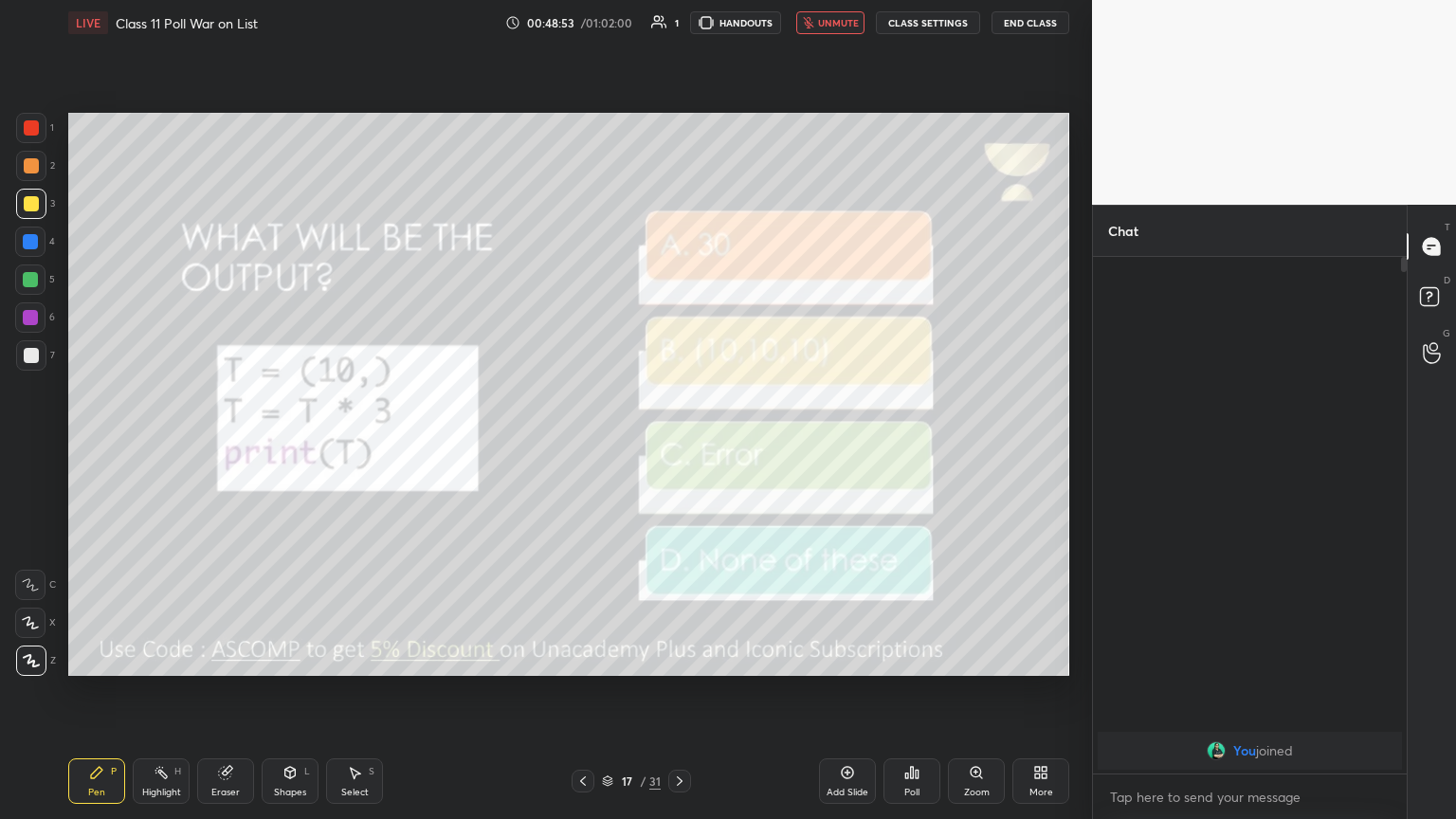 drag, startPoint x: 914, startPoint y: 99, endPoint x: 923, endPoint y: 98, distance: 9.055385 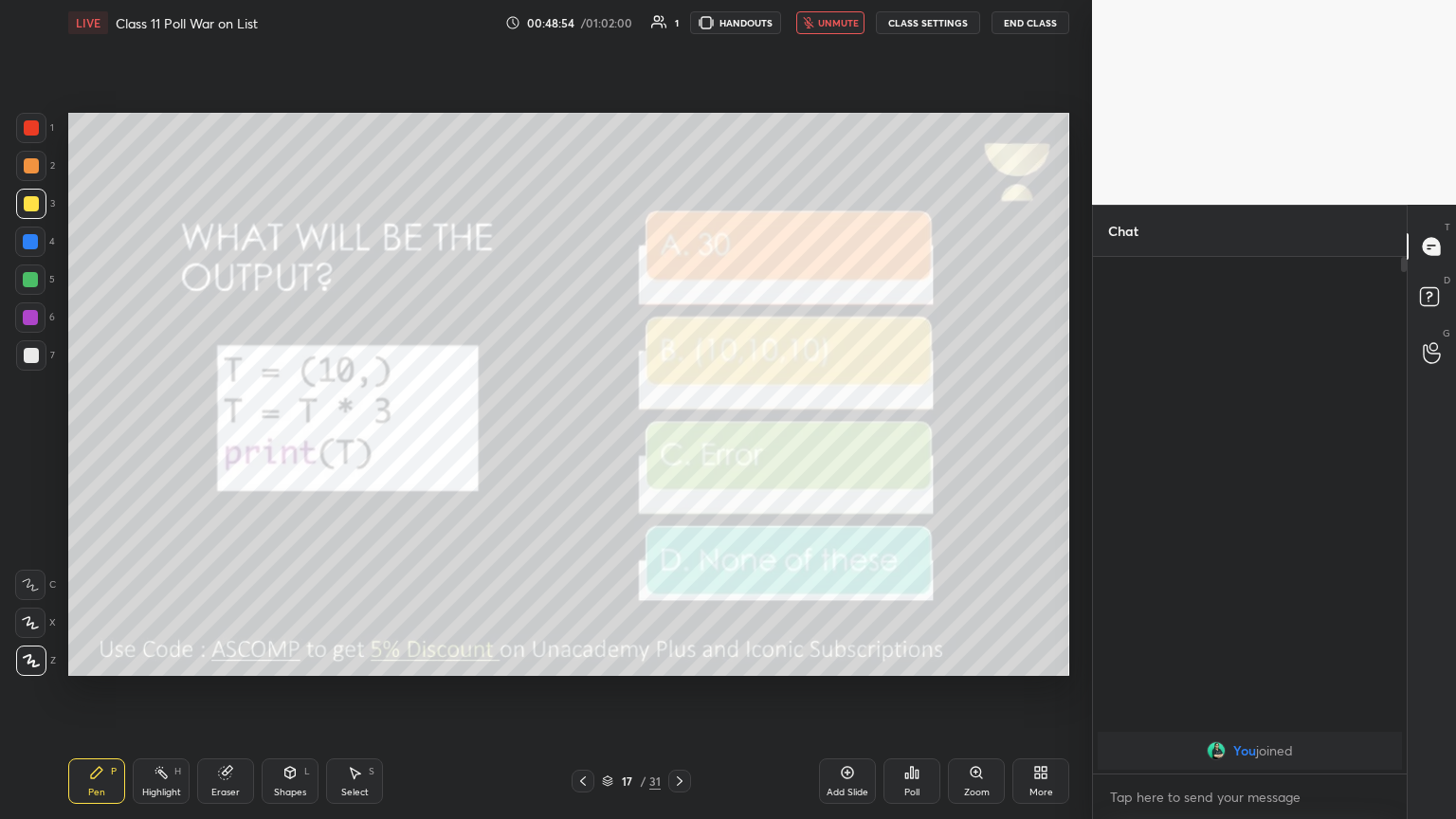 drag, startPoint x: 922, startPoint y: 99, endPoint x: 902, endPoint y: 102, distance: 20.223748 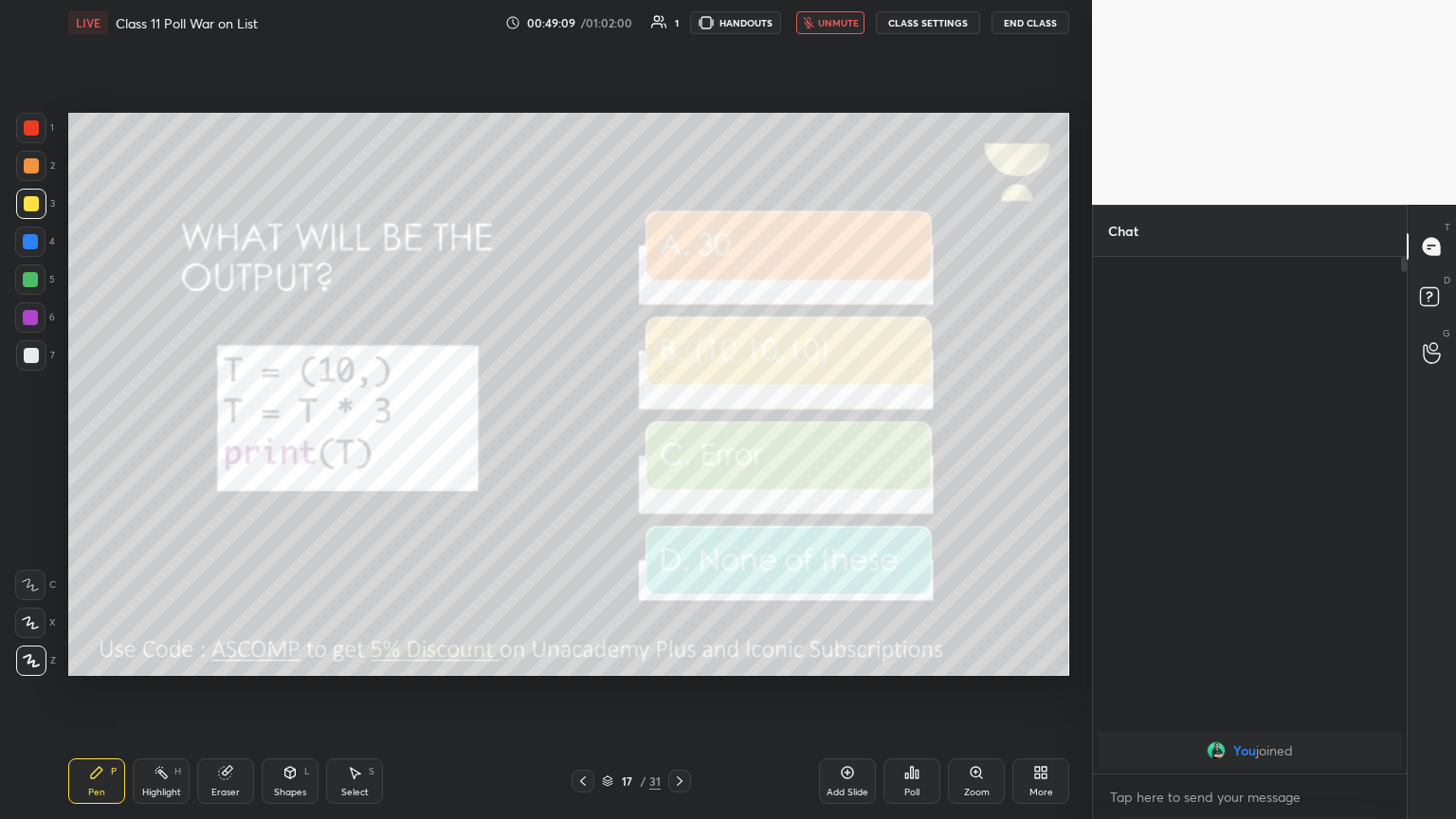 click on "unmute" at bounding box center [838, 23] 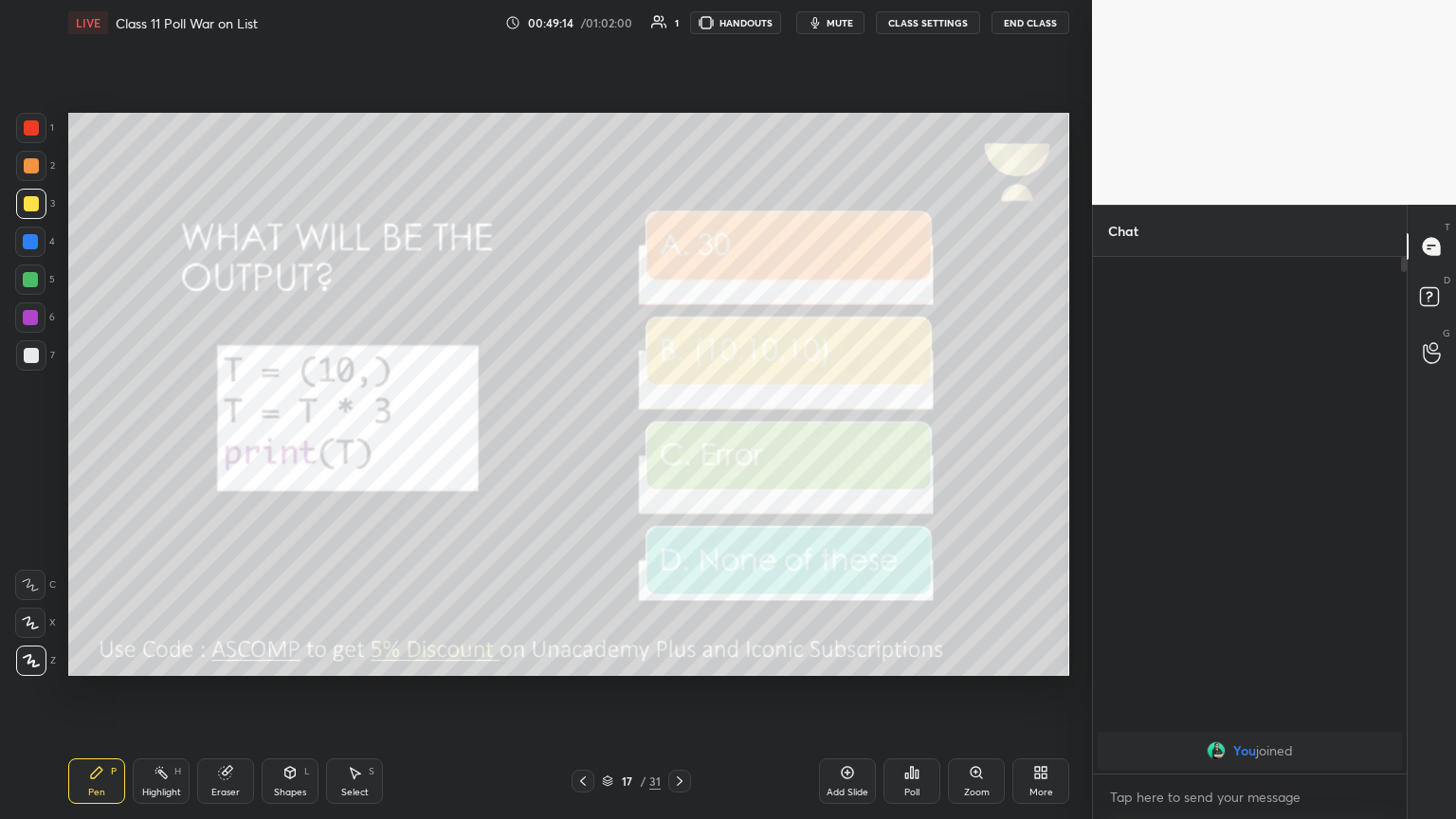 click 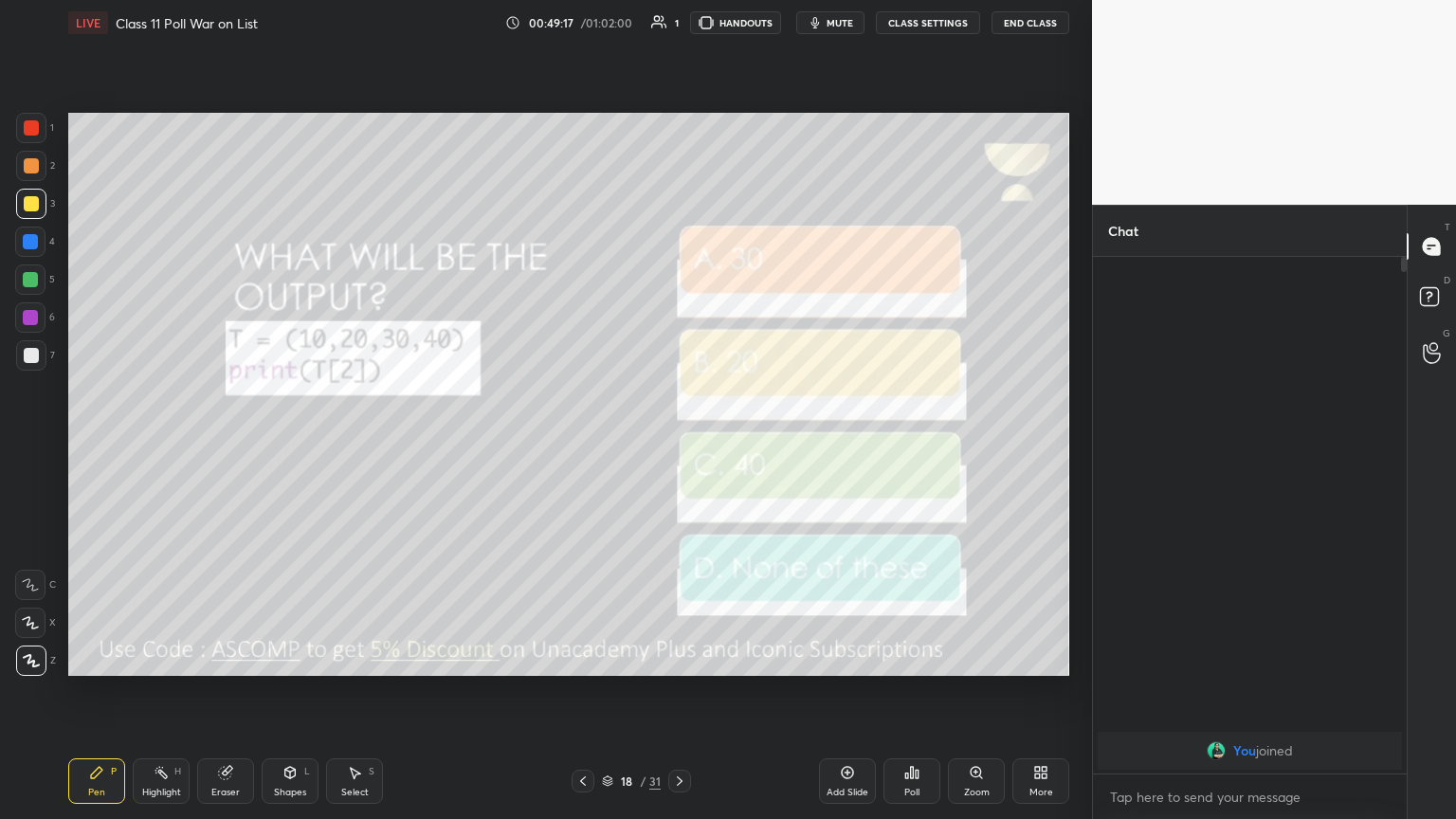 click on "mute" at bounding box center [840, 23] 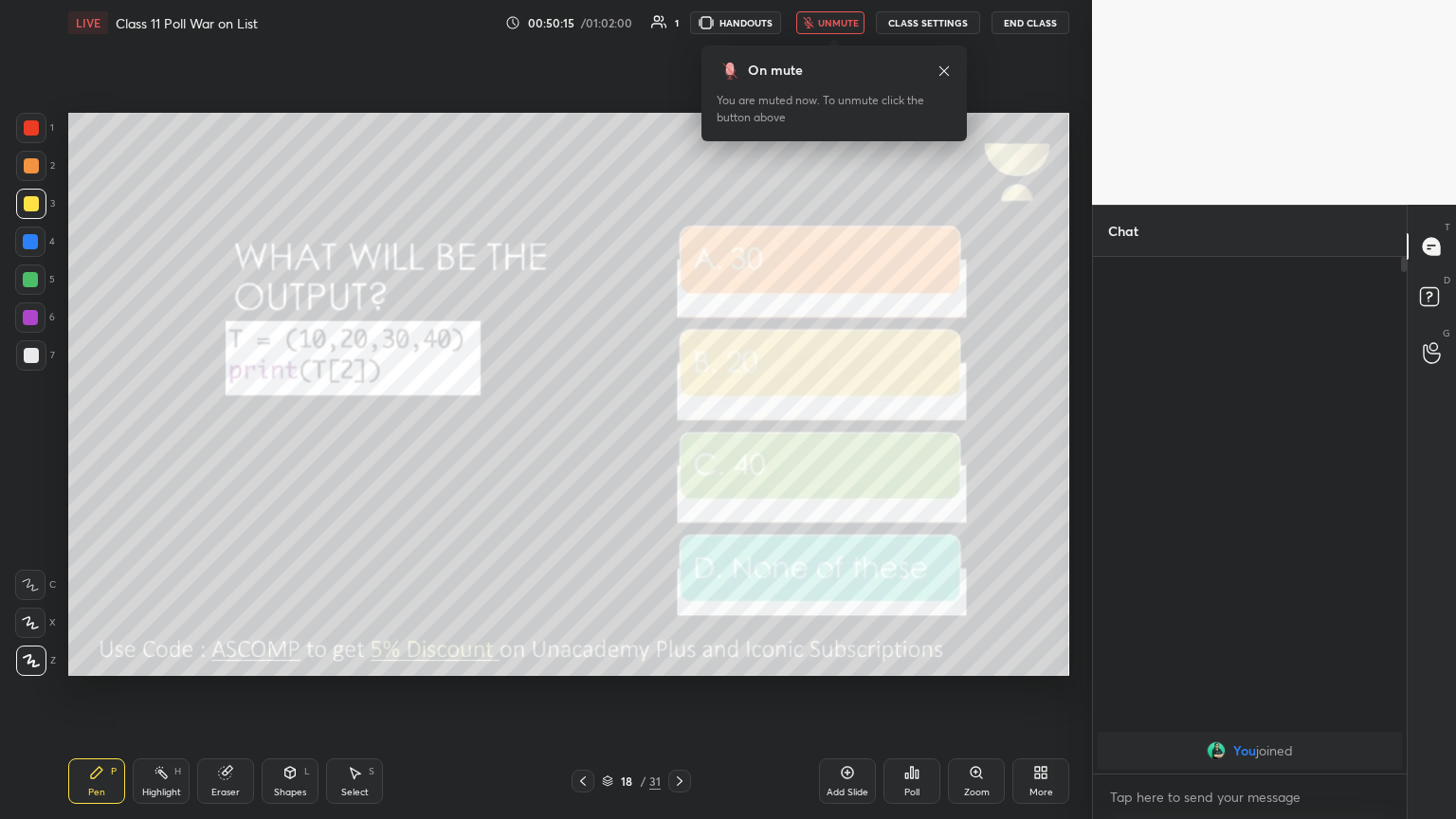 click 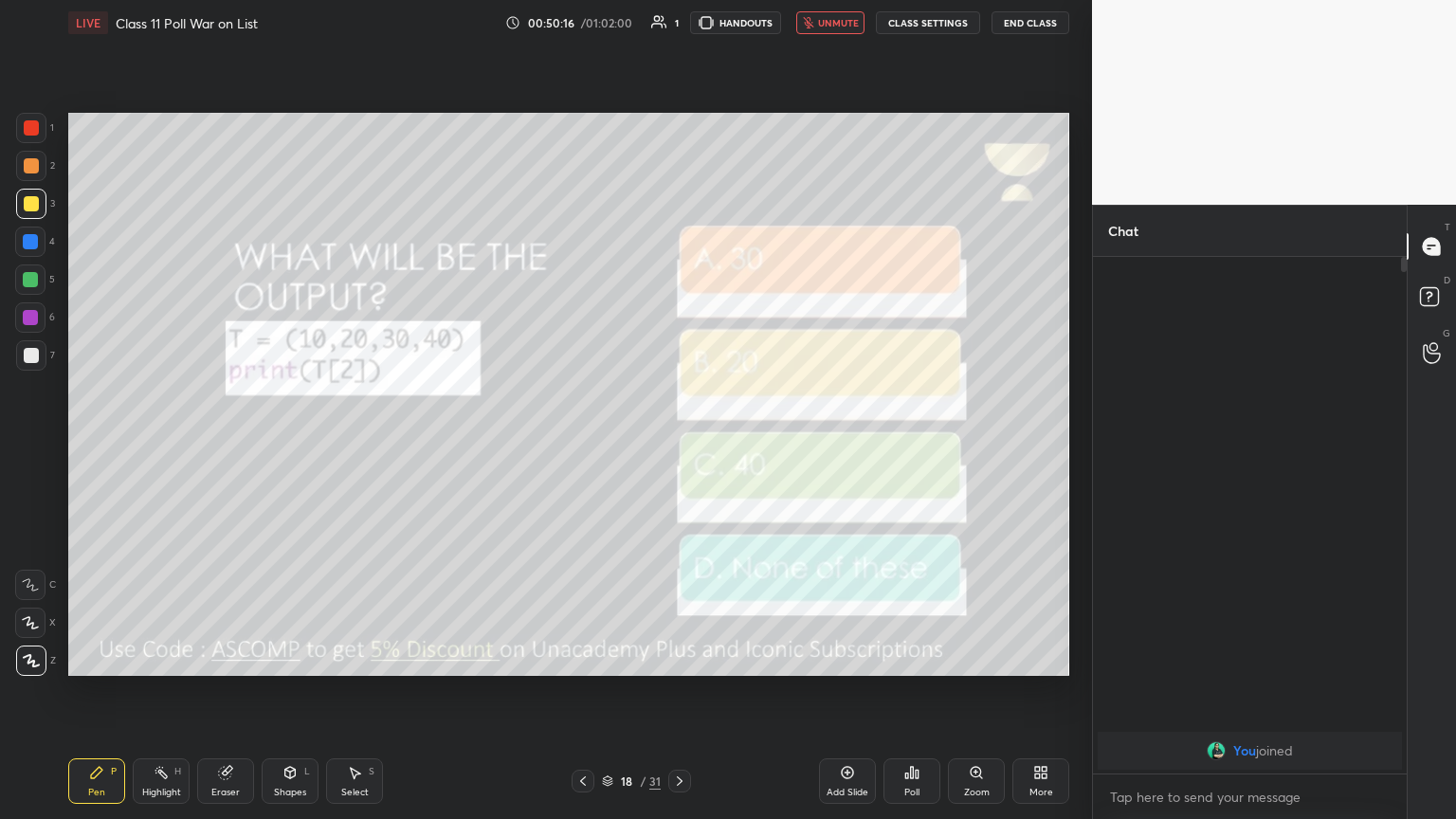 click on "unmute" at bounding box center [838, 23] 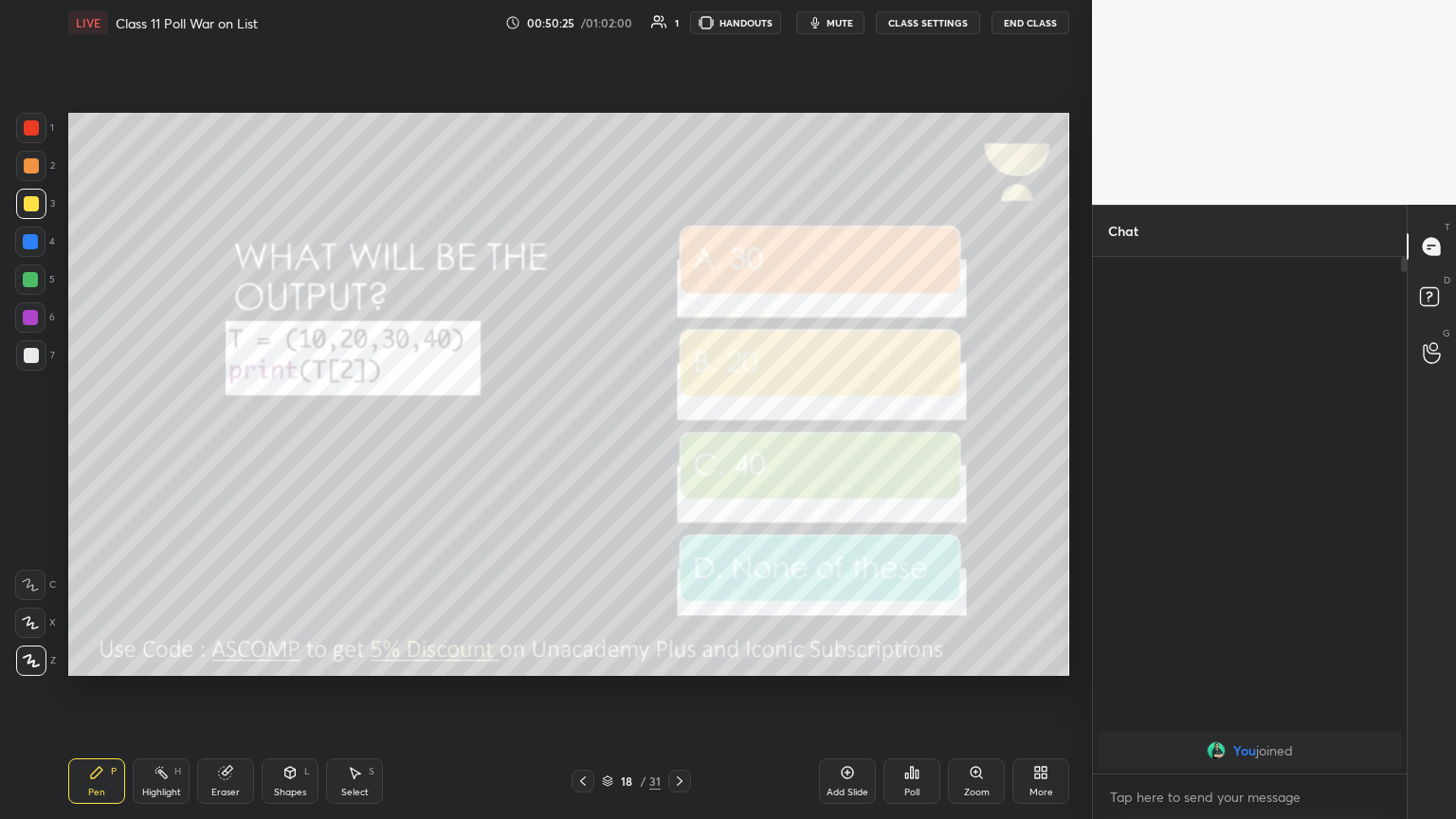 click 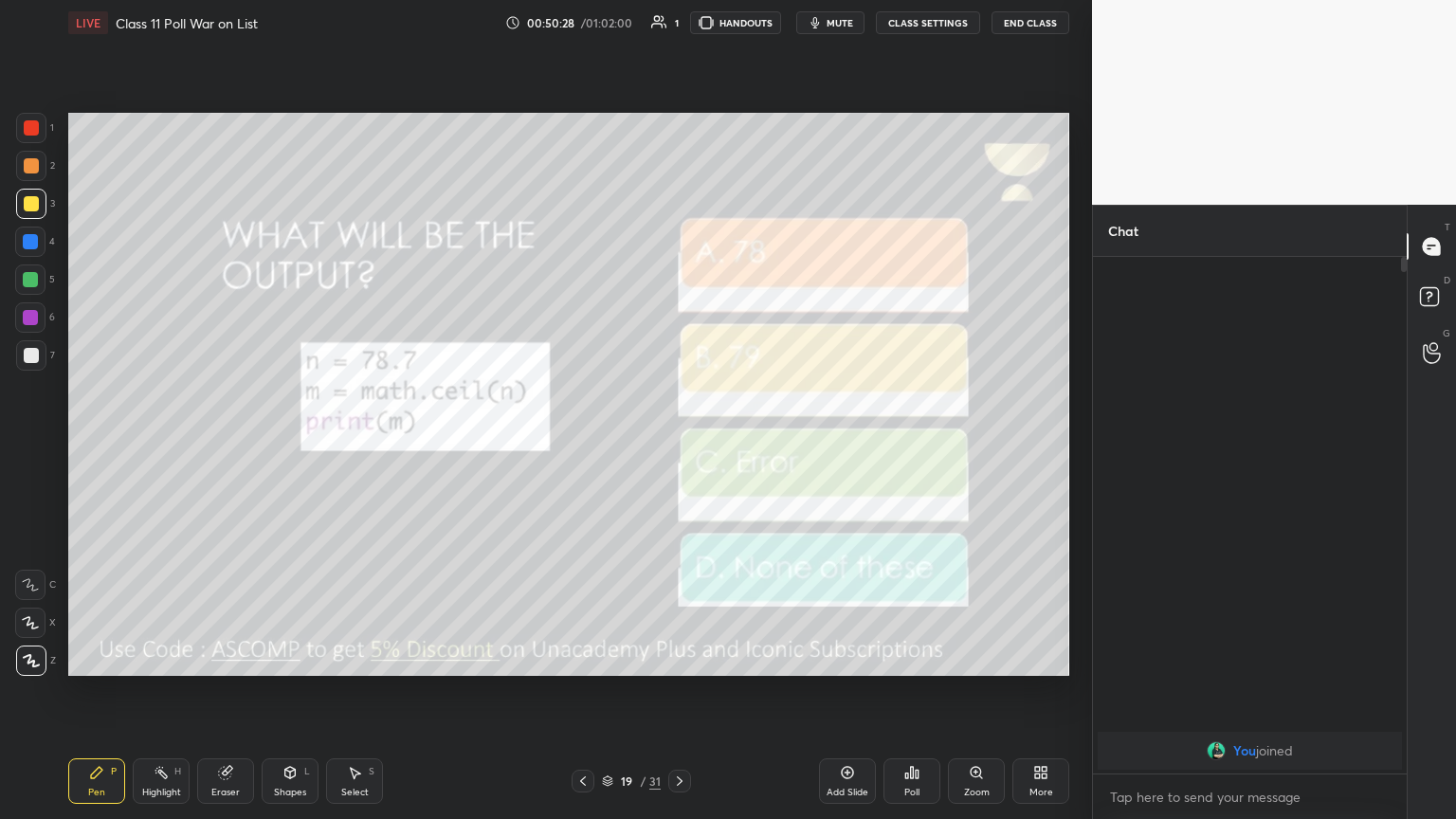 click on "mute" at bounding box center [840, 23] 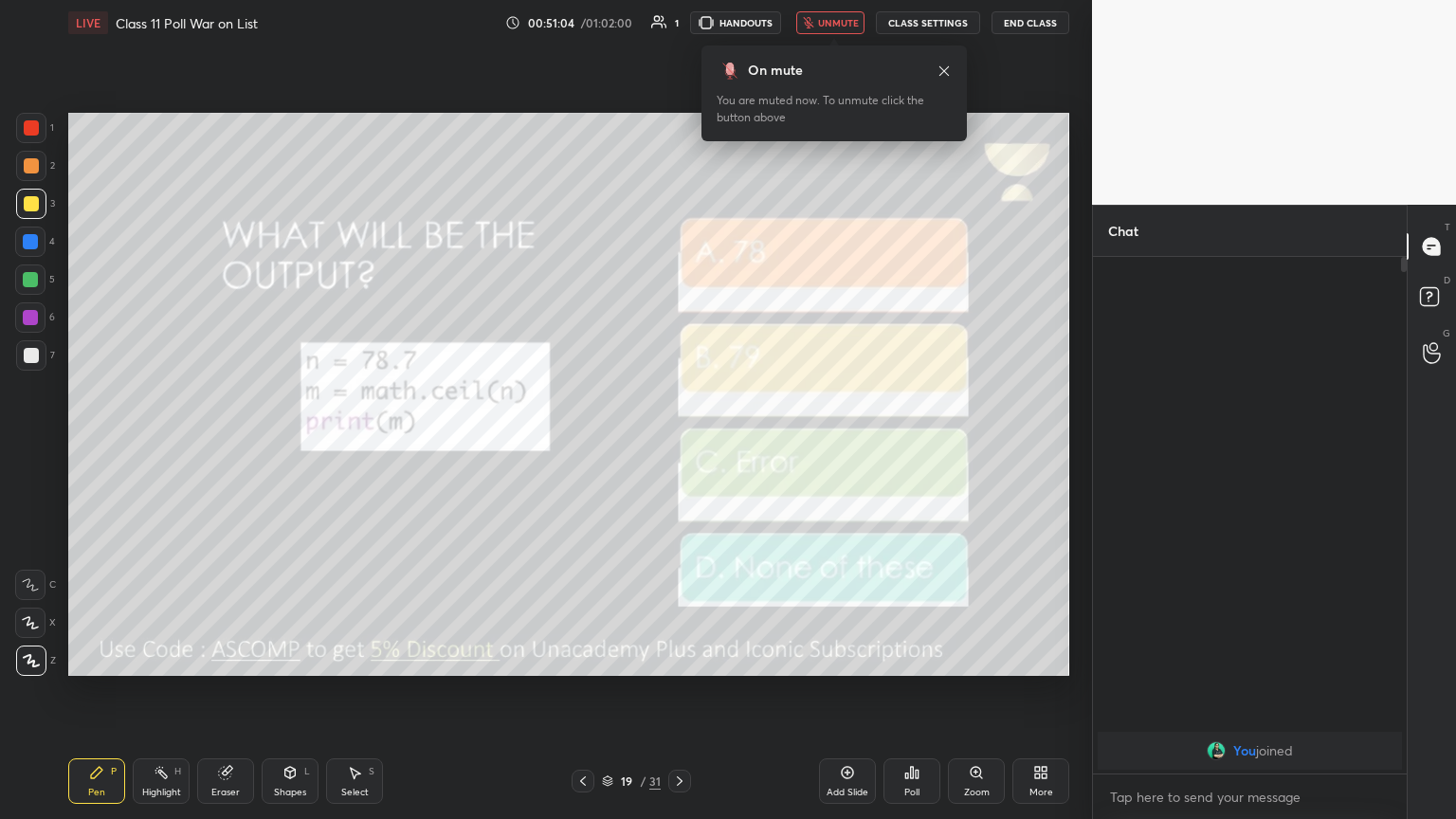 click 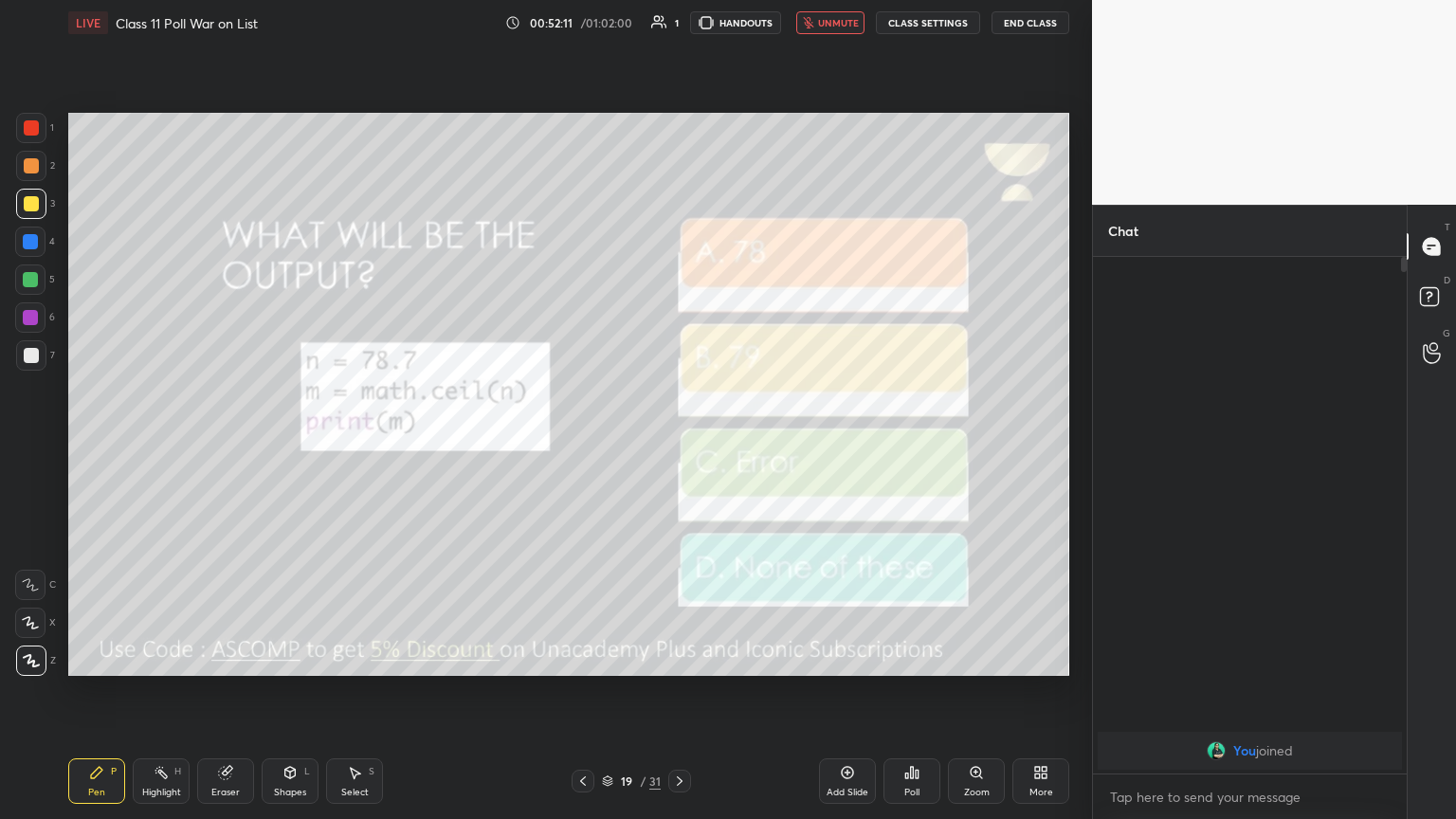 click on "unmute" at bounding box center (830, 23) 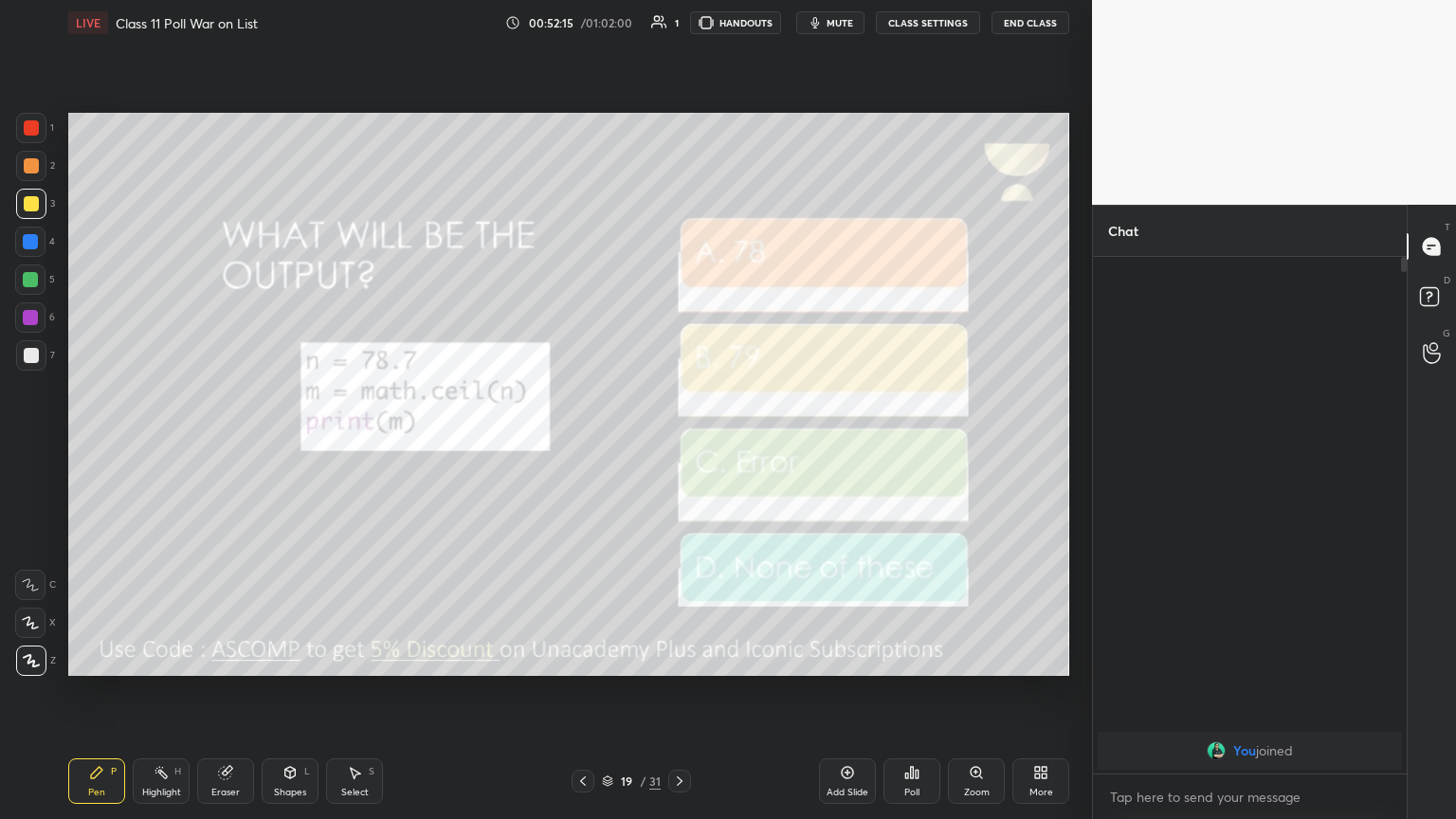 click 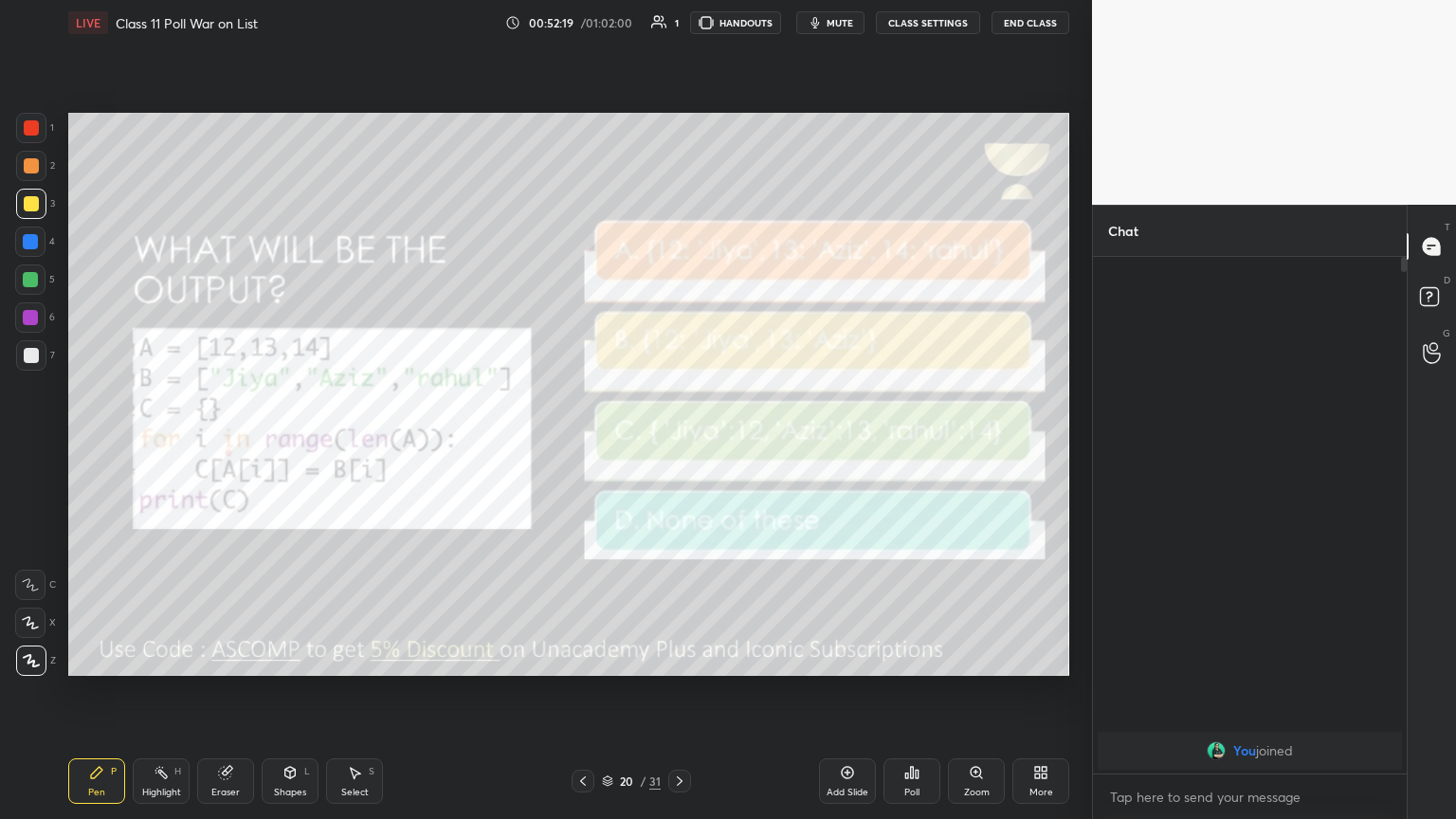 click on "mute" at bounding box center [840, 23] 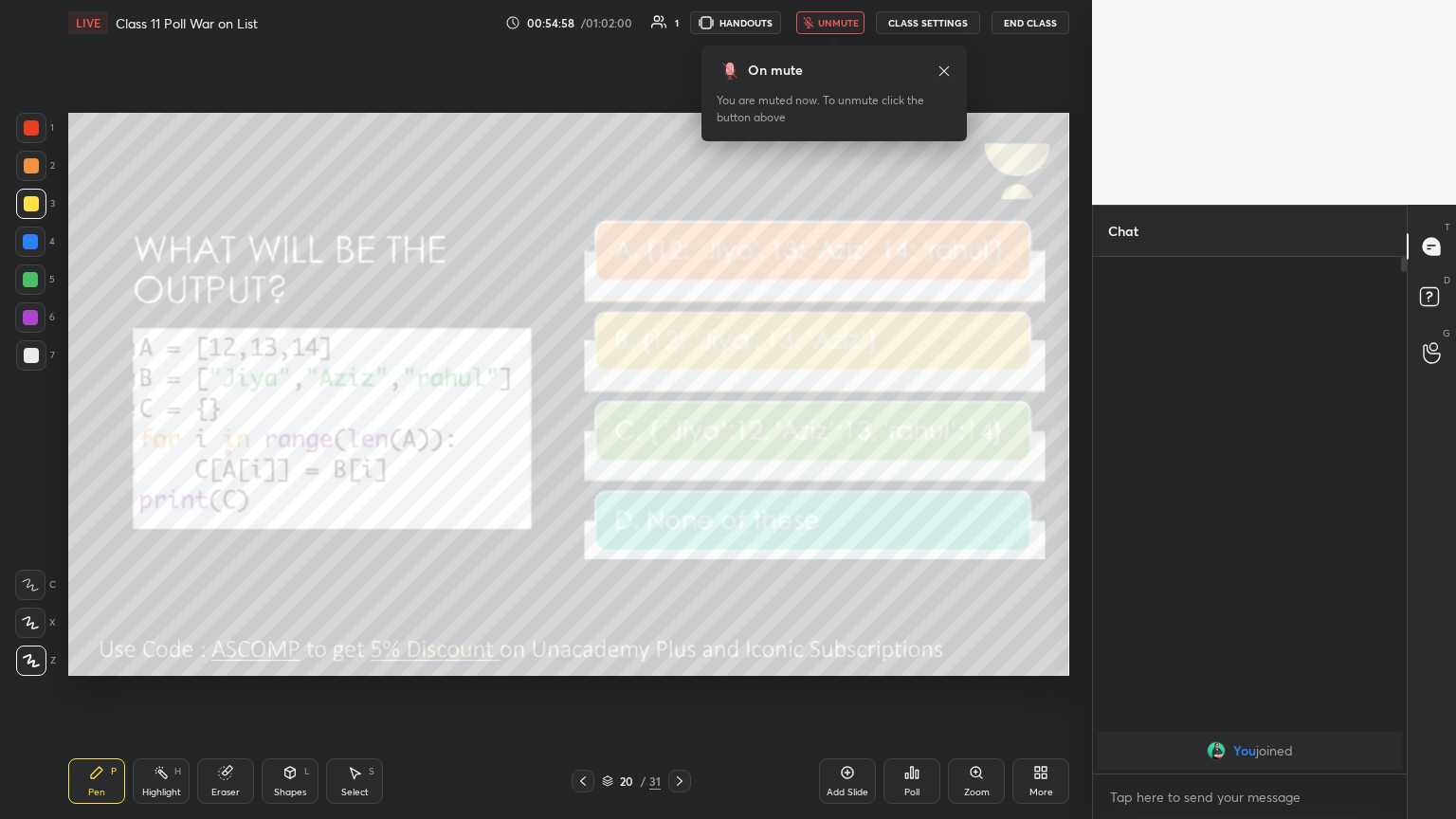 click on "Setting up your live class Poll for   secs No correct answer Start poll" at bounding box center [569, 394] 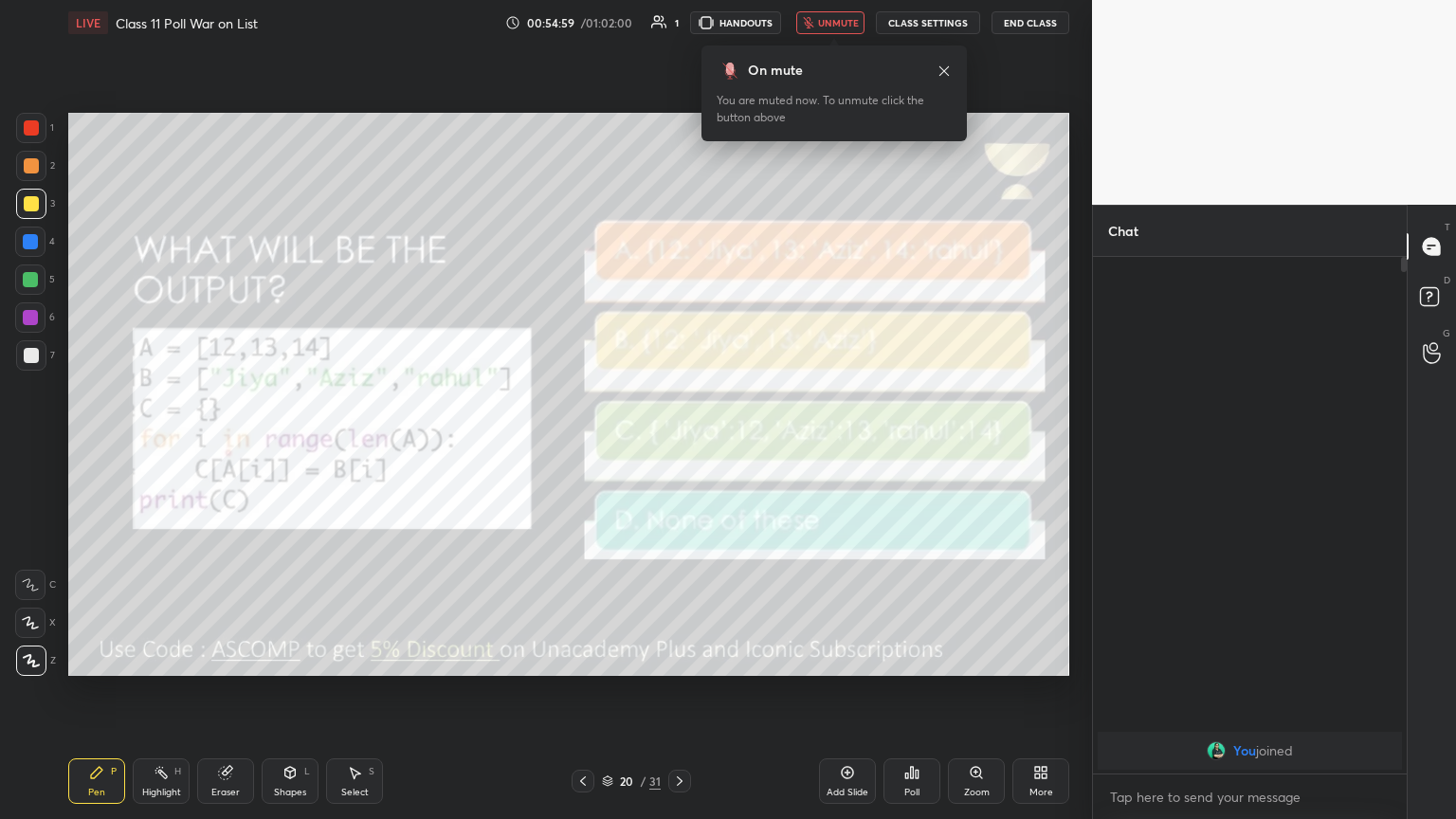 click on "unmute" at bounding box center [838, 23] 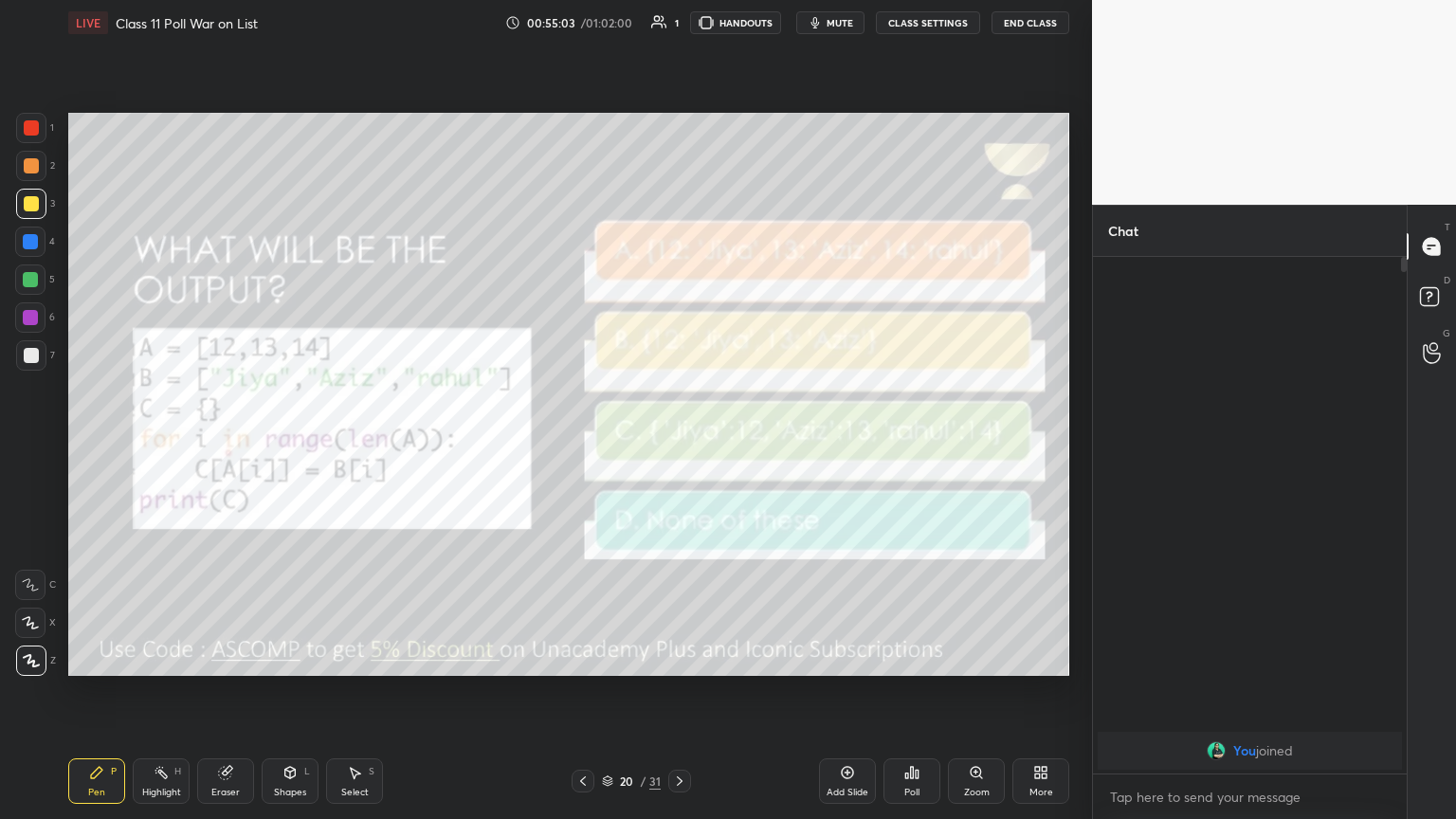 click 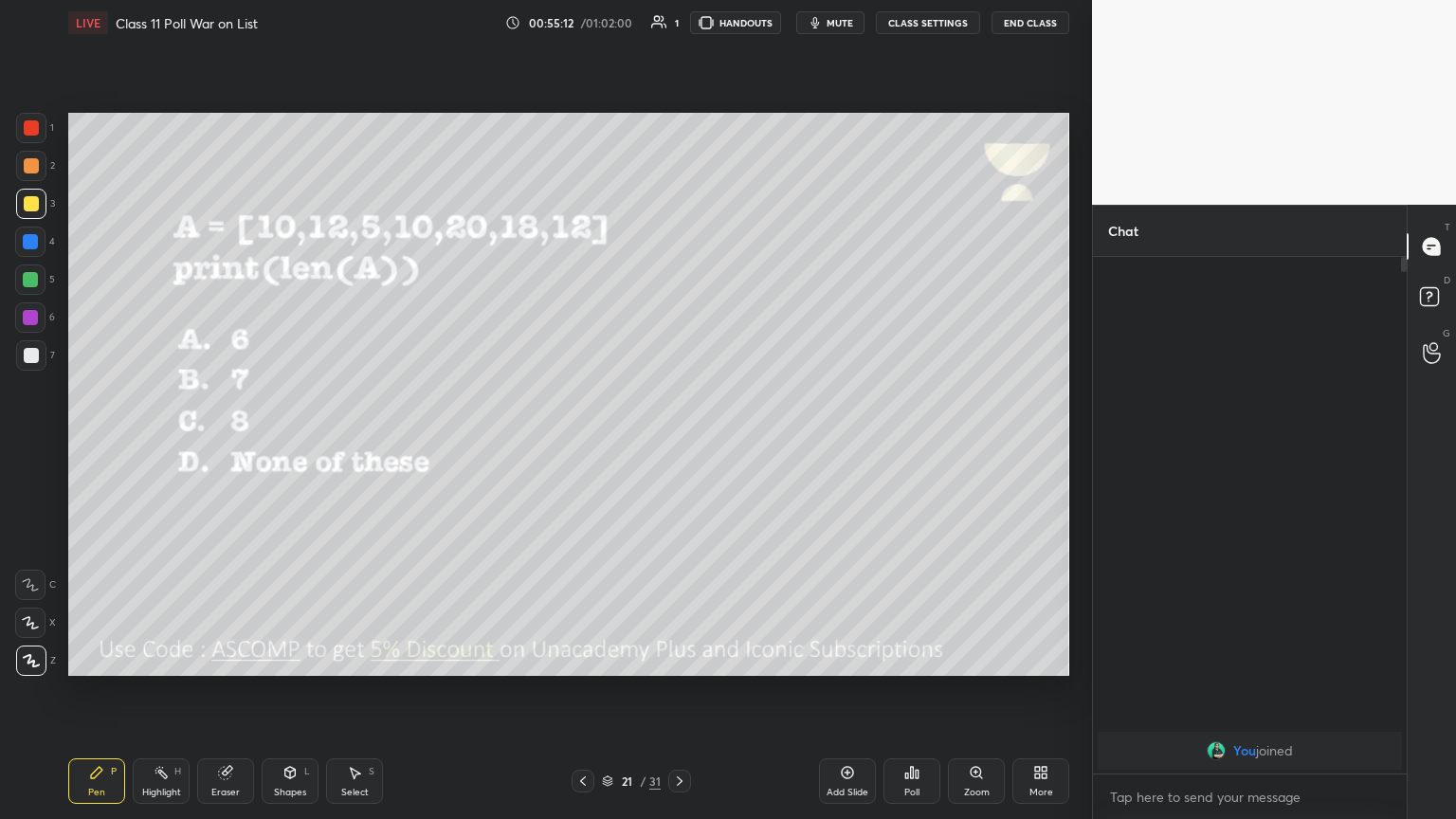 click 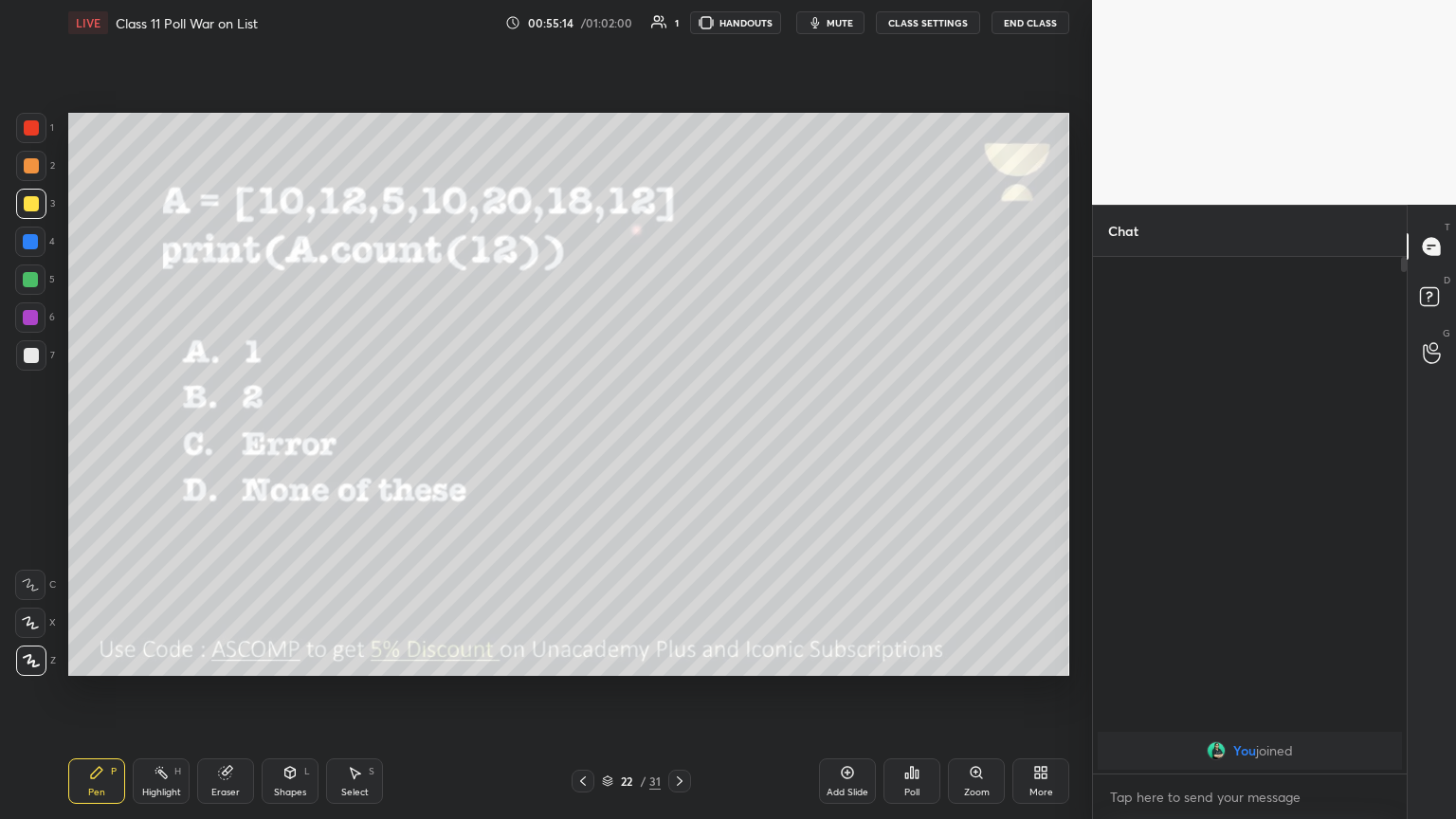 click on "LIVE Class 11 Poll War on List 00:55:14 /  01:02:00 1 HANDOUTS mute CLASS SETTINGS End Class" at bounding box center [569, 23] 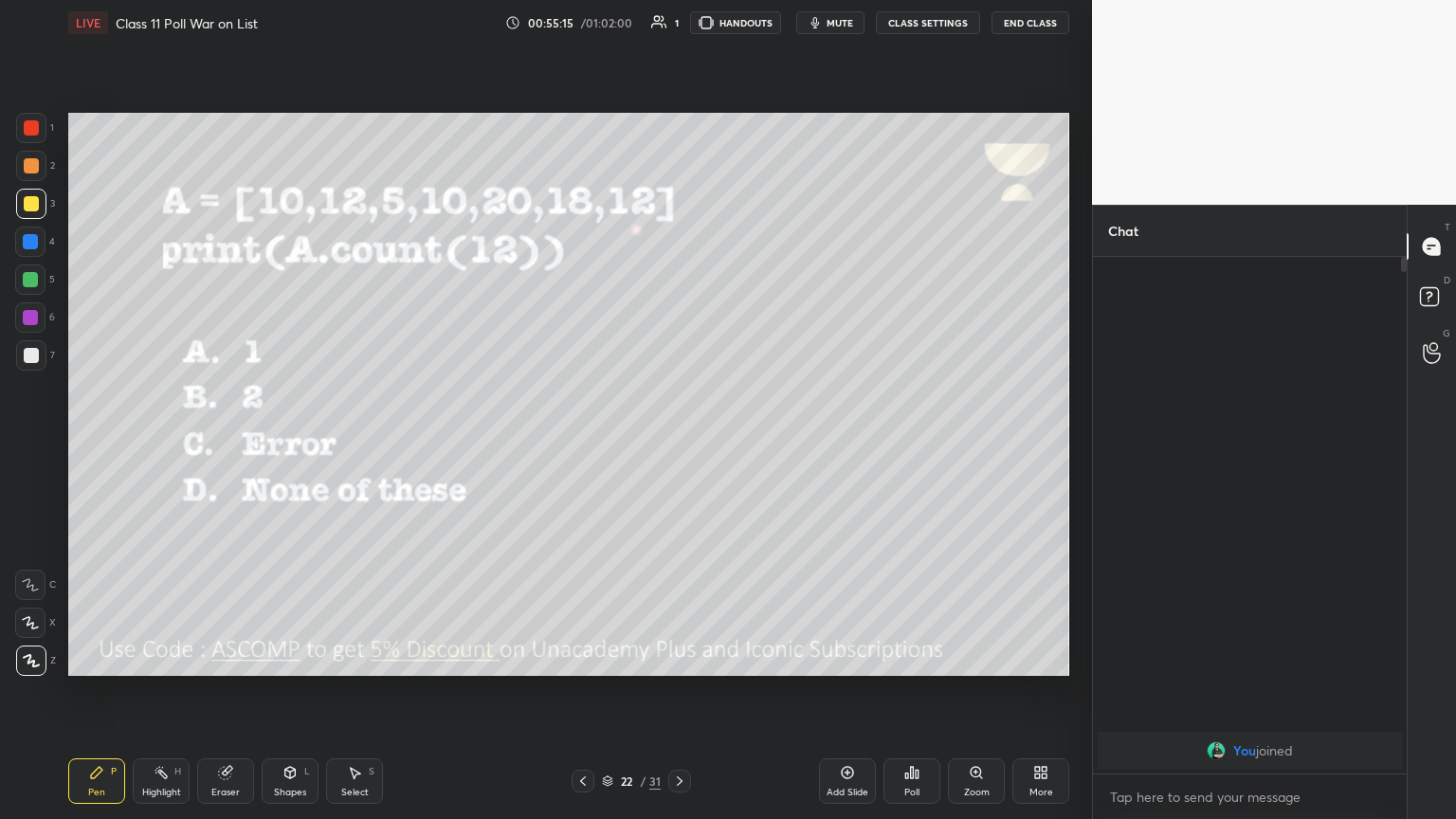 click on "mute" at bounding box center [840, 23] 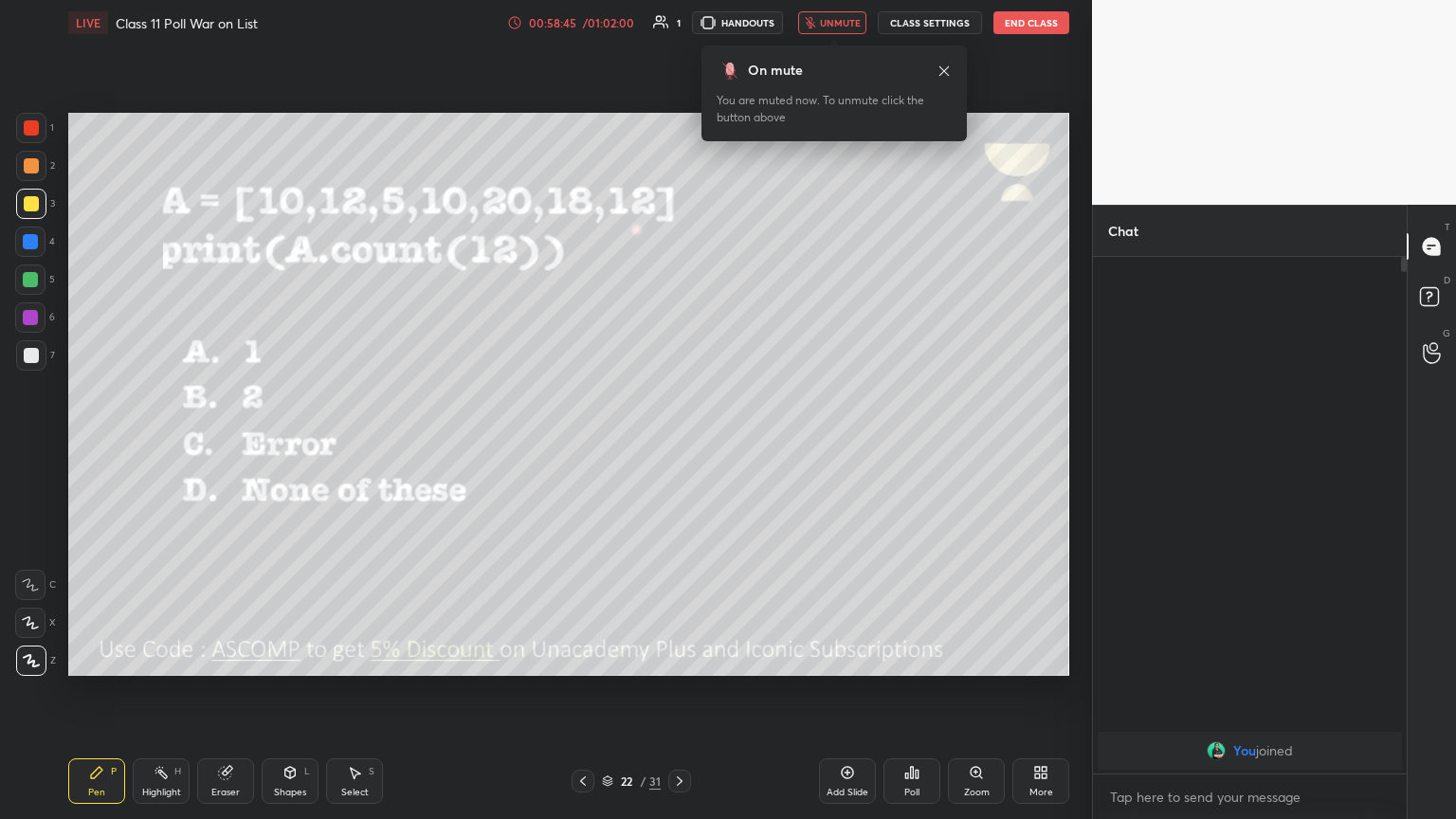 click on "Add Slide Poll Zoom More" at bounding box center [944, 781] 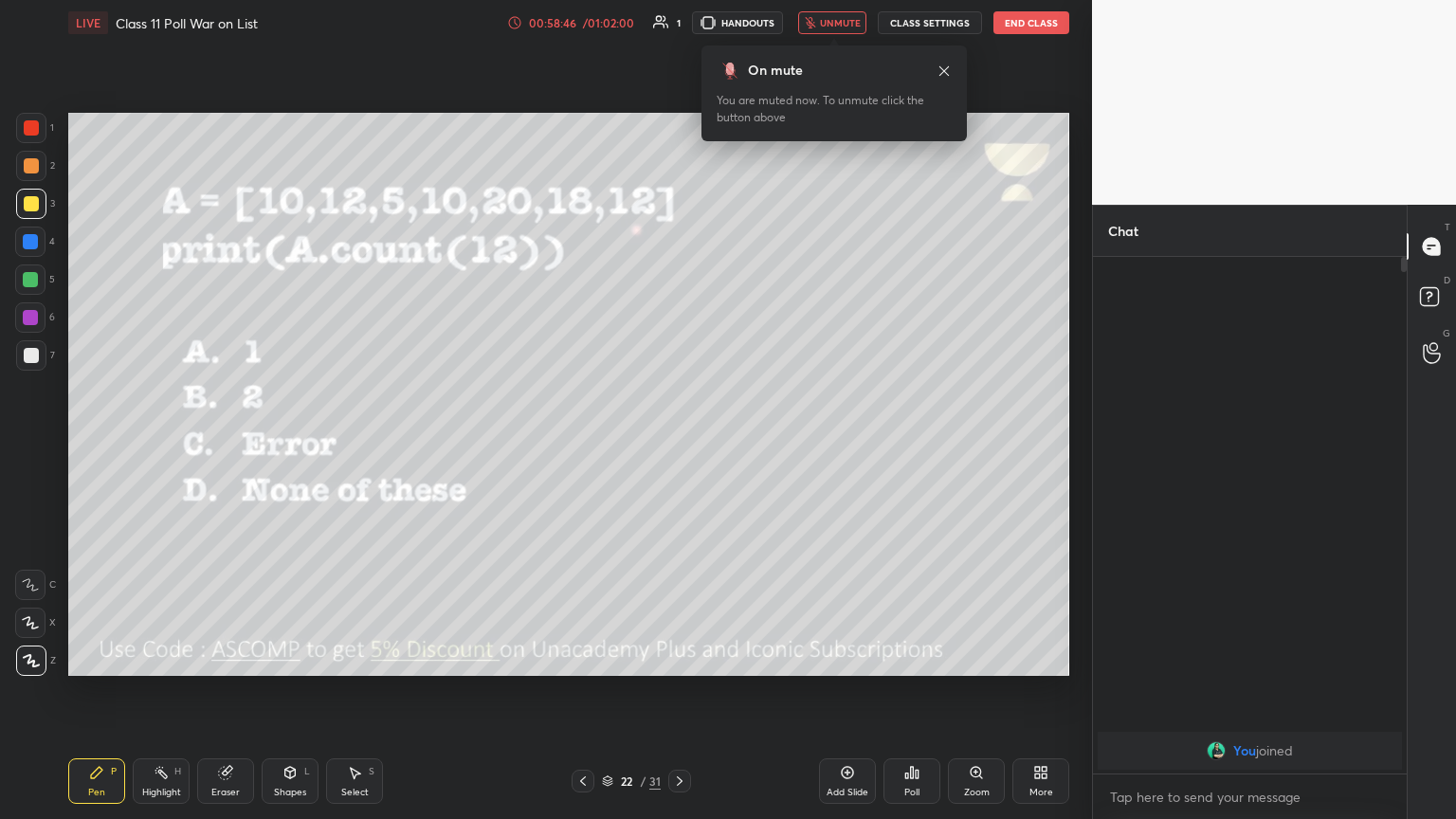 click on "unmute" at bounding box center (840, 23) 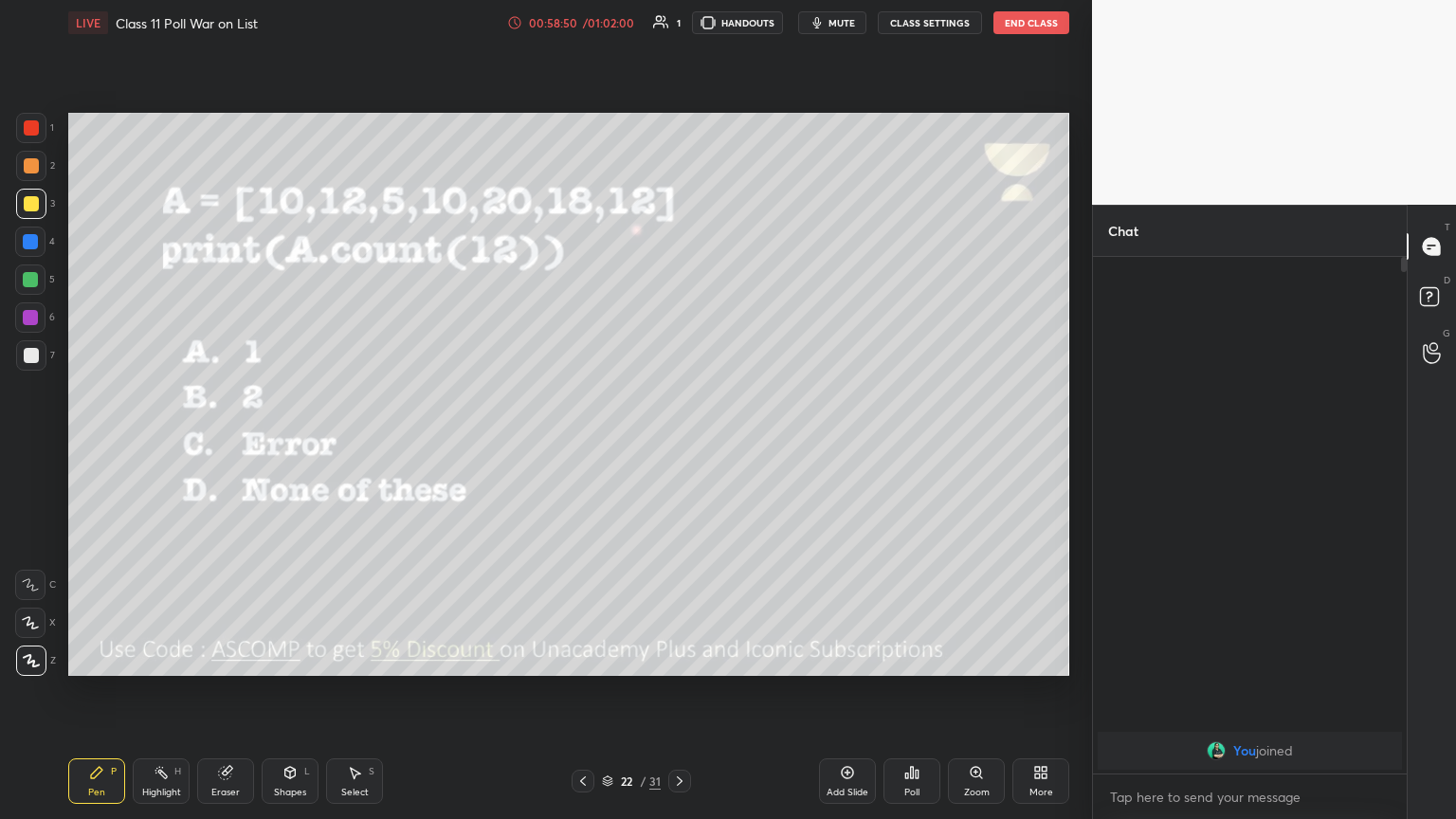 click 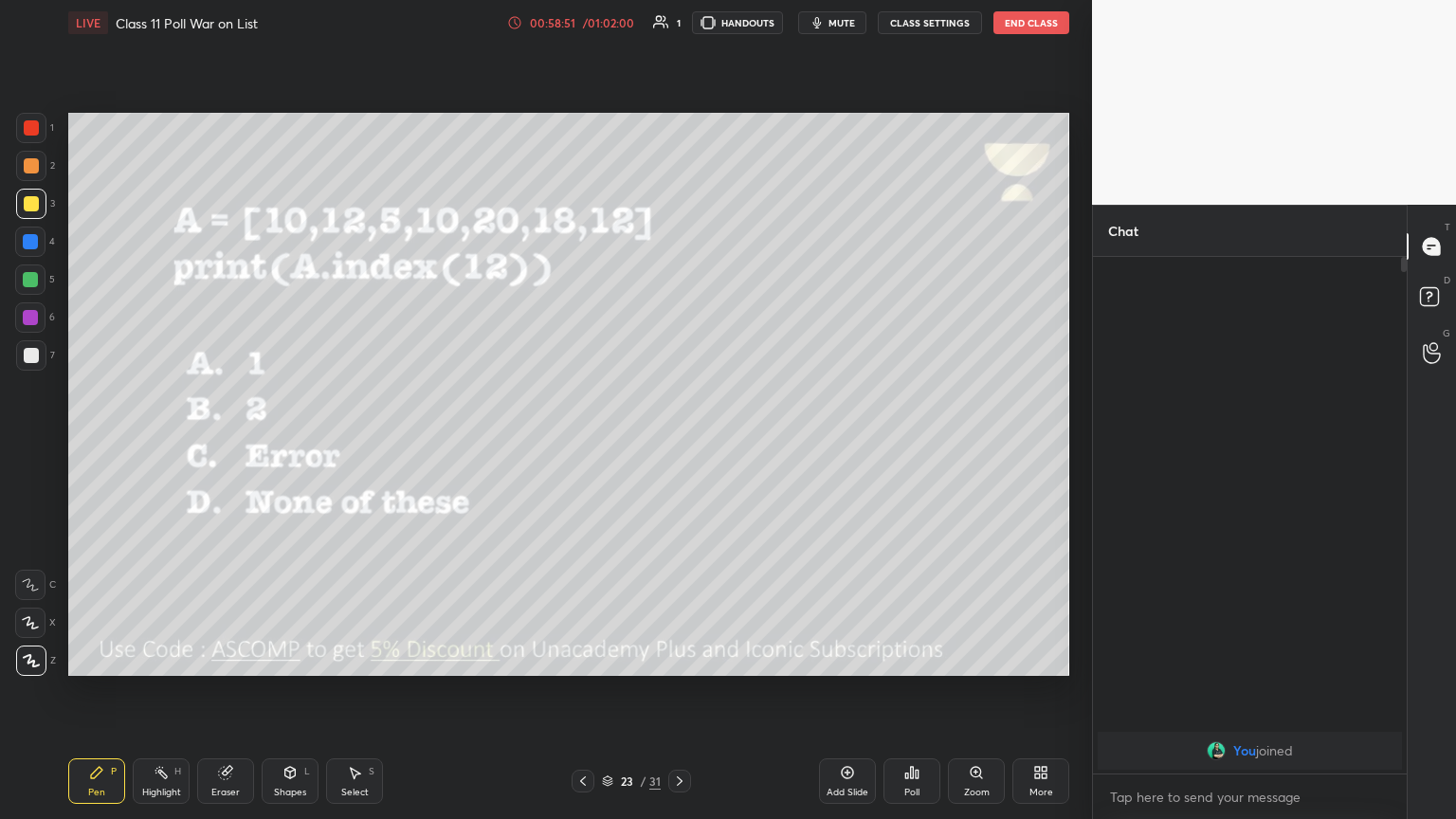 click on "mute" at bounding box center (842, 23) 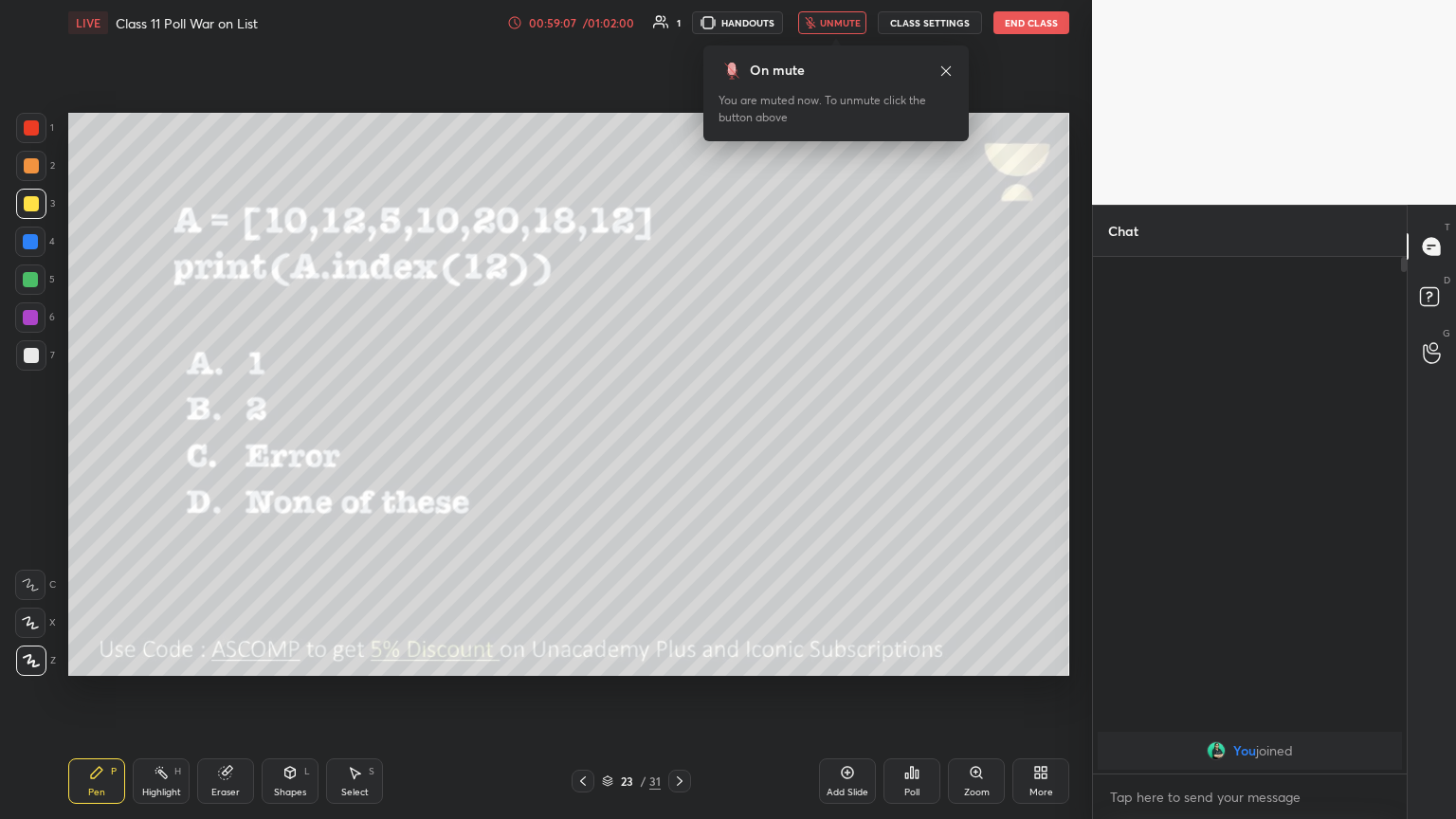 click on "unmute" at bounding box center (840, 23) 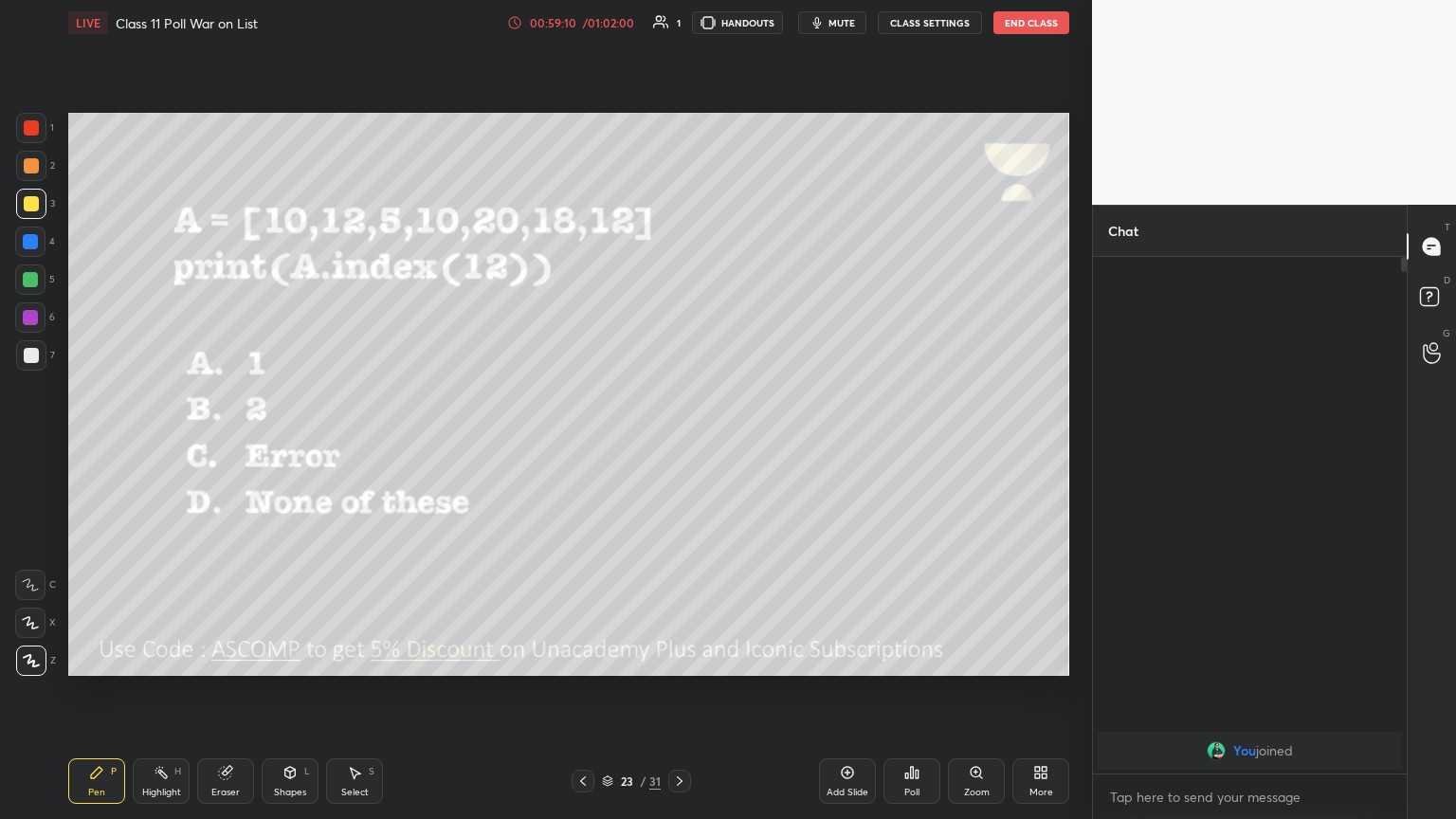 click on "mute" at bounding box center [832, 23] 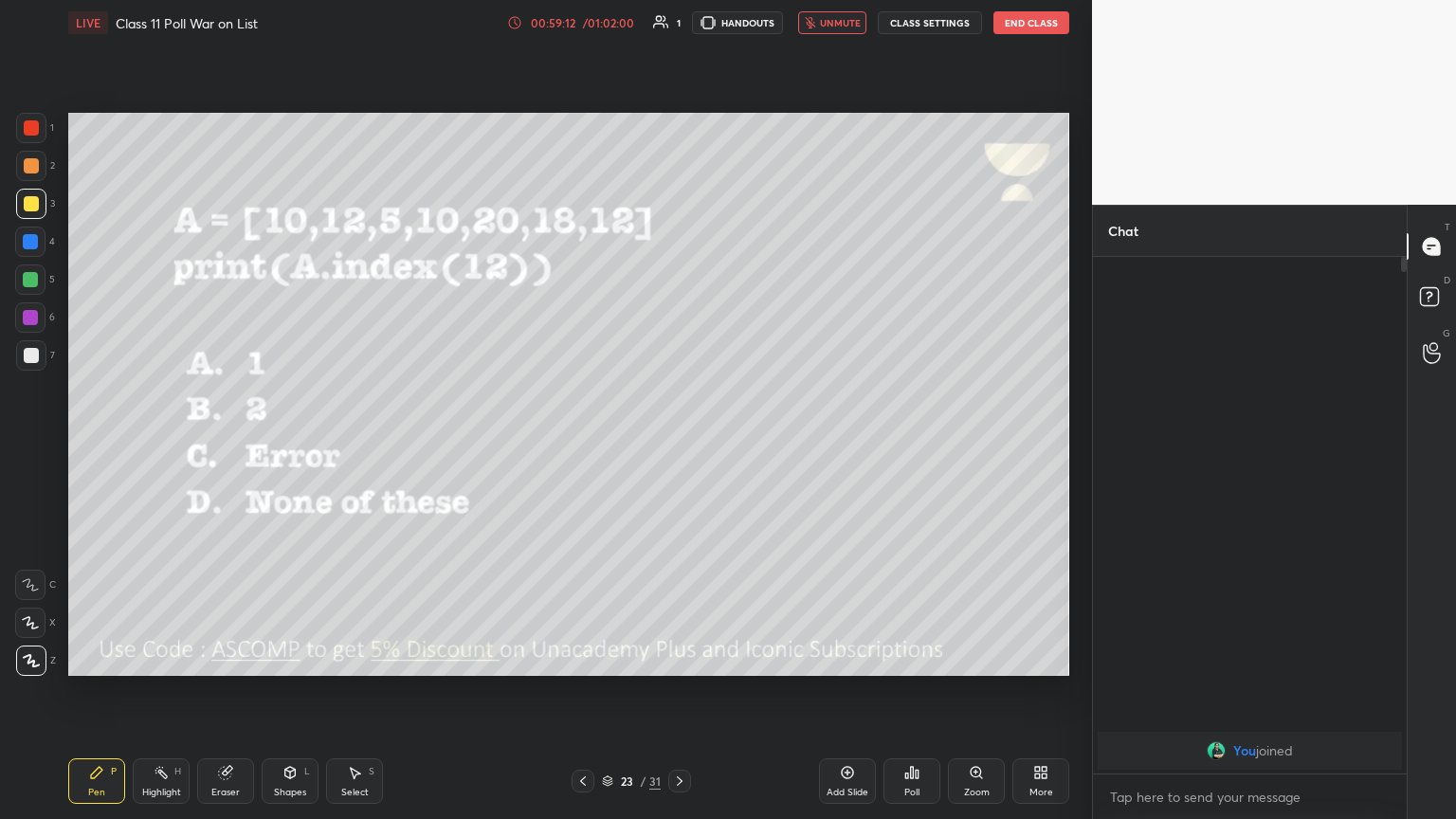 click at bounding box center (680, 781) 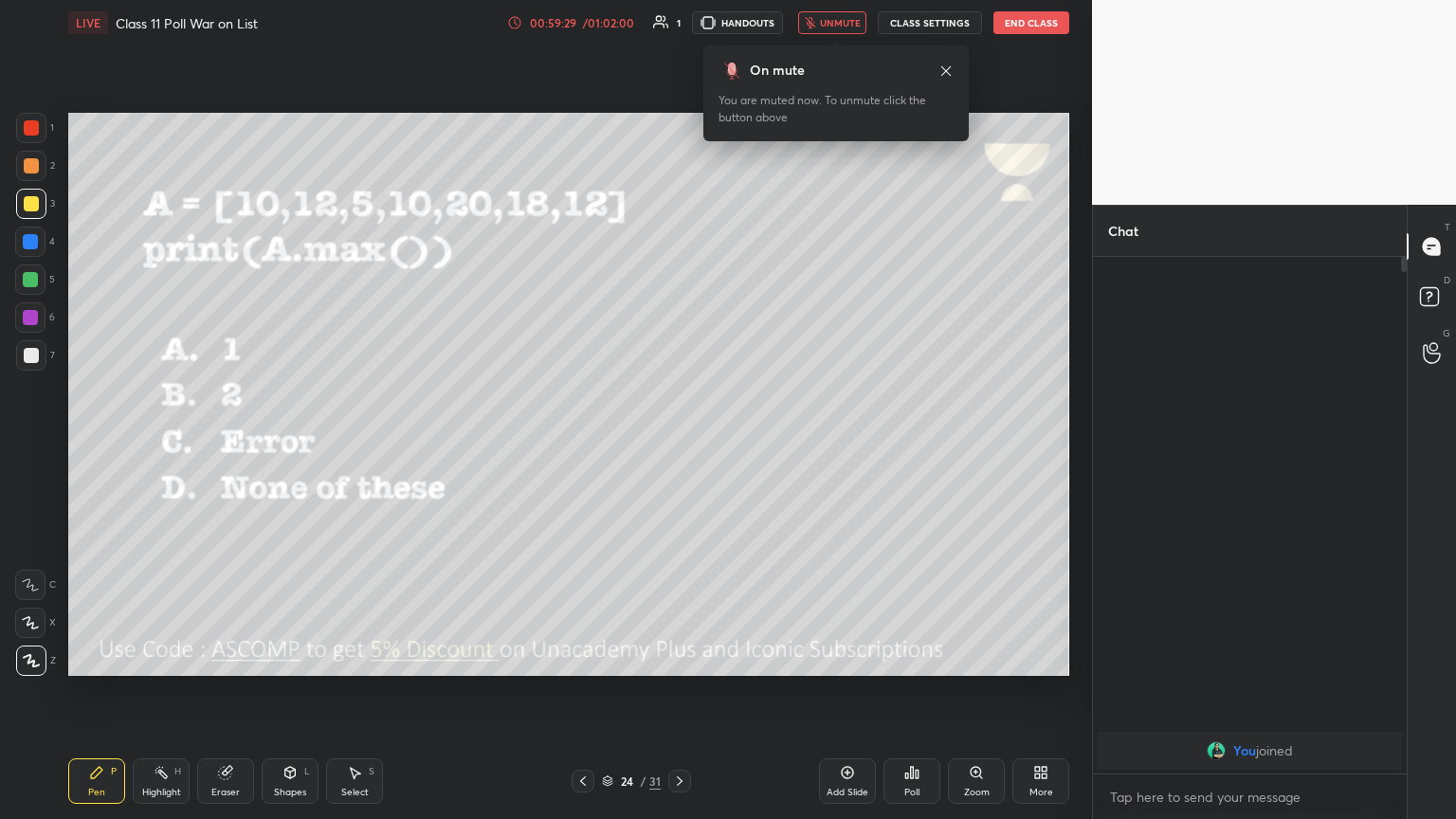 click on "unmute" at bounding box center [840, 23] 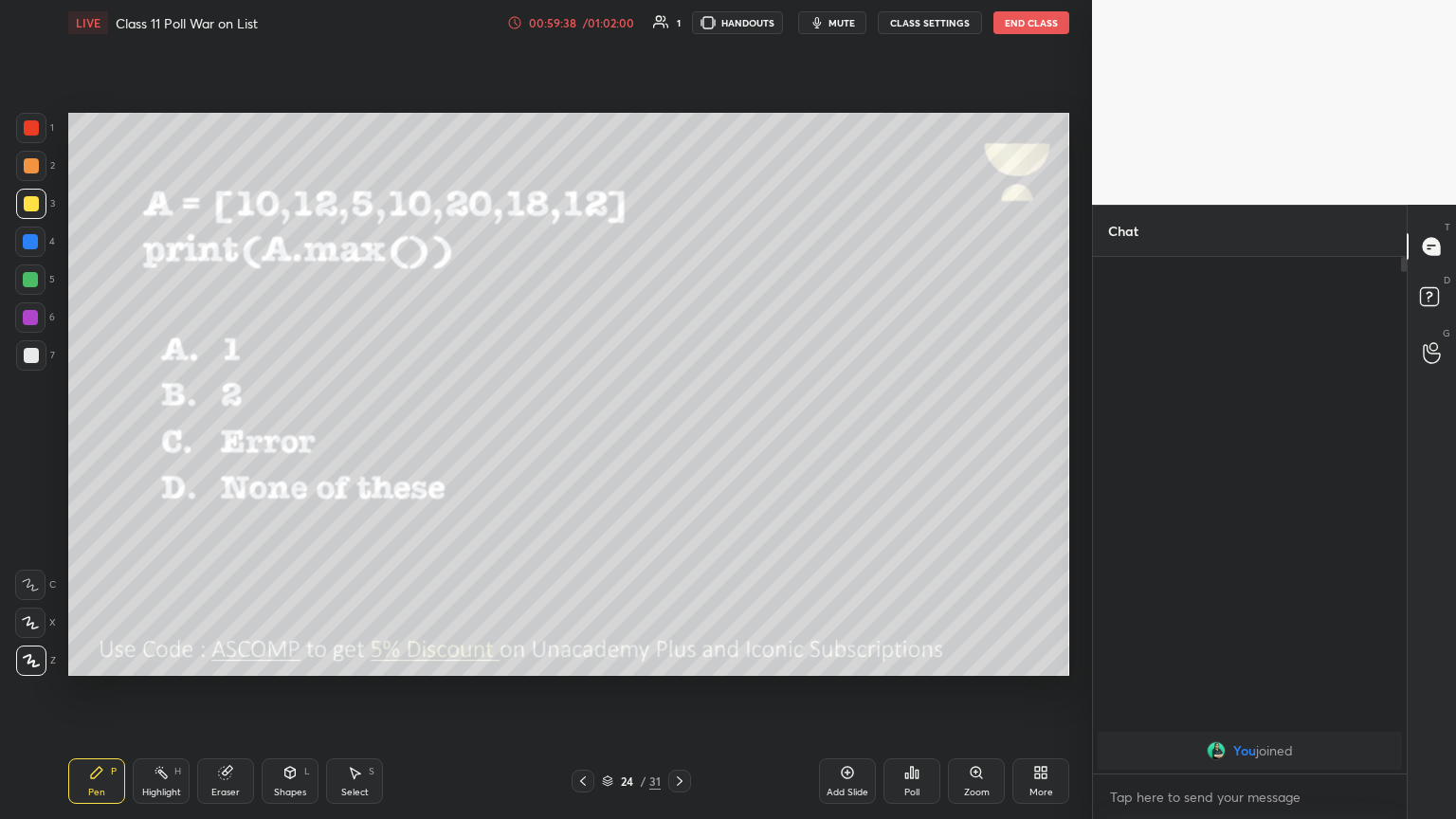 click on "mute" at bounding box center [832, 23] 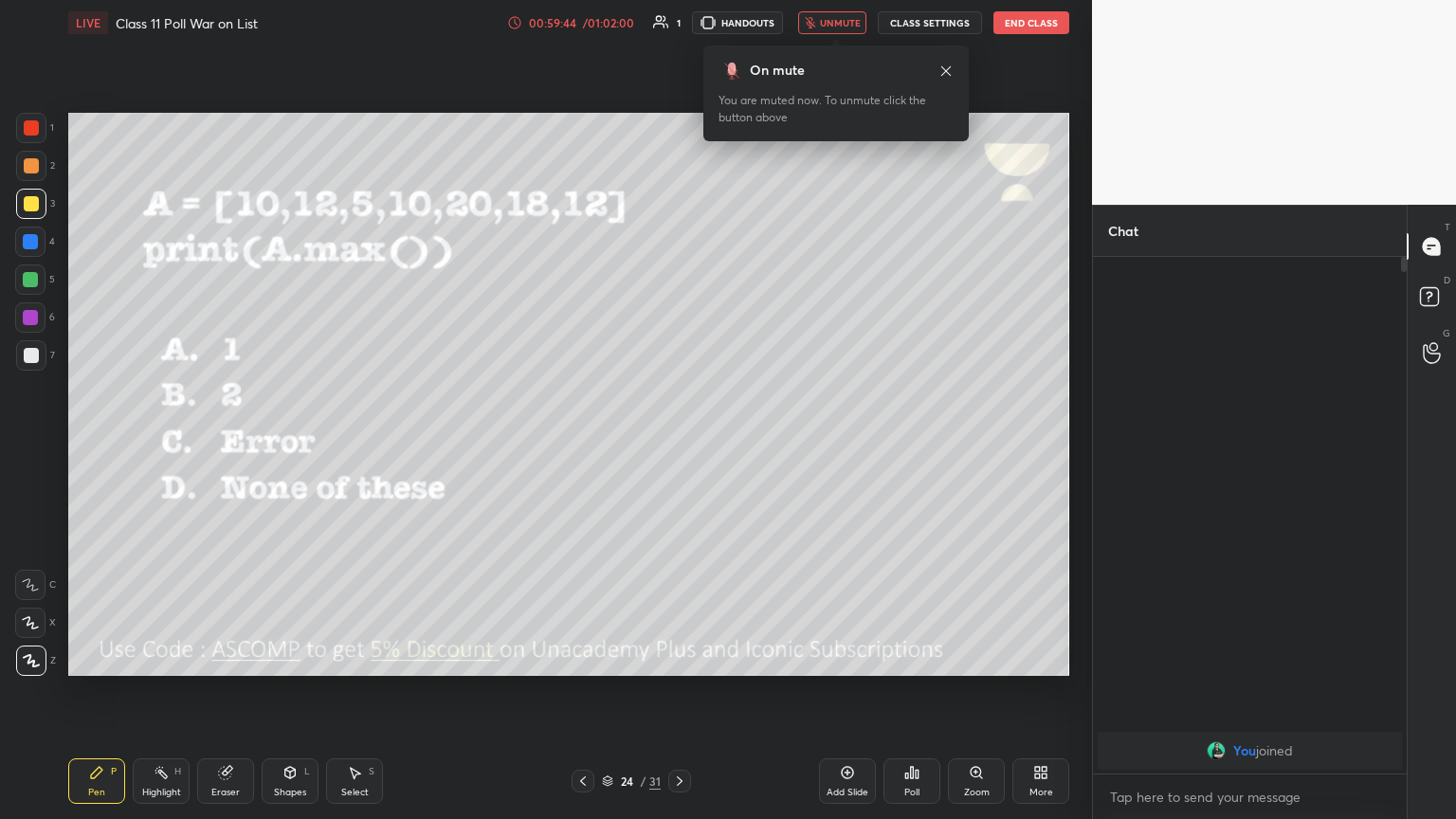 click 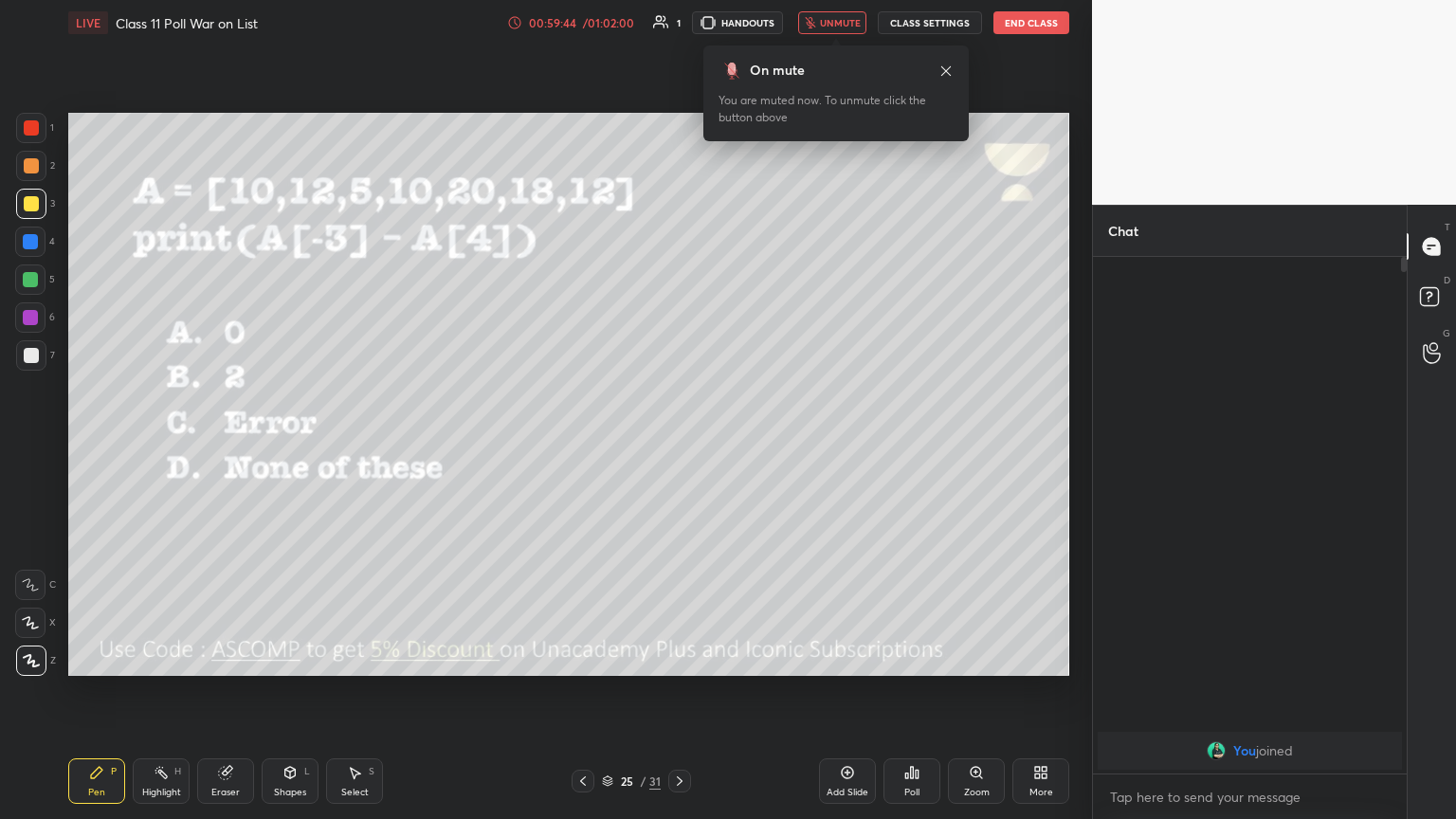 click 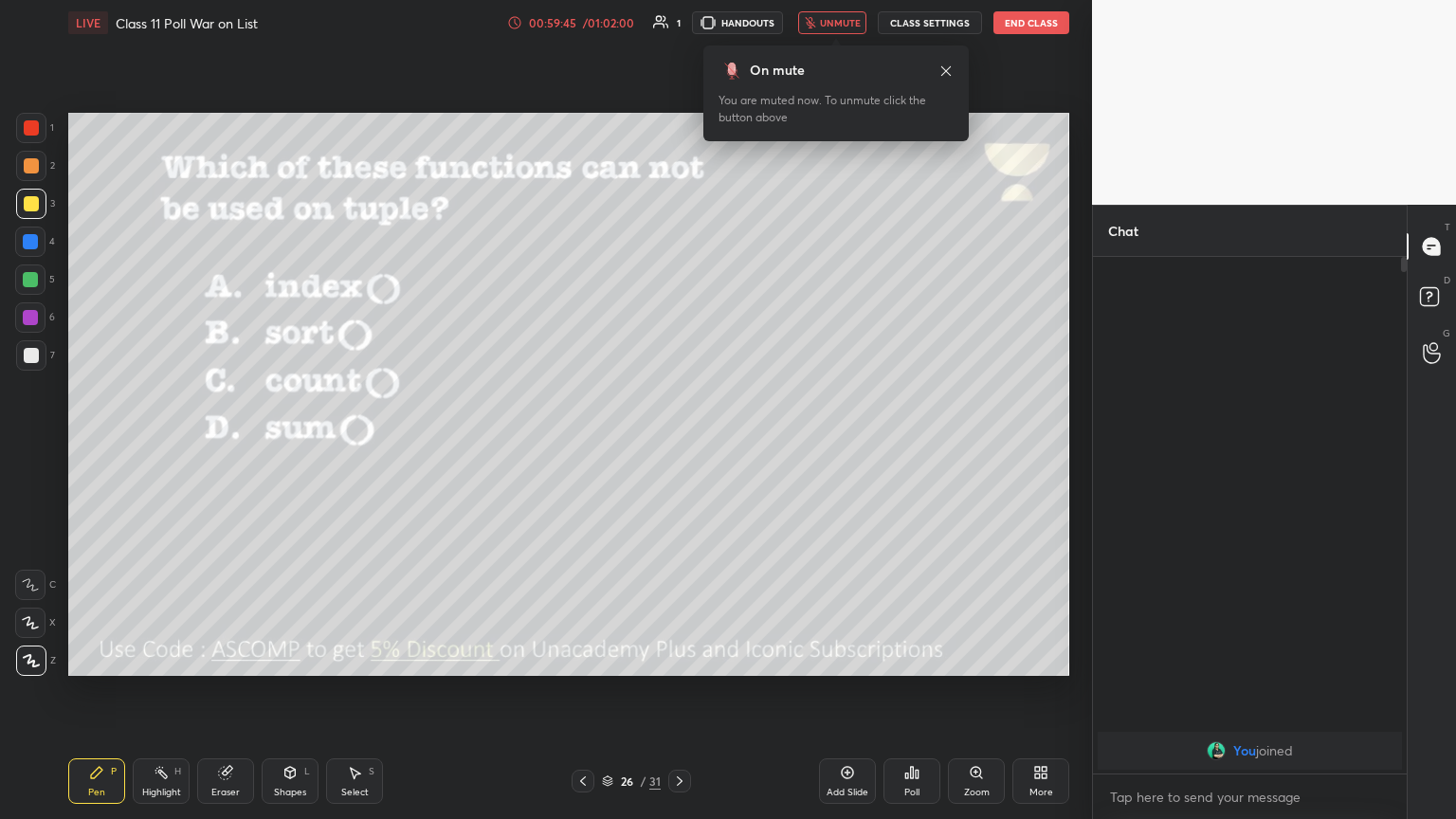 click 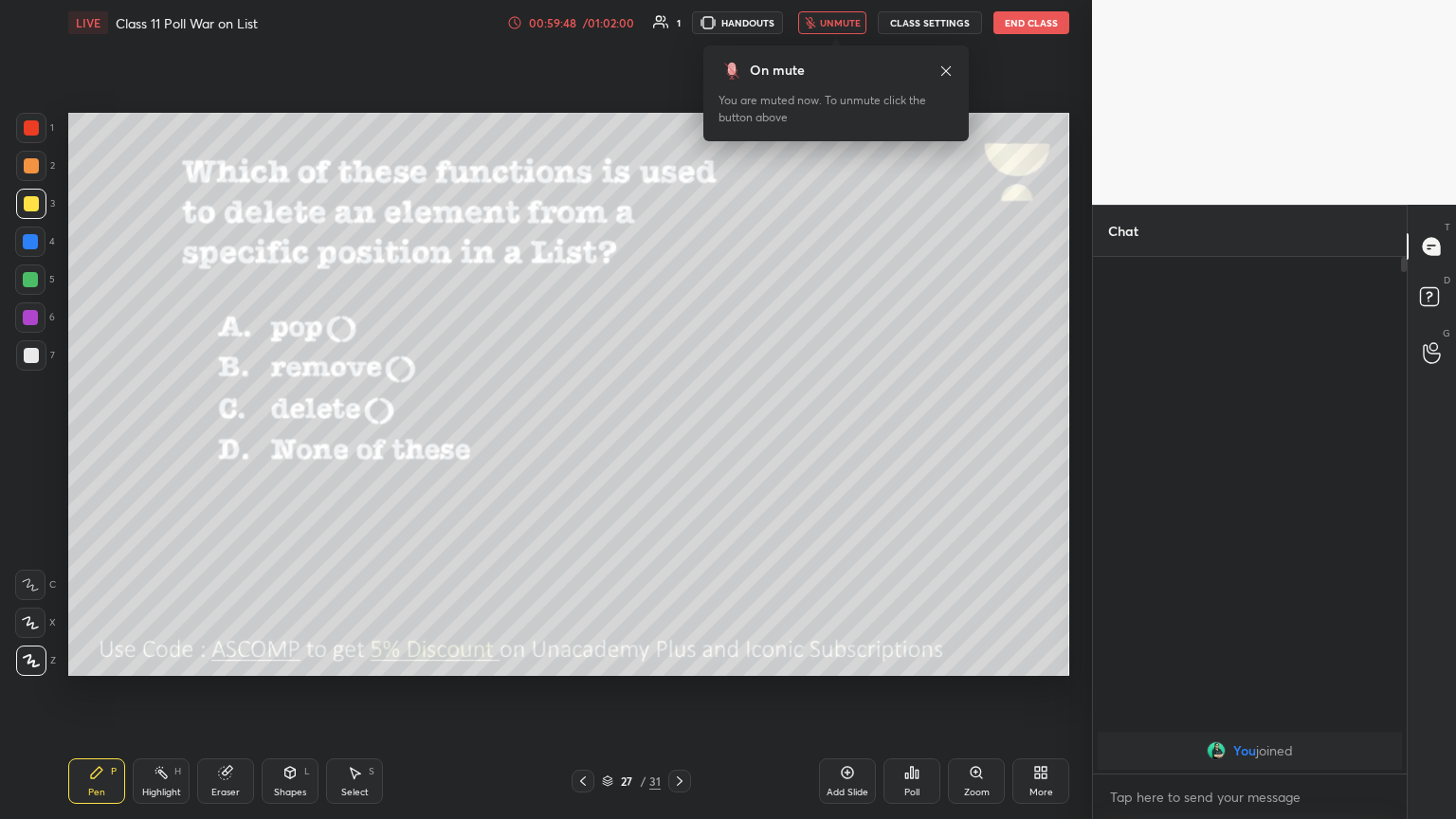 click 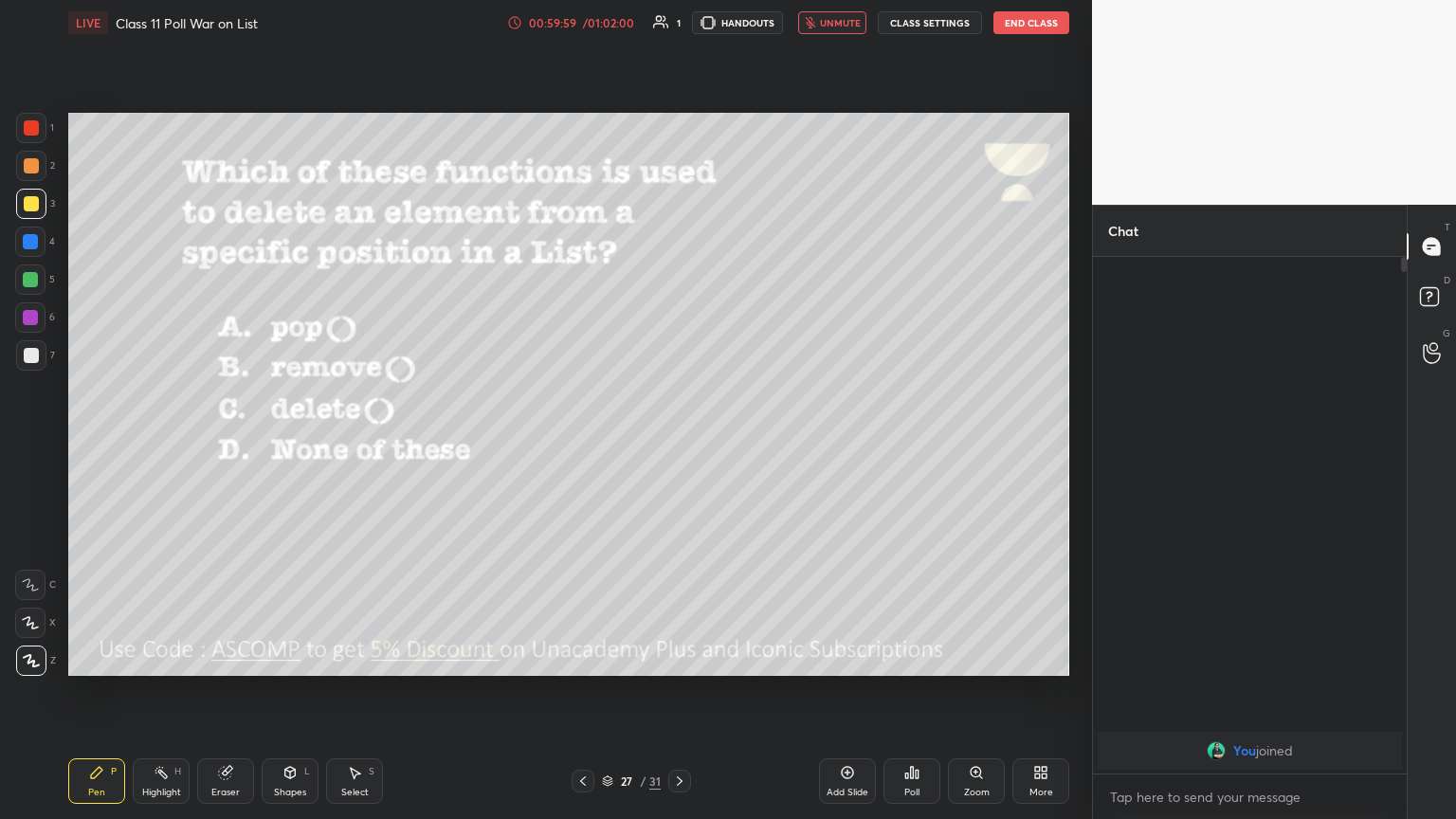 click on "unmute" at bounding box center [840, 23] 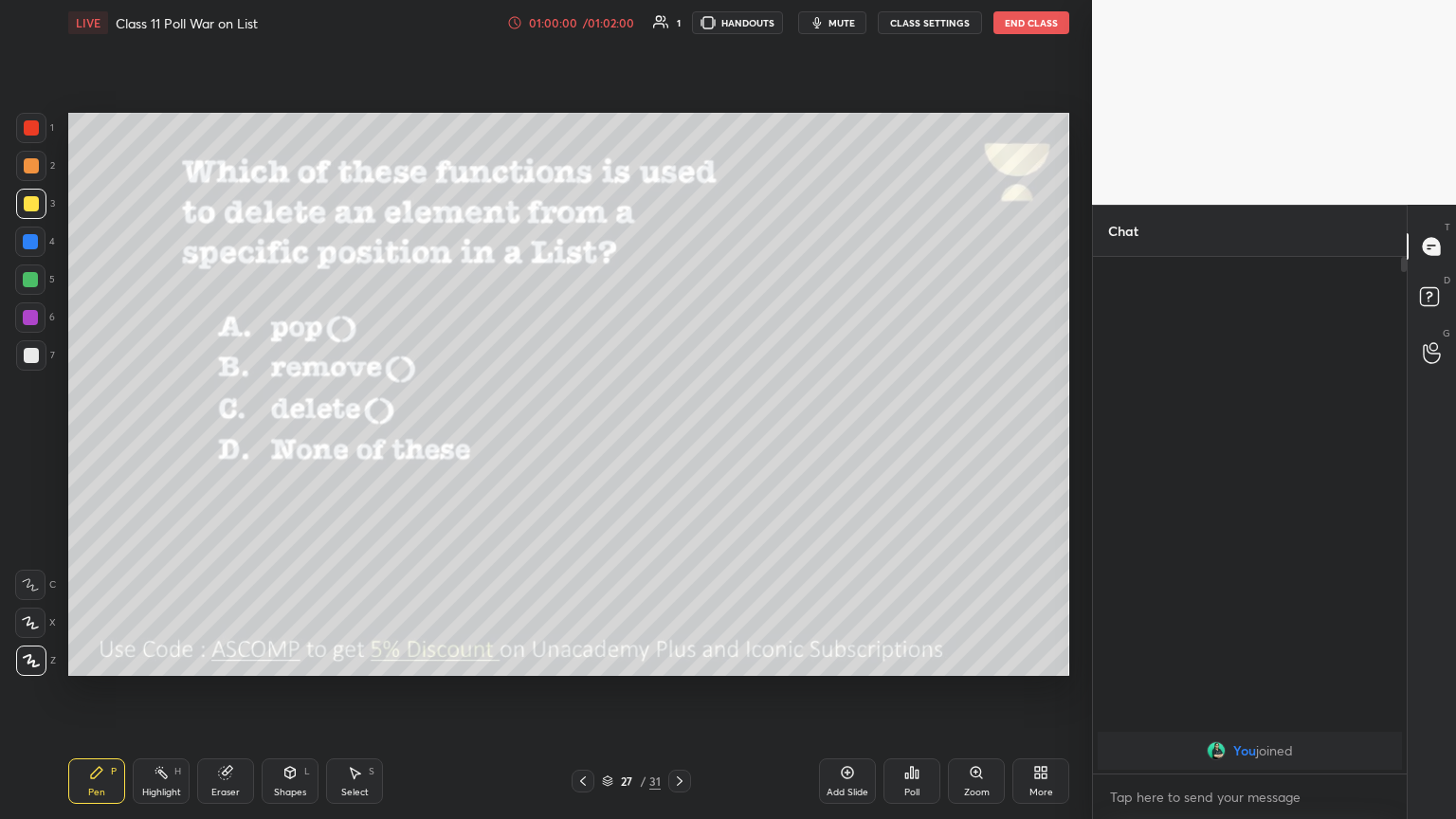 click on "End Class" at bounding box center [1031, 23] 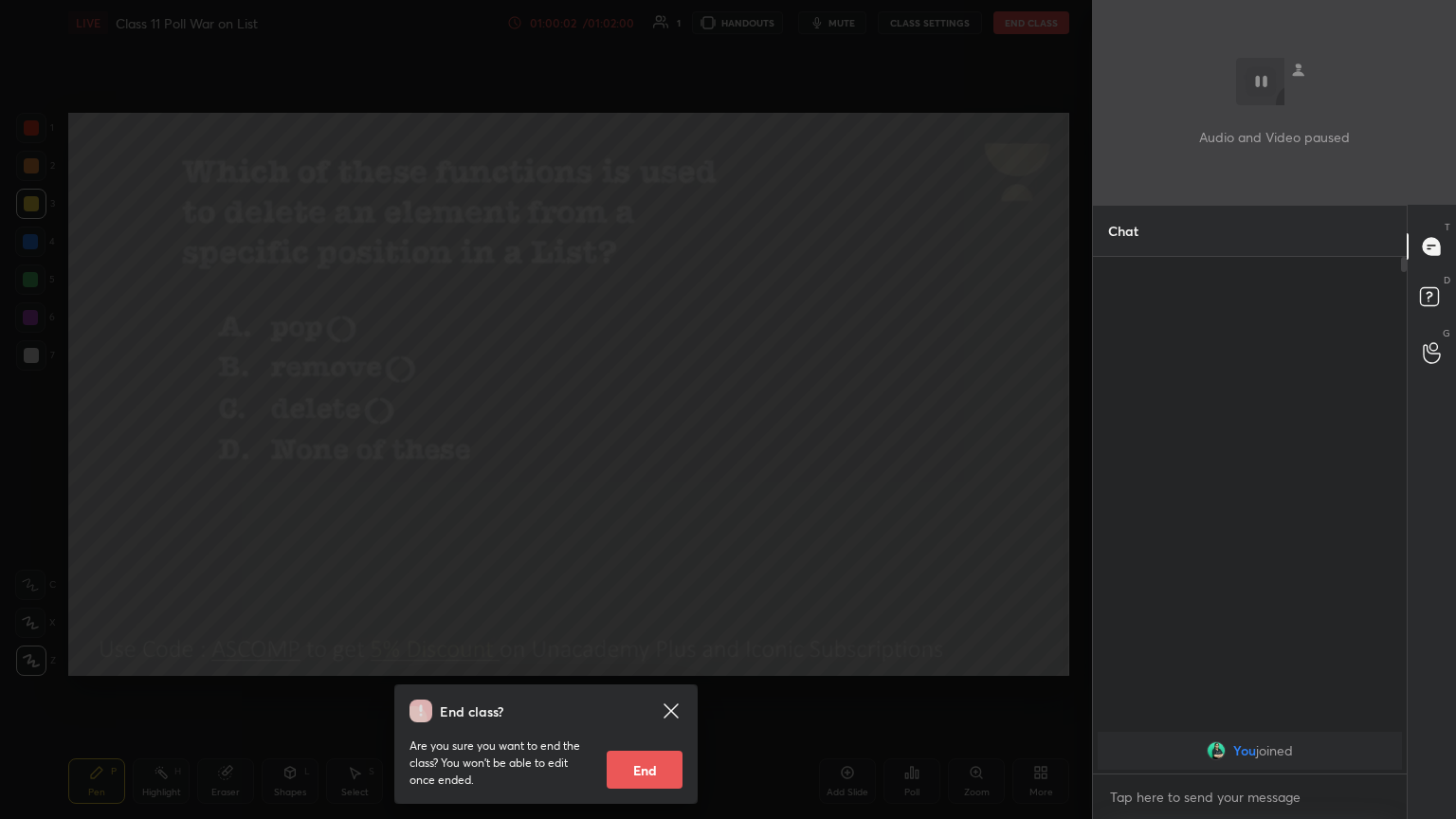 click on "End" at bounding box center [645, 770] 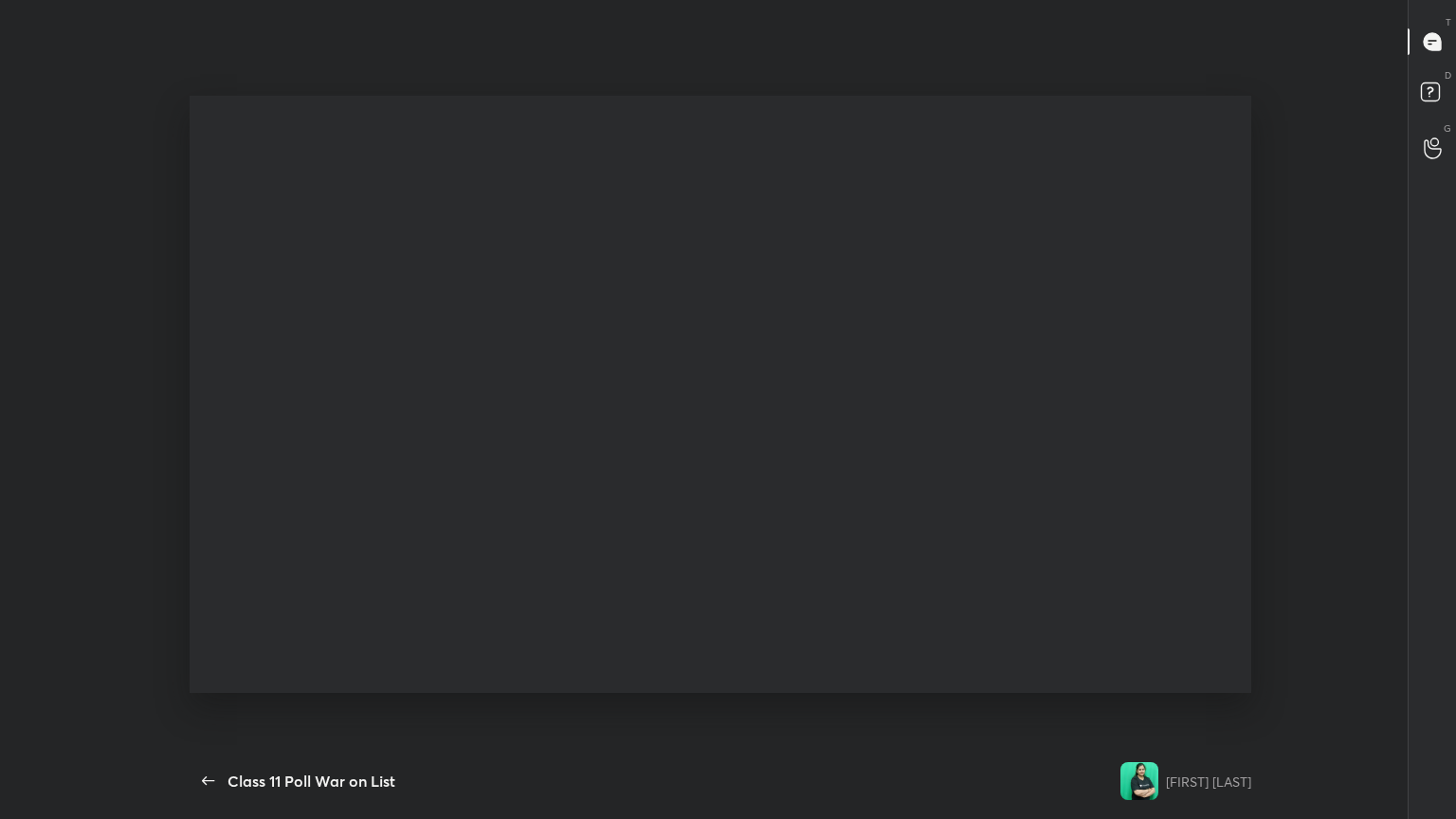 scroll, scrollTop: 94094, scrollLeft: 93715, axis: both 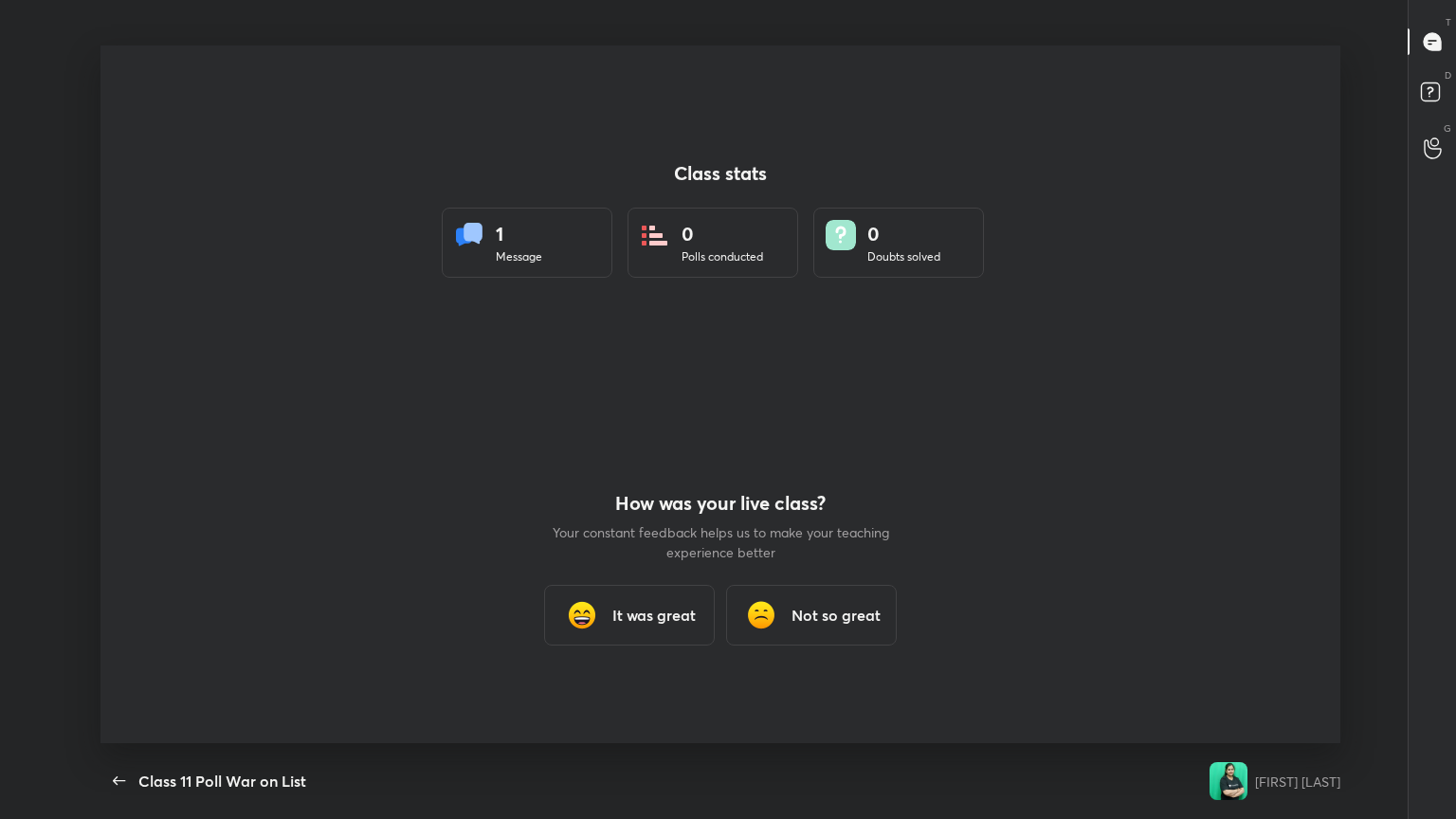 click at bounding box center [720, 394] 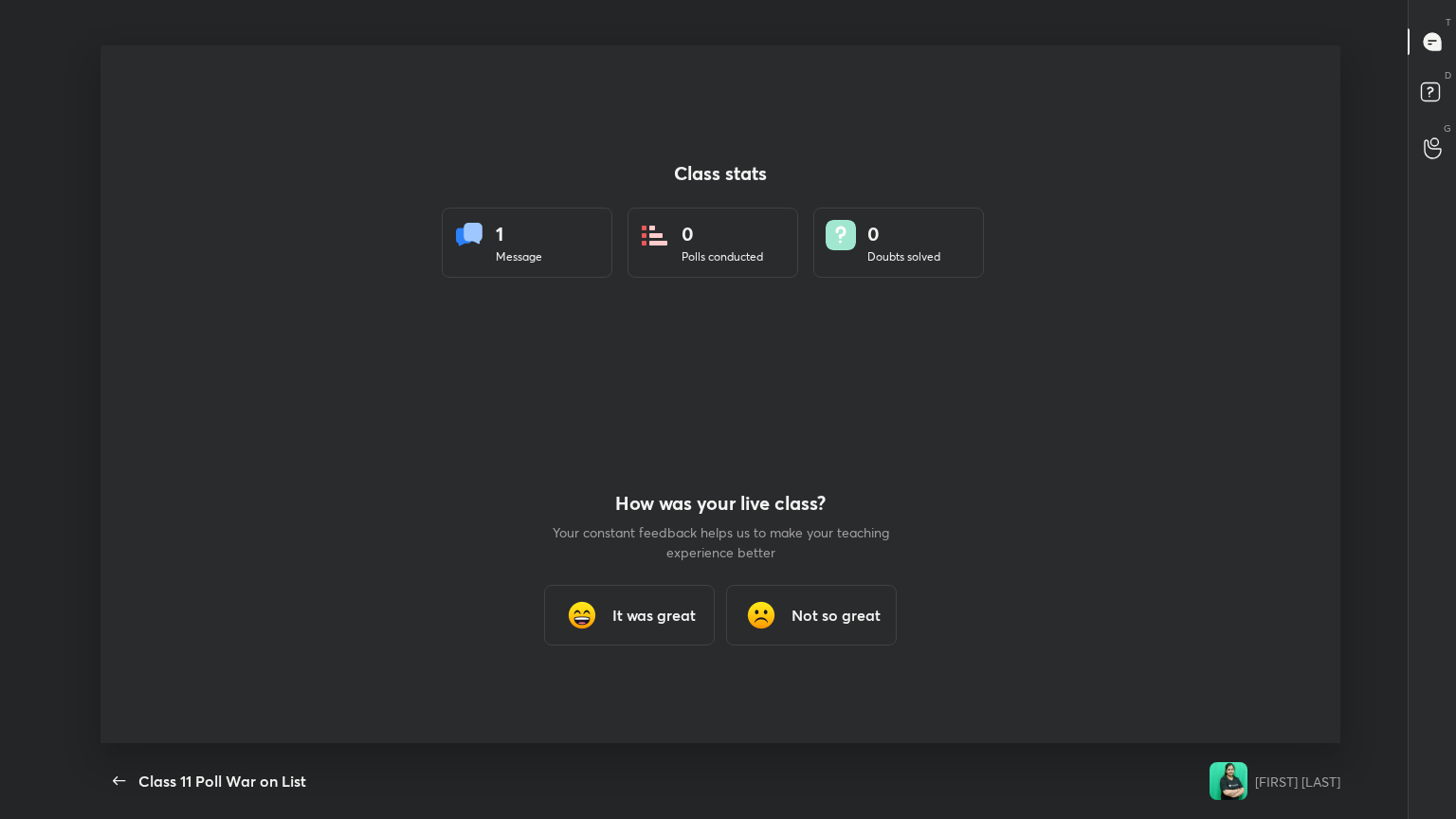 click on "It was great" at bounding box center (629, 615) 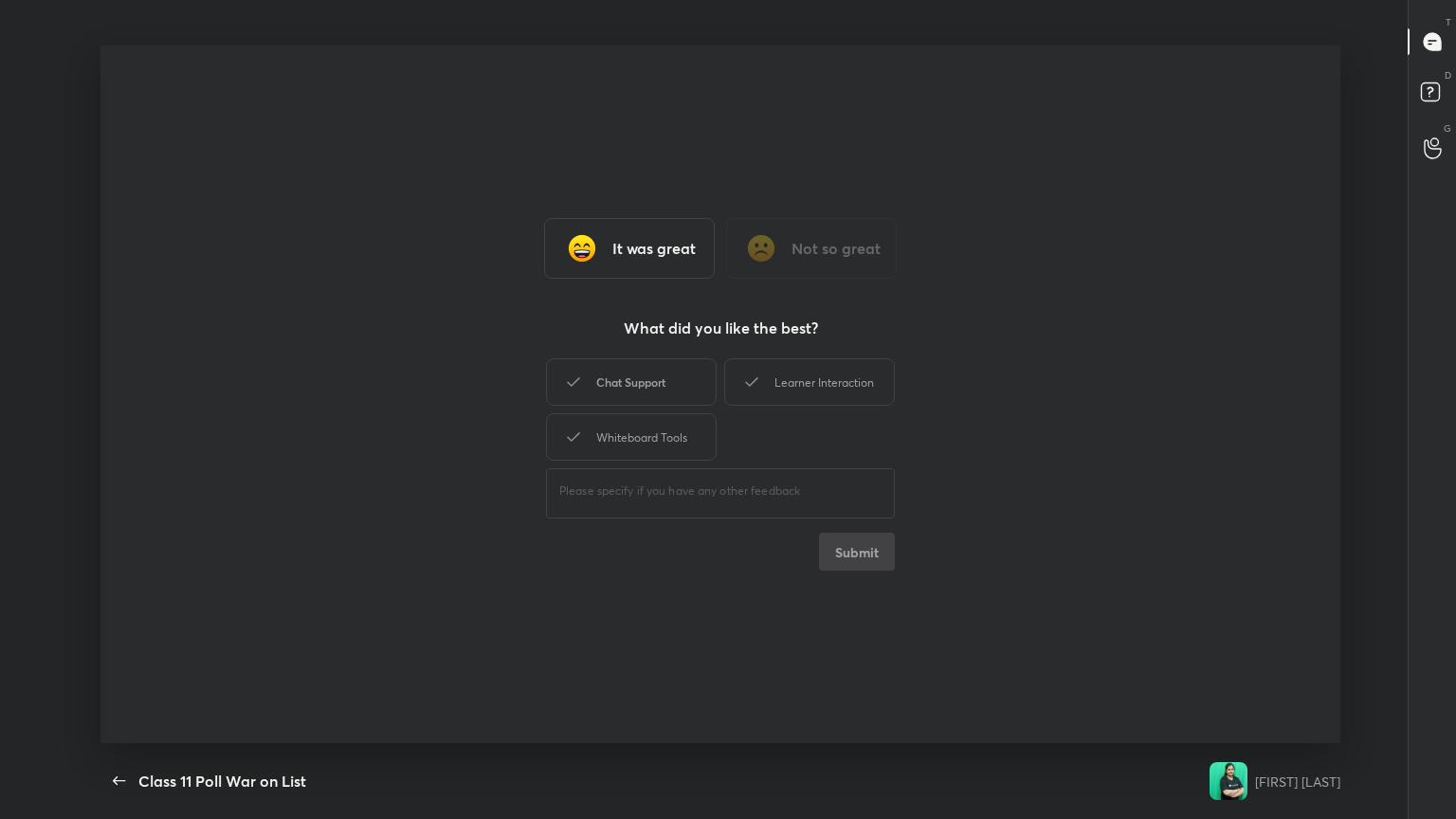 drag, startPoint x: 638, startPoint y: 382, endPoint x: 641, endPoint y: 459, distance: 77.058419 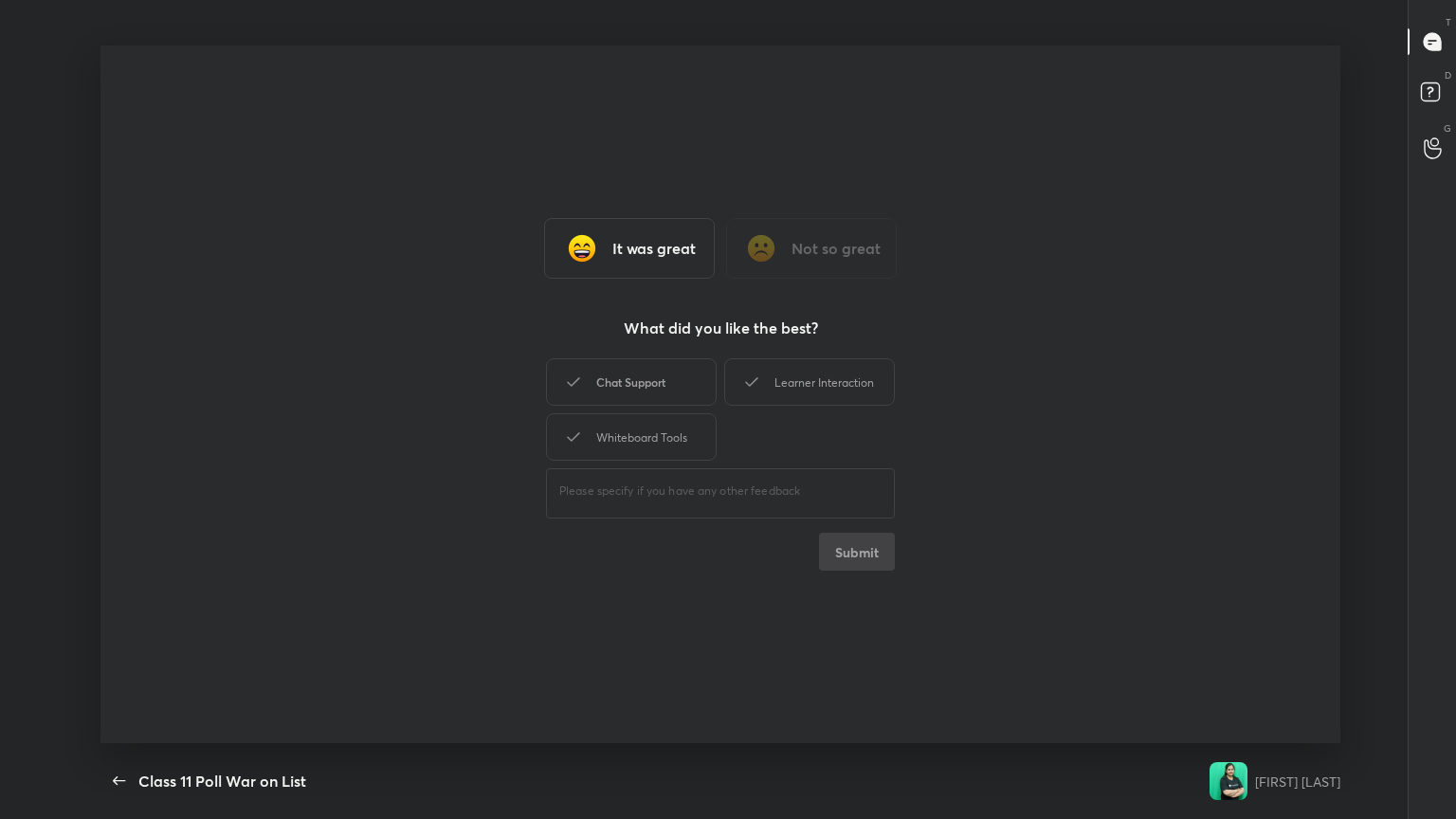 click on "Chat Support" at bounding box center (631, 382) 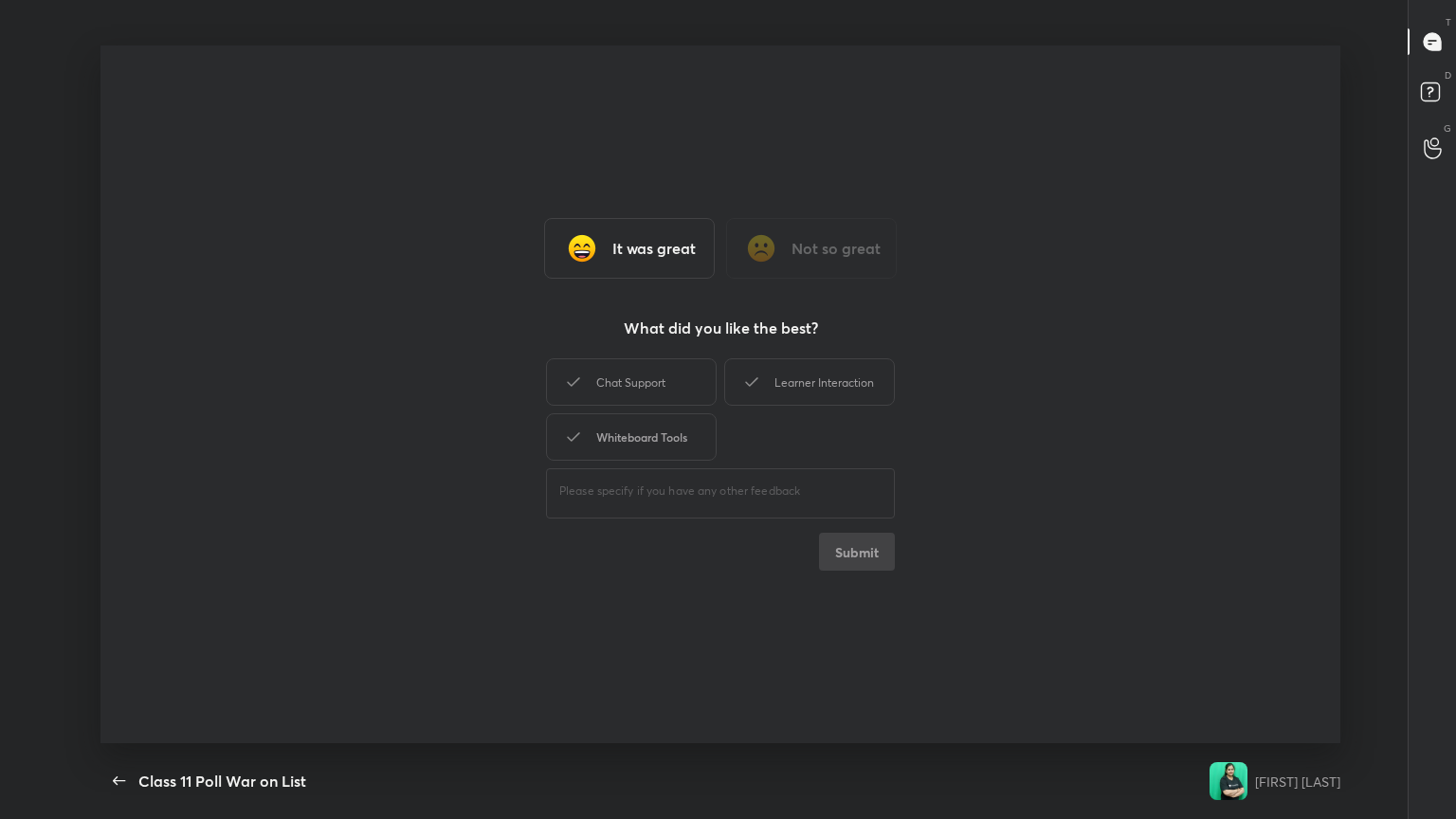 drag, startPoint x: 641, startPoint y: 459, endPoint x: 652, endPoint y: 445, distance: 17.804494 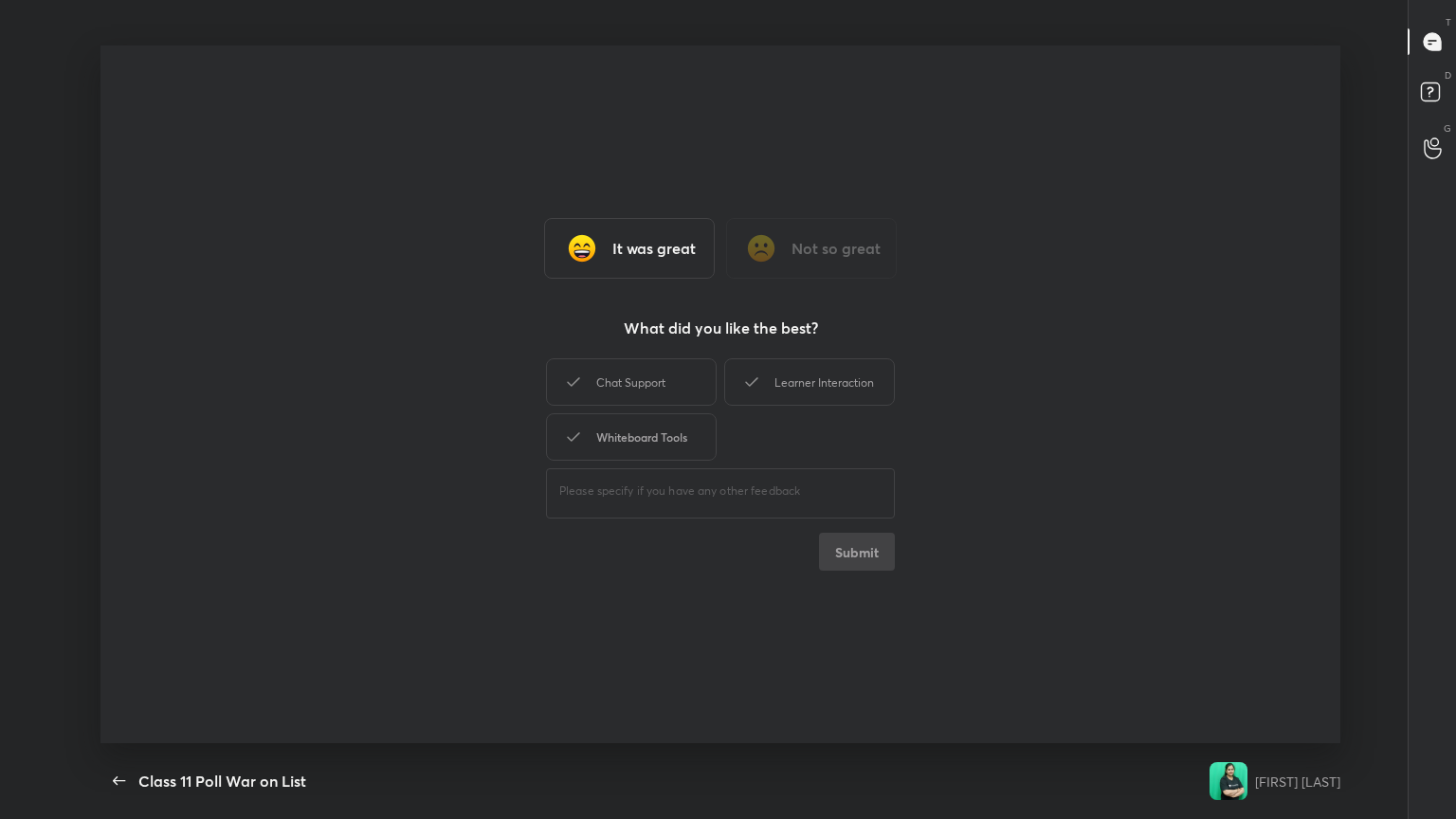 click on "Whiteboard Tools" at bounding box center [631, 437] 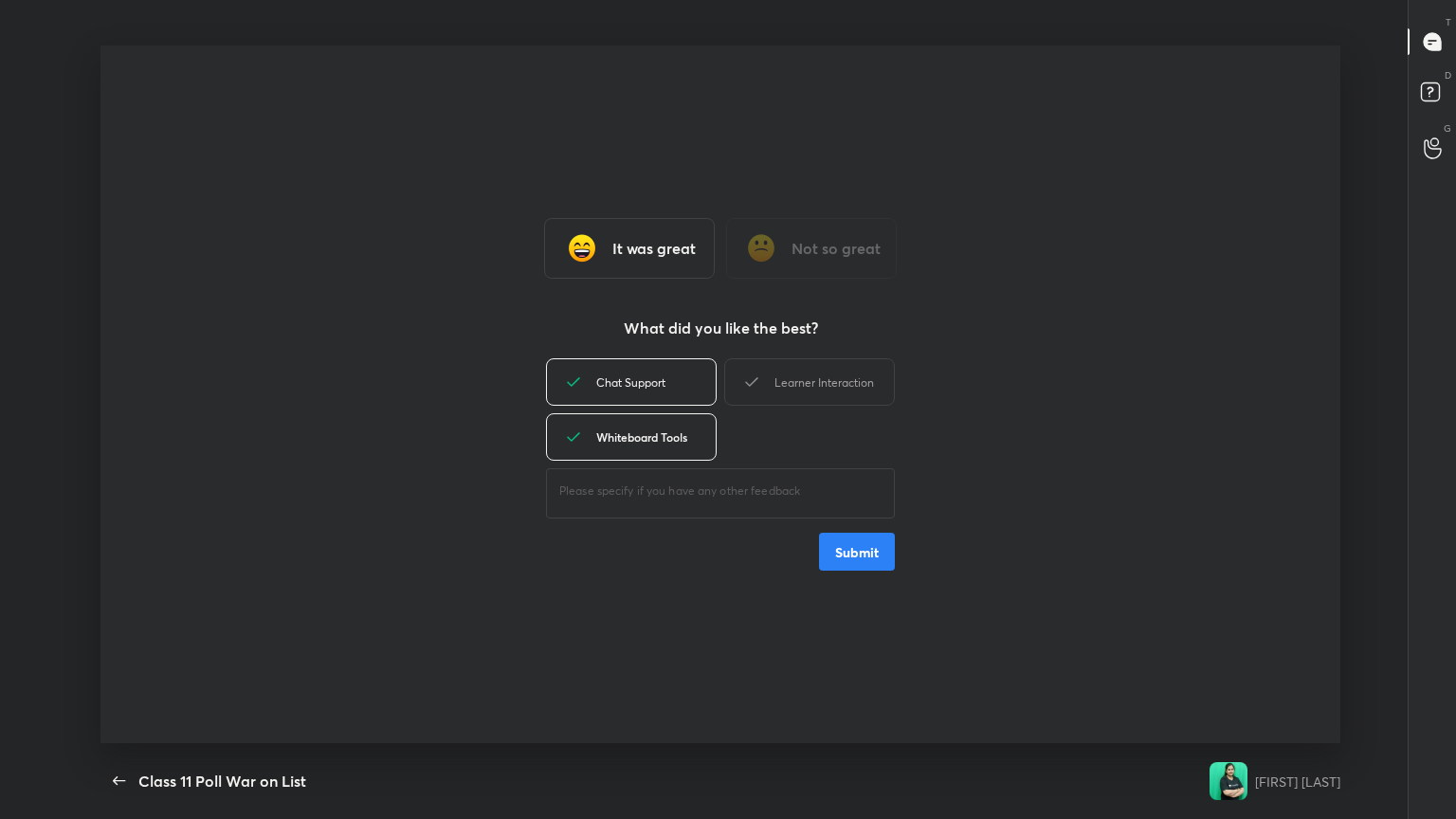 click on "Whiteboard Tools" at bounding box center [631, 437] 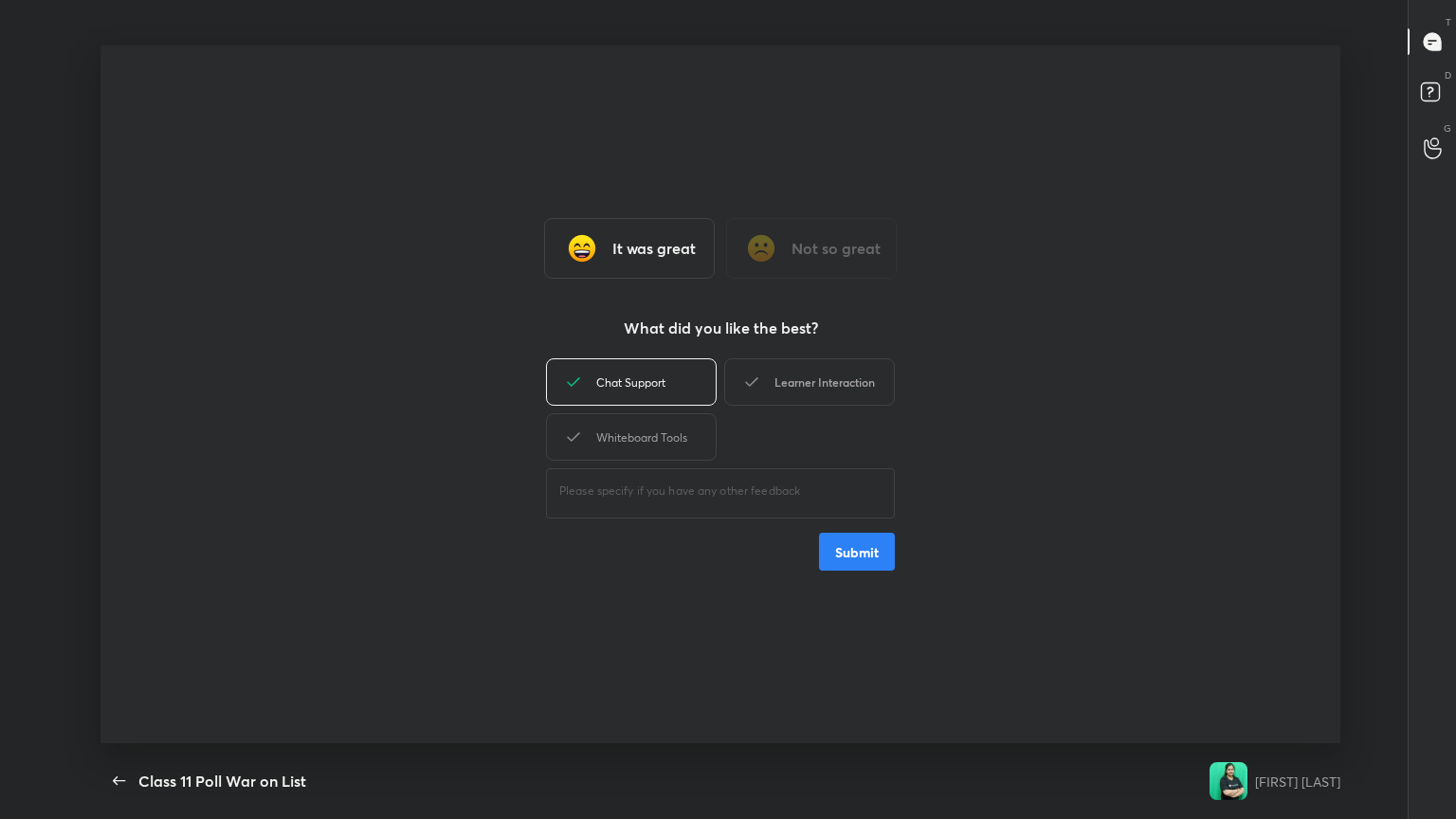 drag, startPoint x: 793, startPoint y: 373, endPoint x: 772, endPoint y: 397, distance: 31.890437 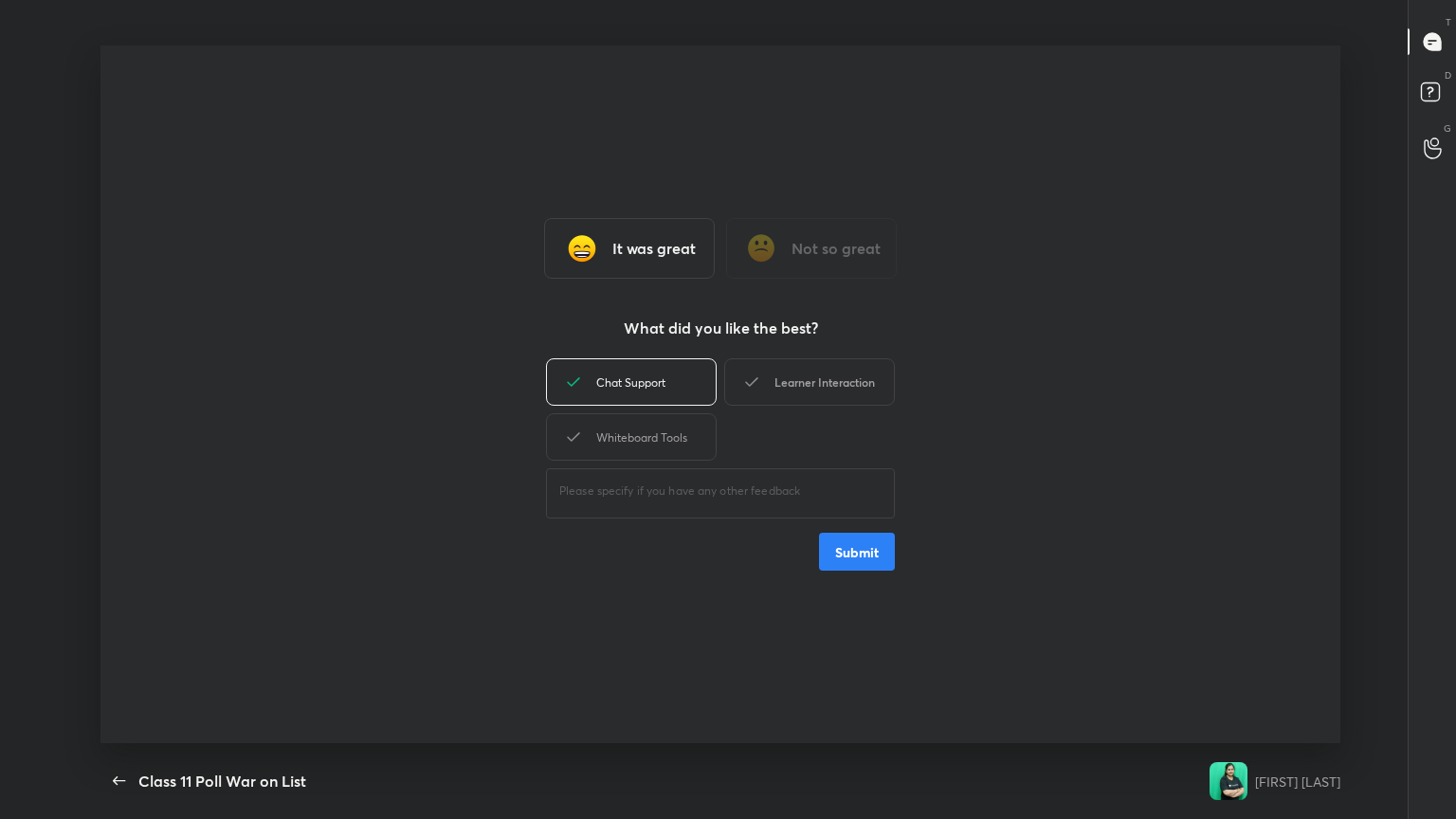 click on "Learner Interaction" at bounding box center (810, 382) 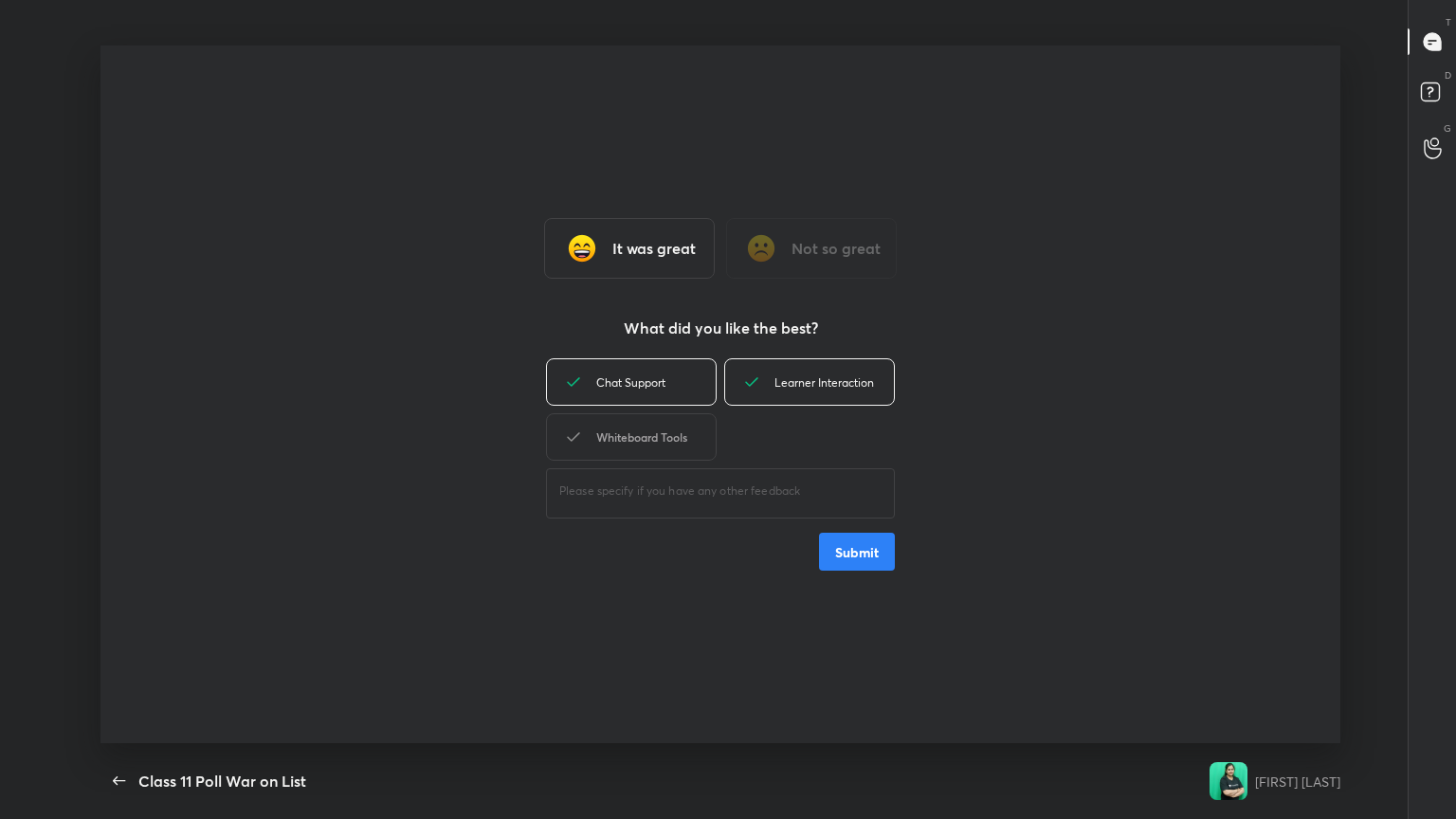 drag, startPoint x: 669, startPoint y: 426, endPoint x: 671, endPoint y: 448, distance: 22.090722 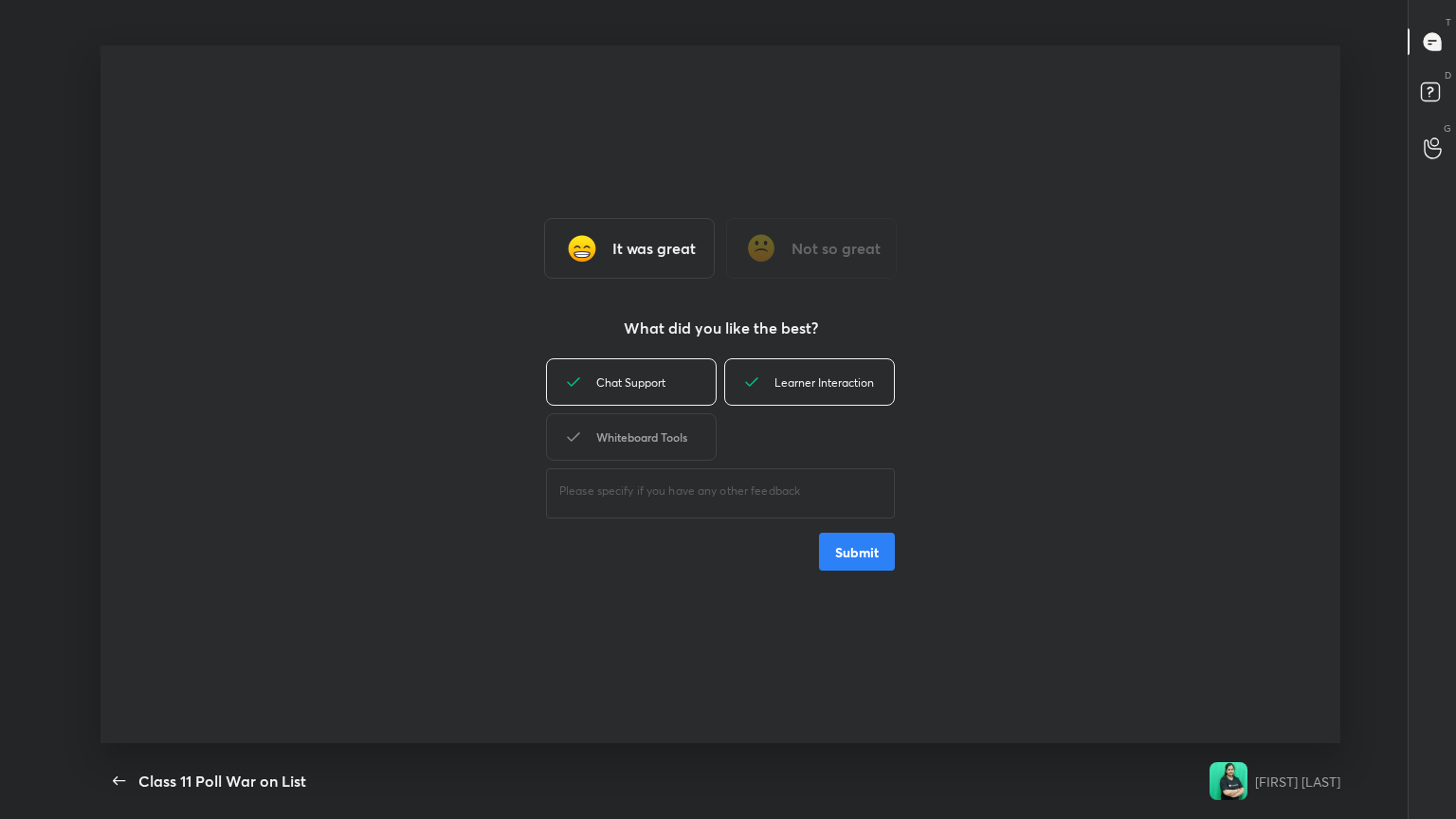 click on "Whiteboard Tools" at bounding box center [631, 437] 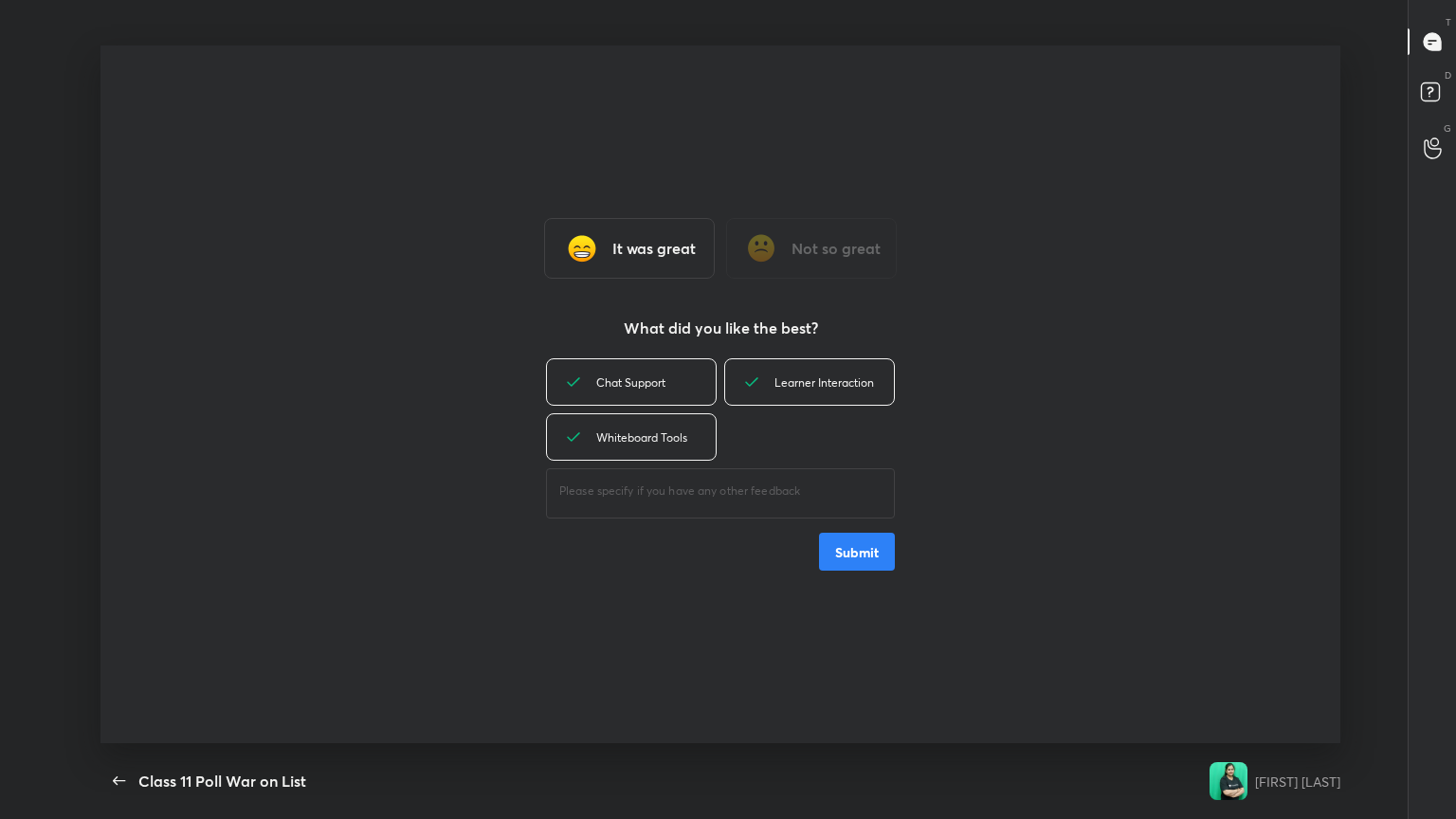 click on "Submit" at bounding box center [857, 552] 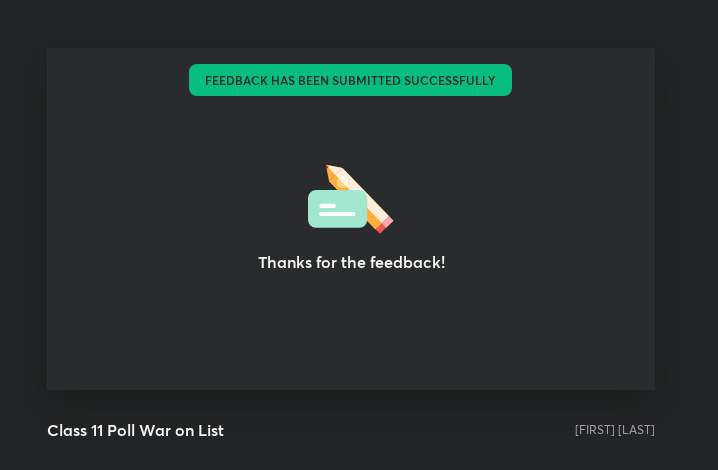 scroll, scrollTop: 342, scrollLeft: 702, axis: both 